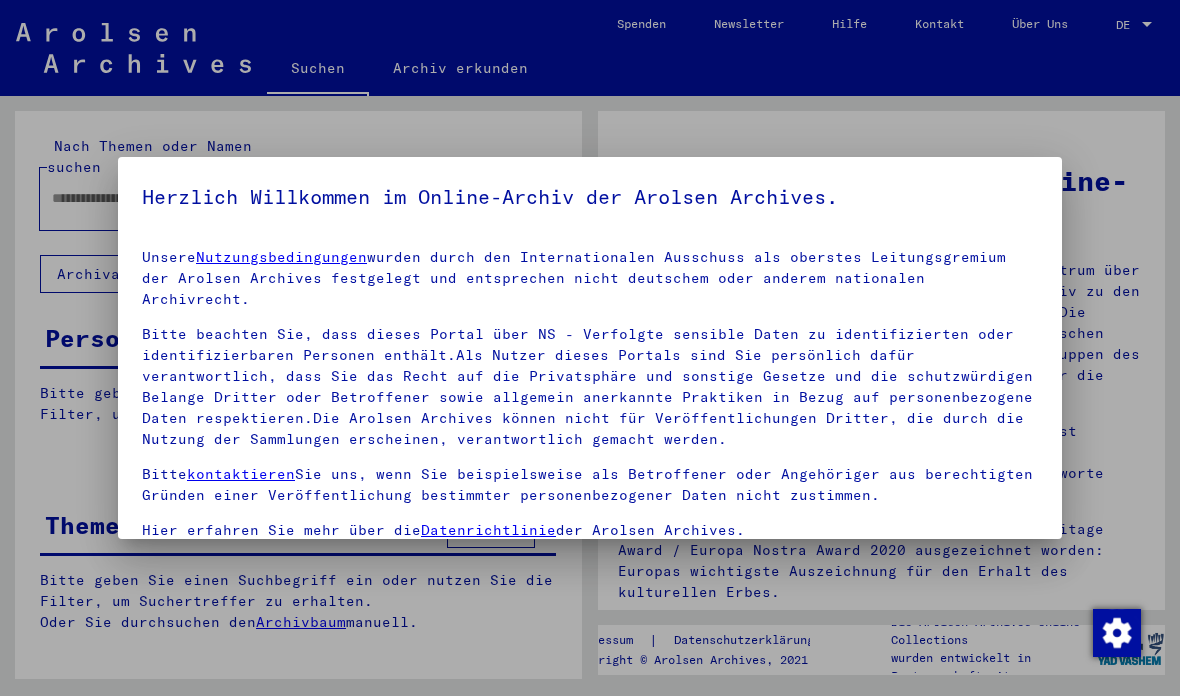 scroll, scrollTop: 0, scrollLeft: 0, axis: both 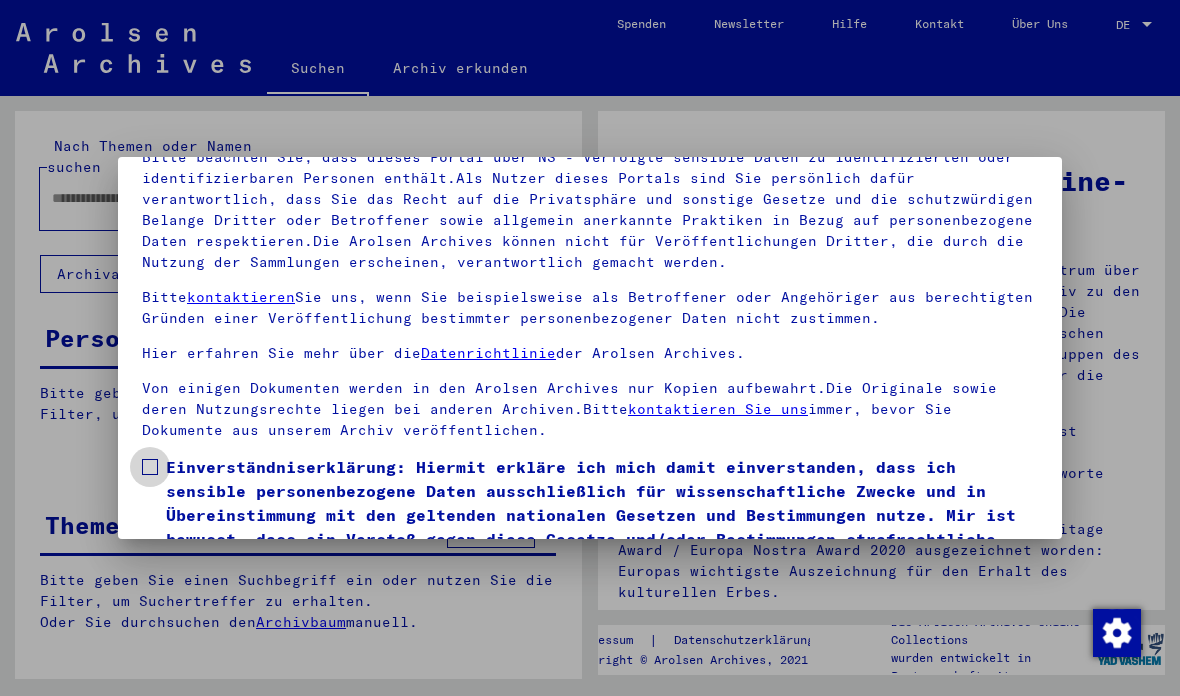 click at bounding box center (150, 467) 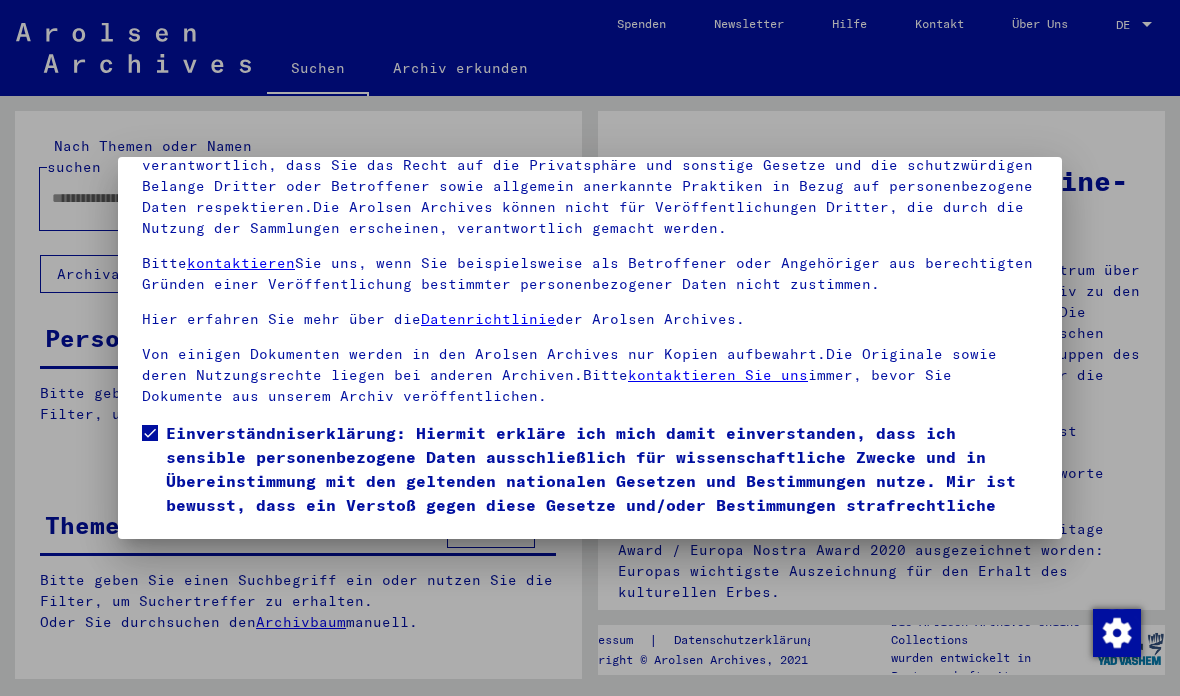 scroll, scrollTop: 223, scrollLeft: 0, axis: vertical 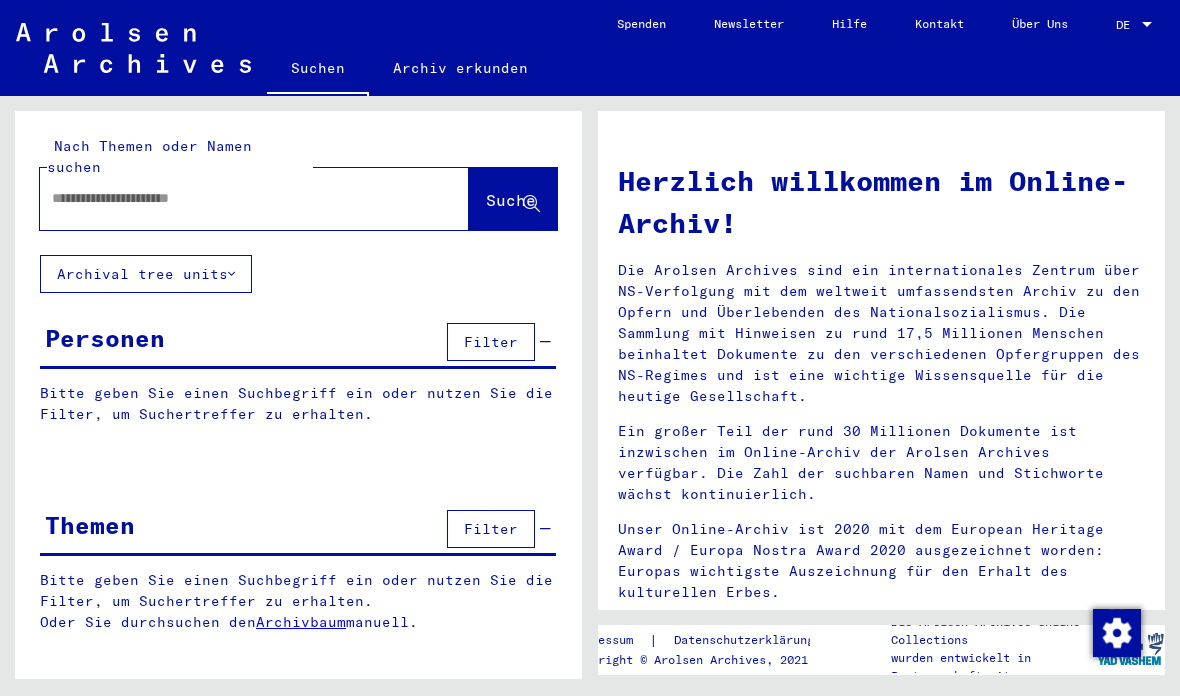 click 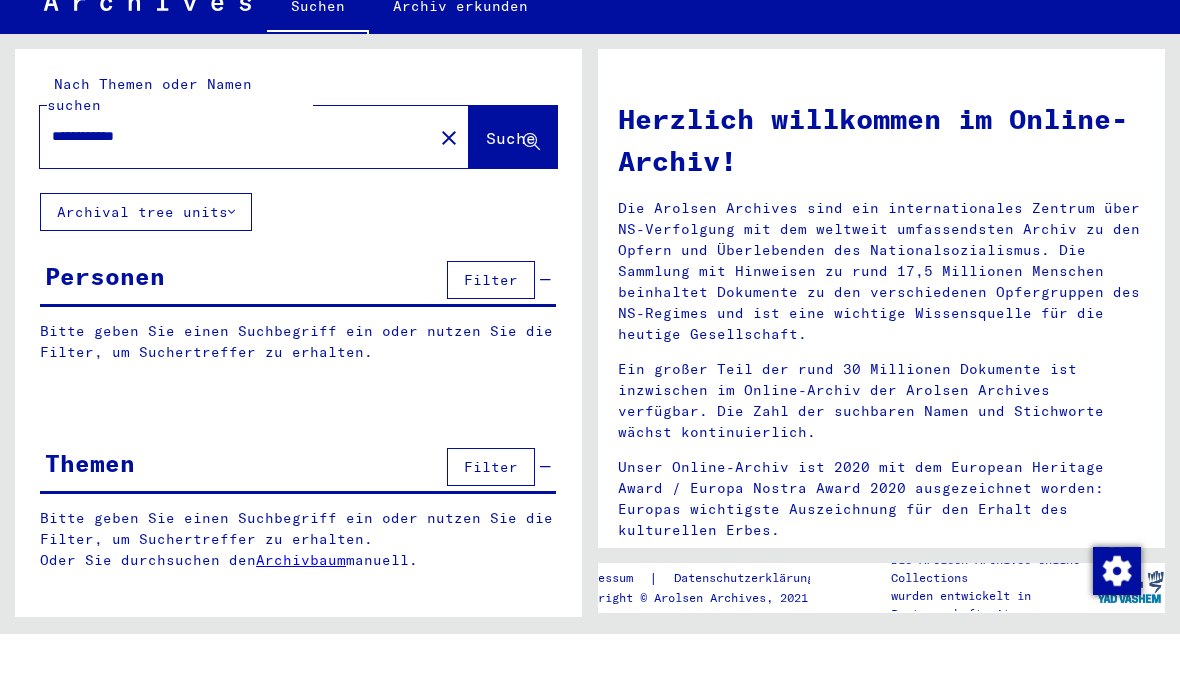 type on "**********" 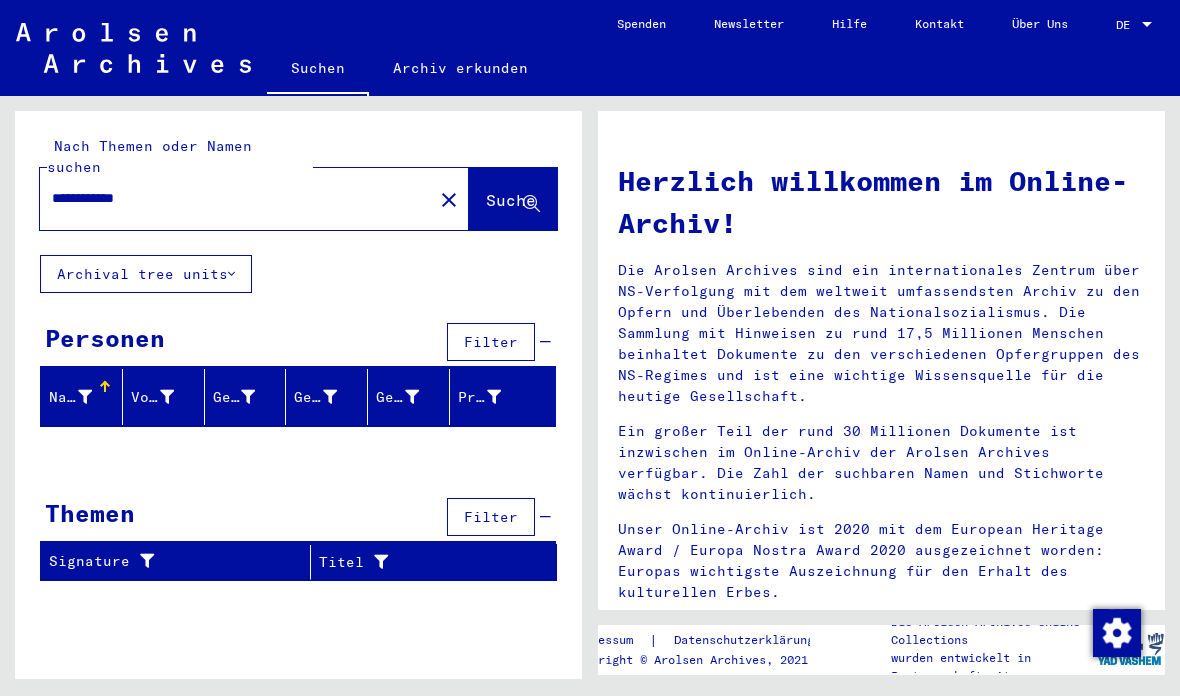 scroll, scrollTop: 63, scrollLeft: 0, axis: vertical 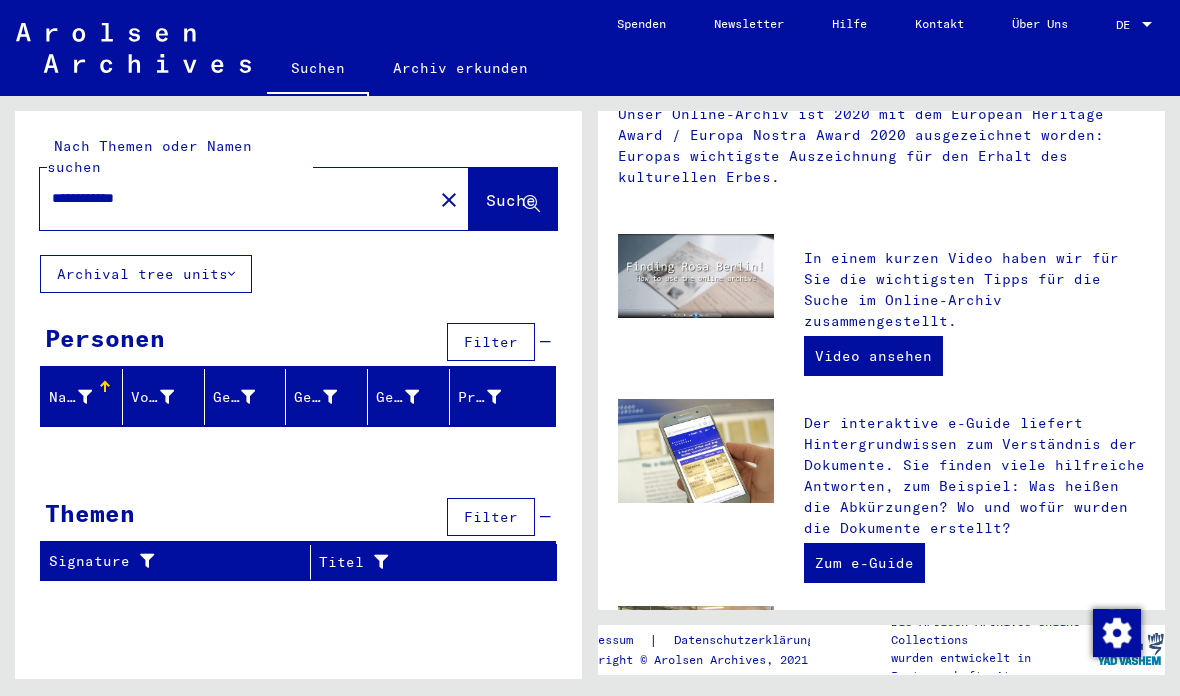 click on "Nachname" at bounding box center (85, 397) 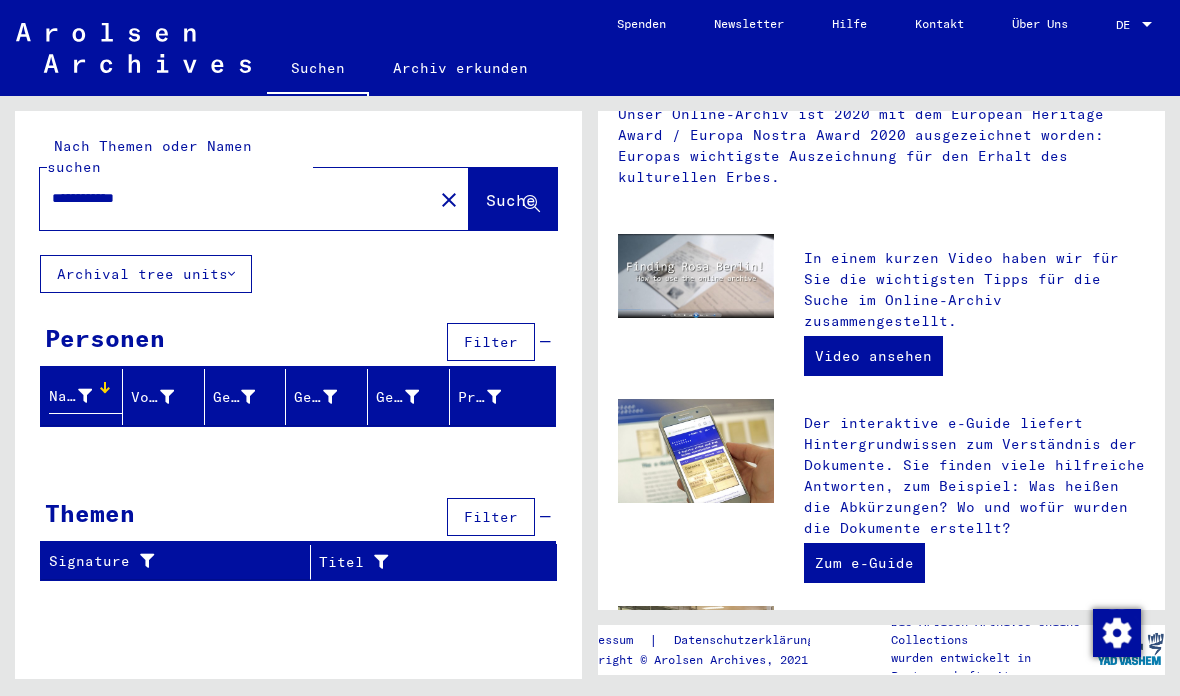 click at bounding box center [85, 396] 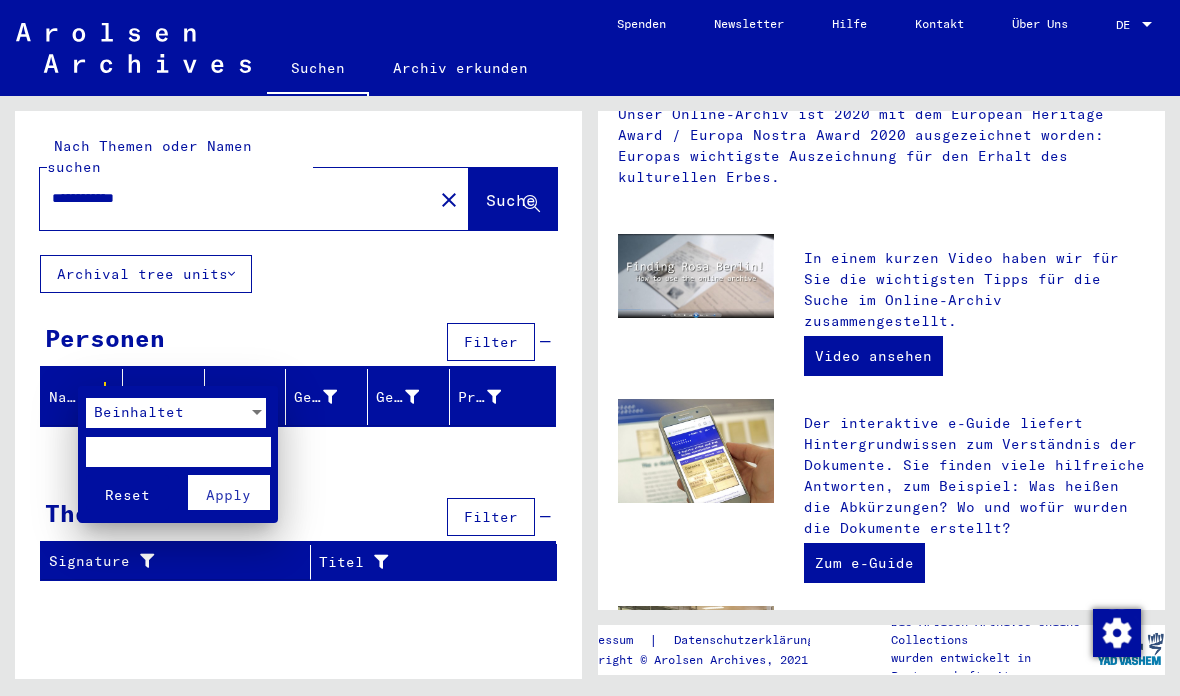 click on "Beinhaltet" at bounding box center [139, 412] 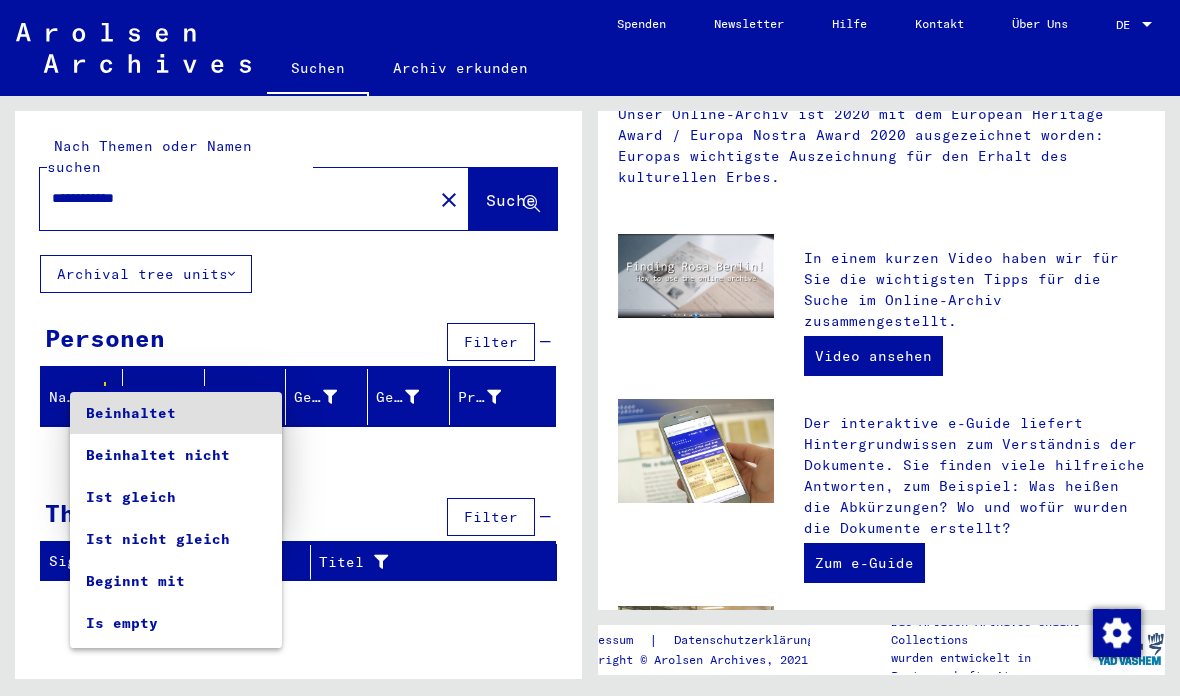 click at bounding box center [590, 348] 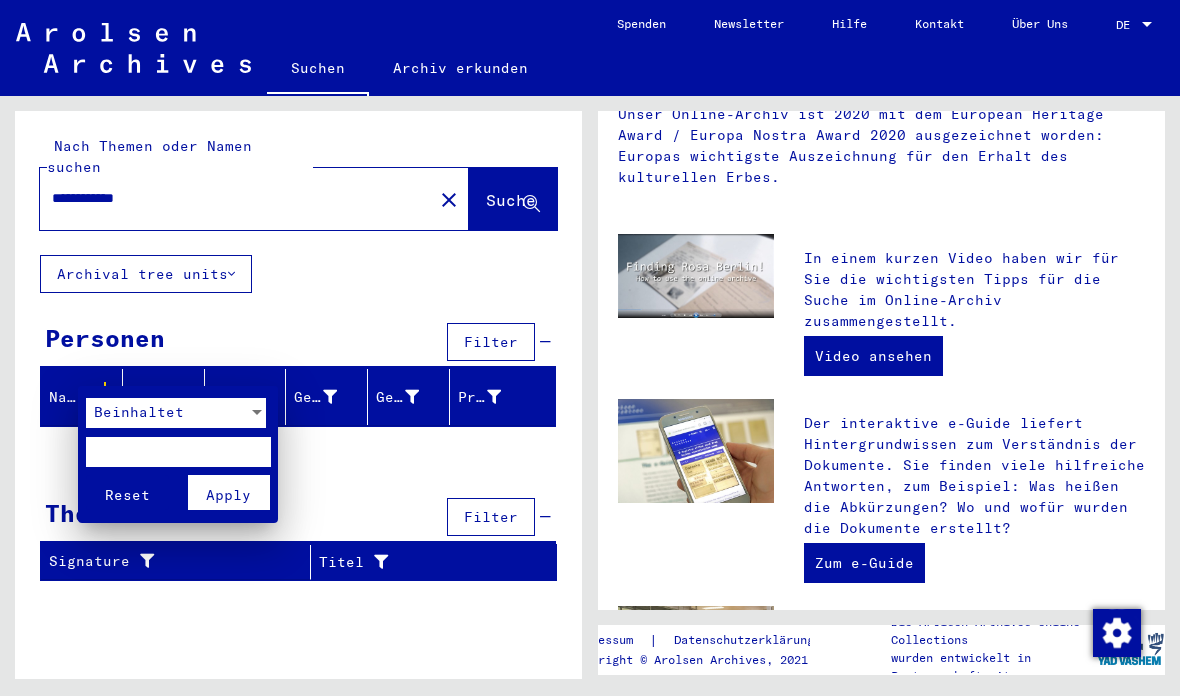 click at bounding box center (178, 452) 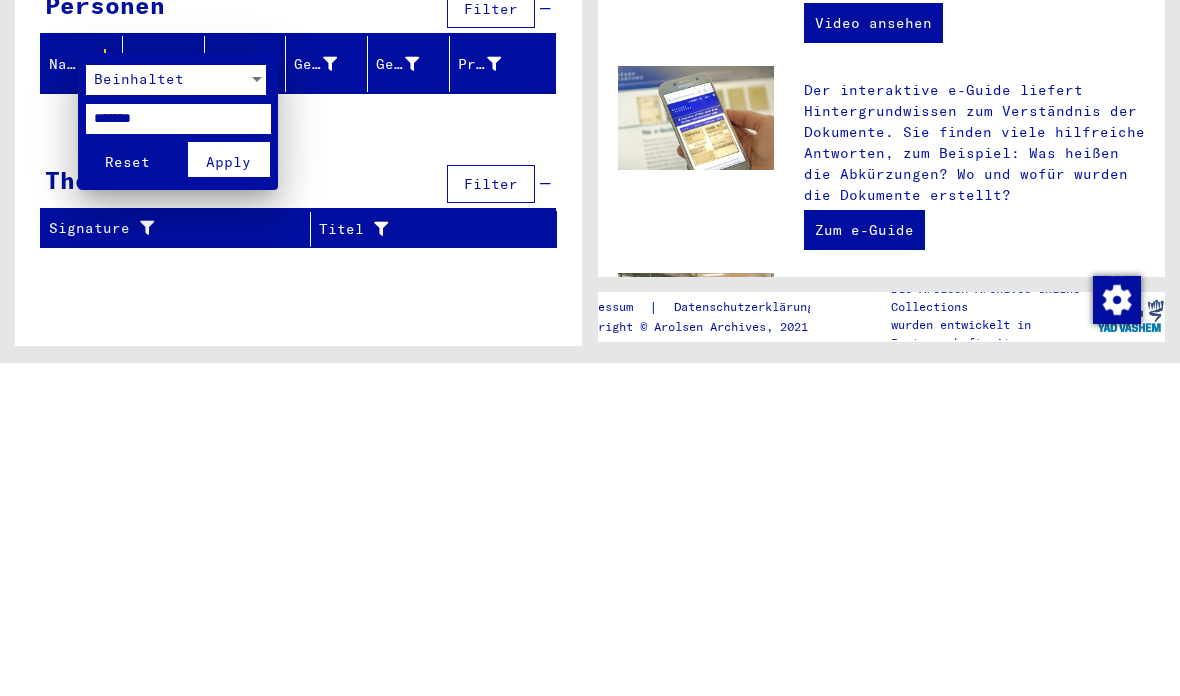 type on "*******" 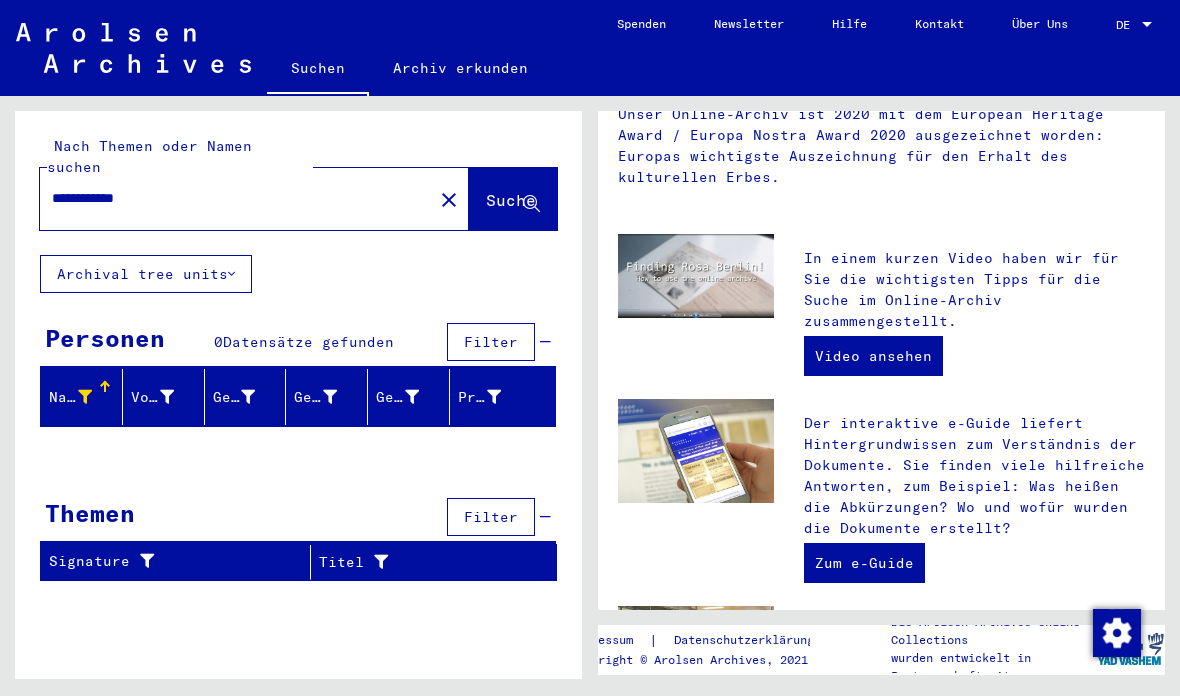 click on "**********" at bounding box center [230, 198] 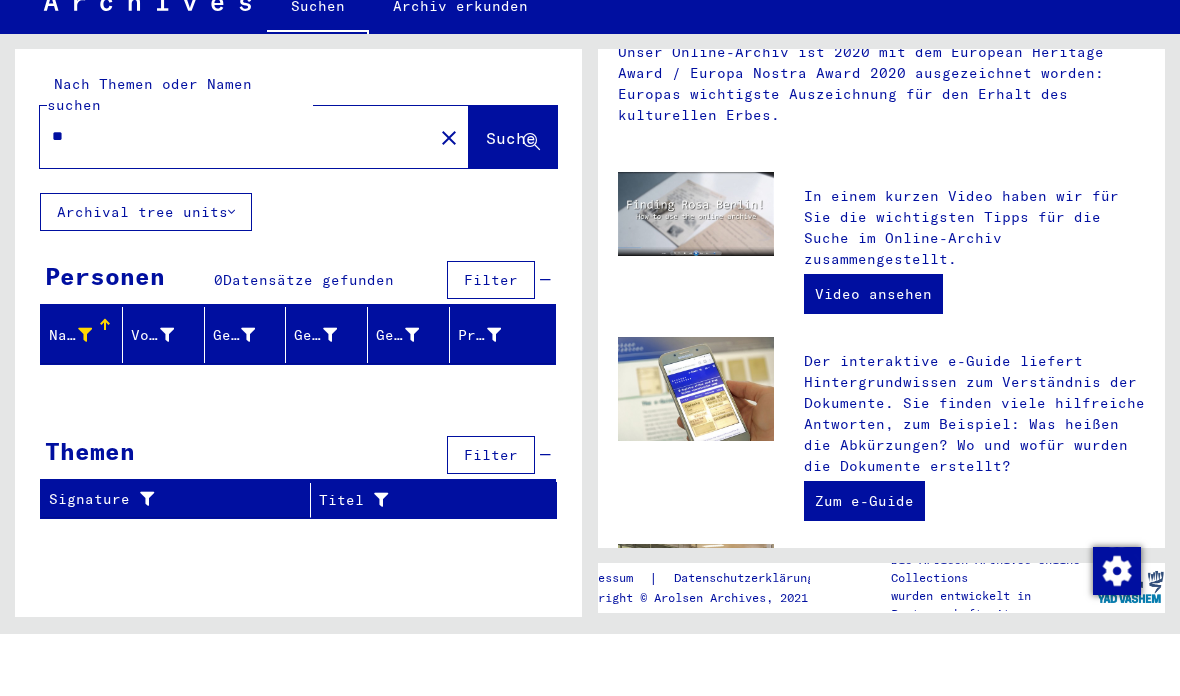 type on "*" 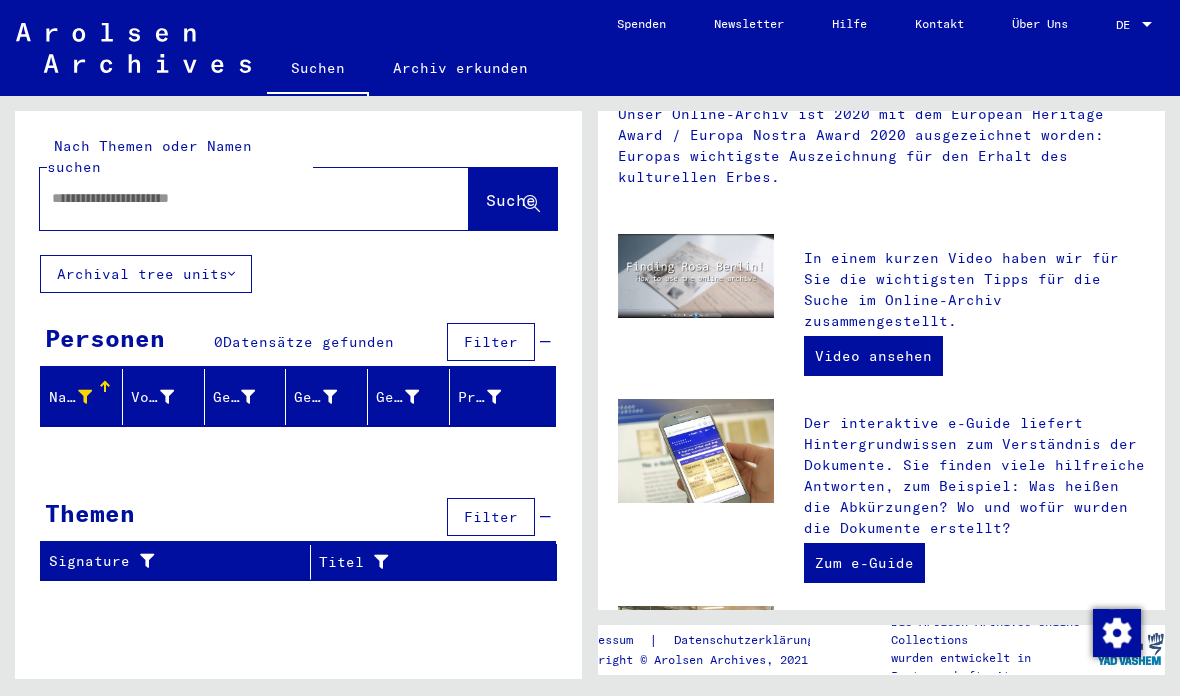 click at bounding box center [85, 397] 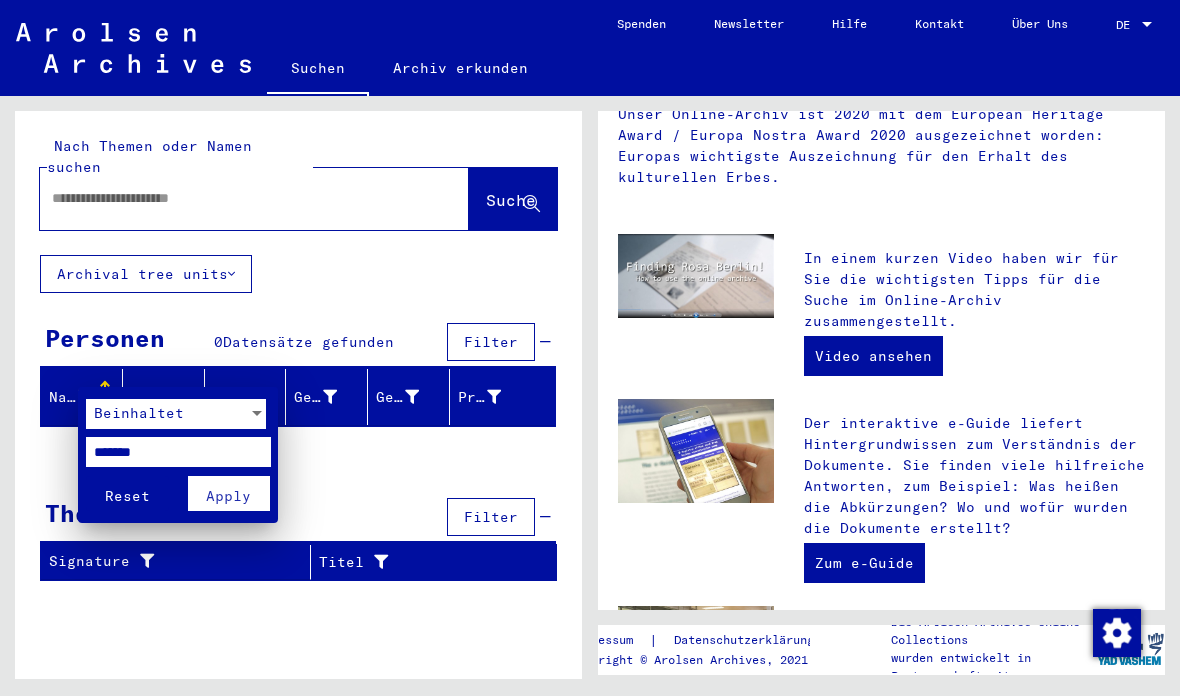 click on "Apply" at bounding box center [228, 496] 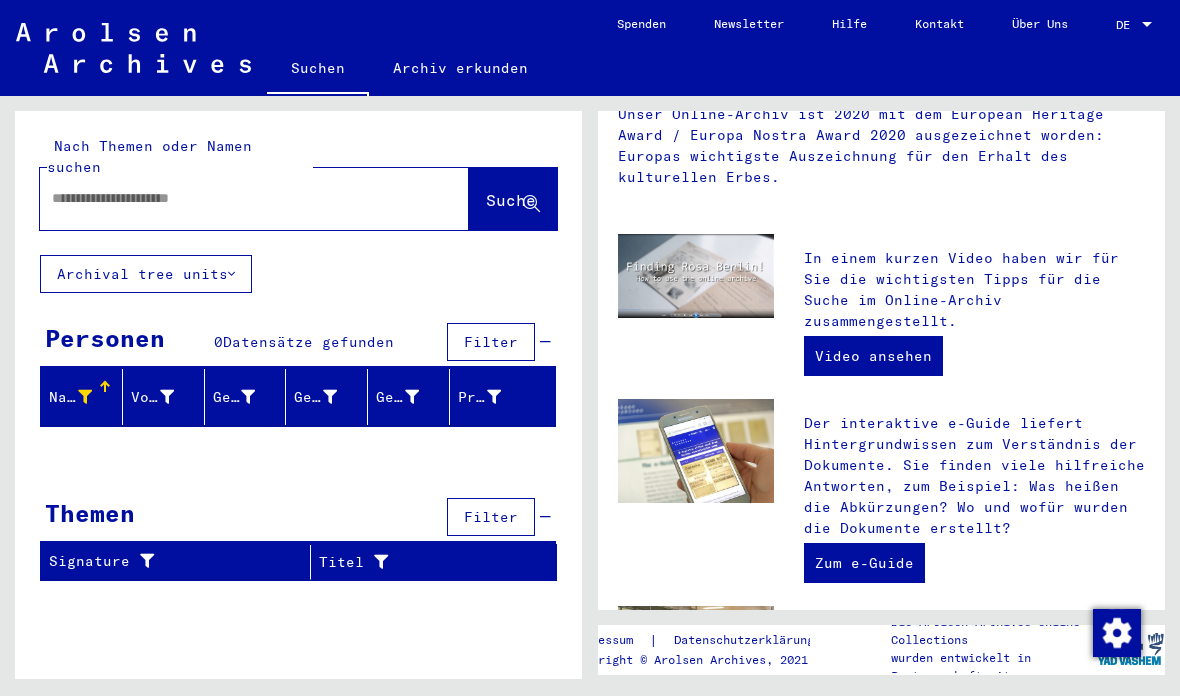 click on "Suche" 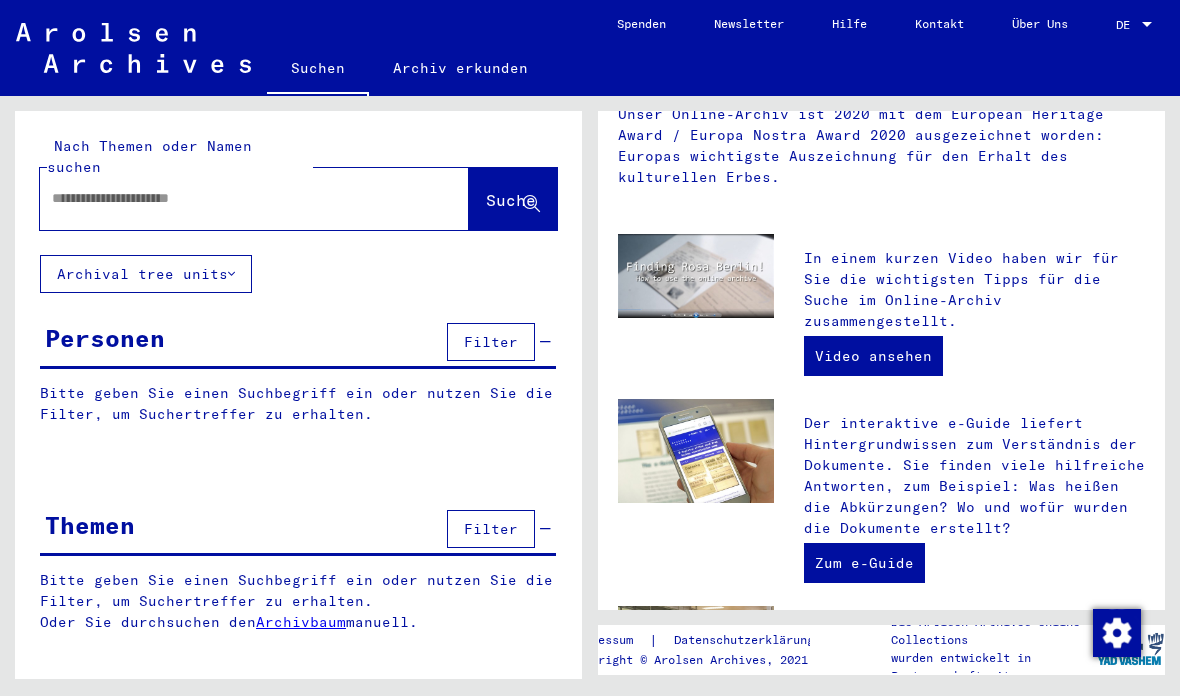 click on "Filter" at bounding box center (491, 342) 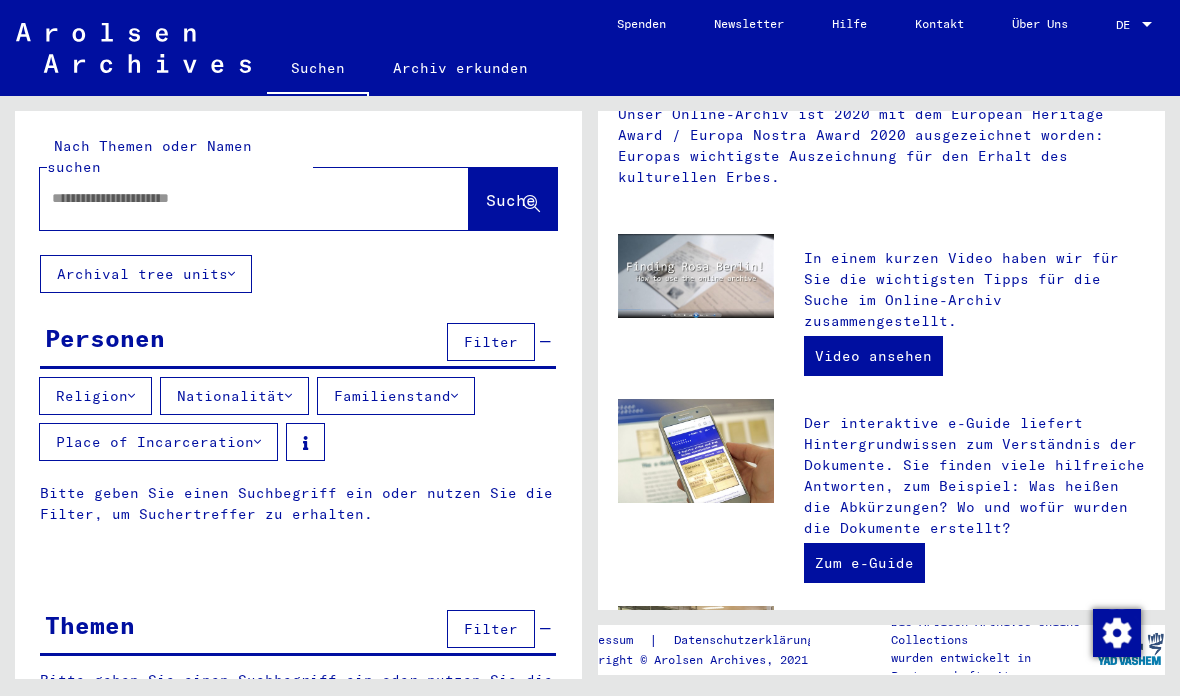 click on "Filter" at bounding box center [491, 342] 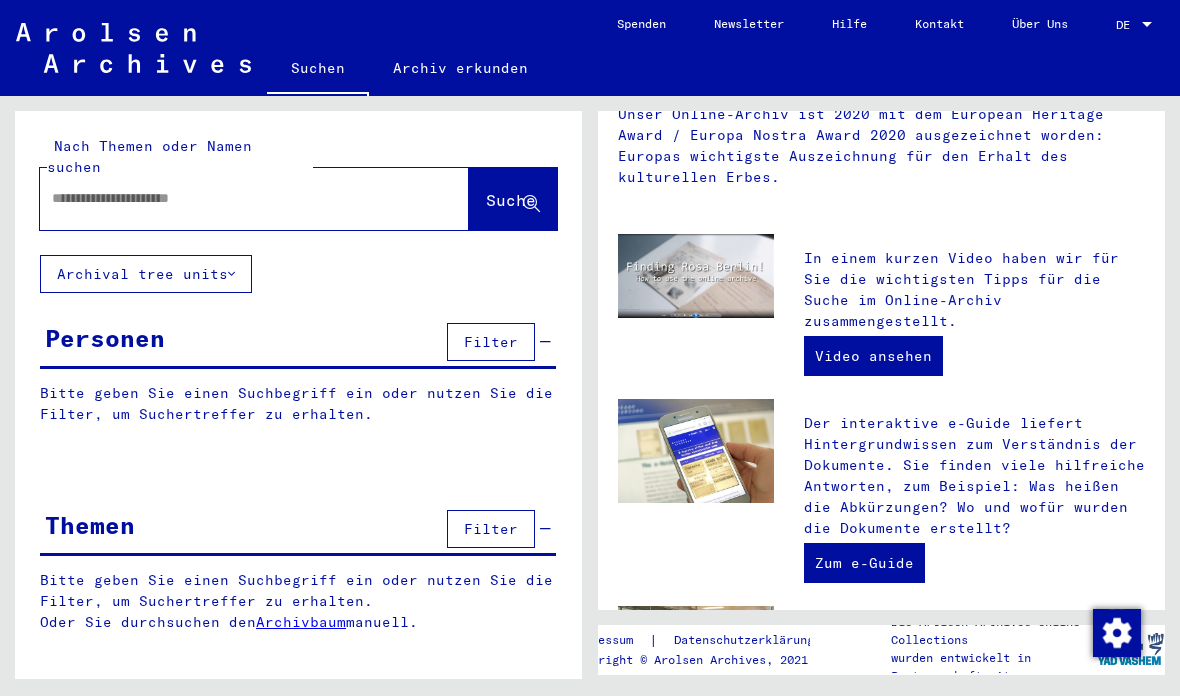 click at bounding box center (230, 198) 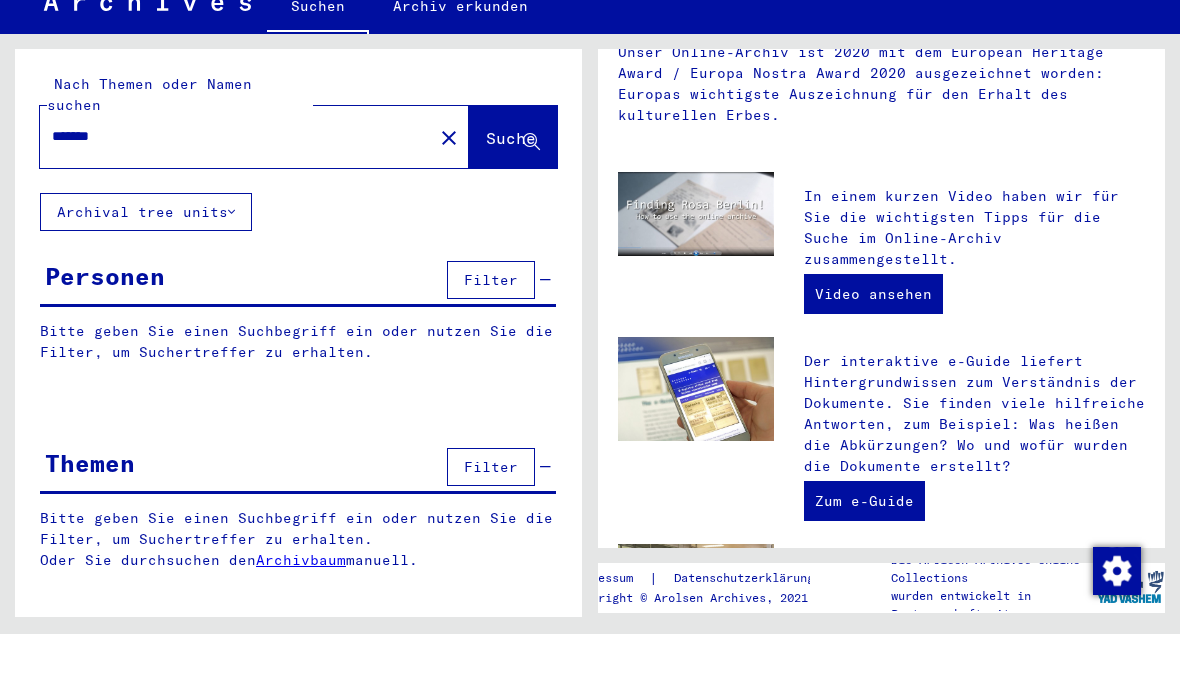 type on "*******" 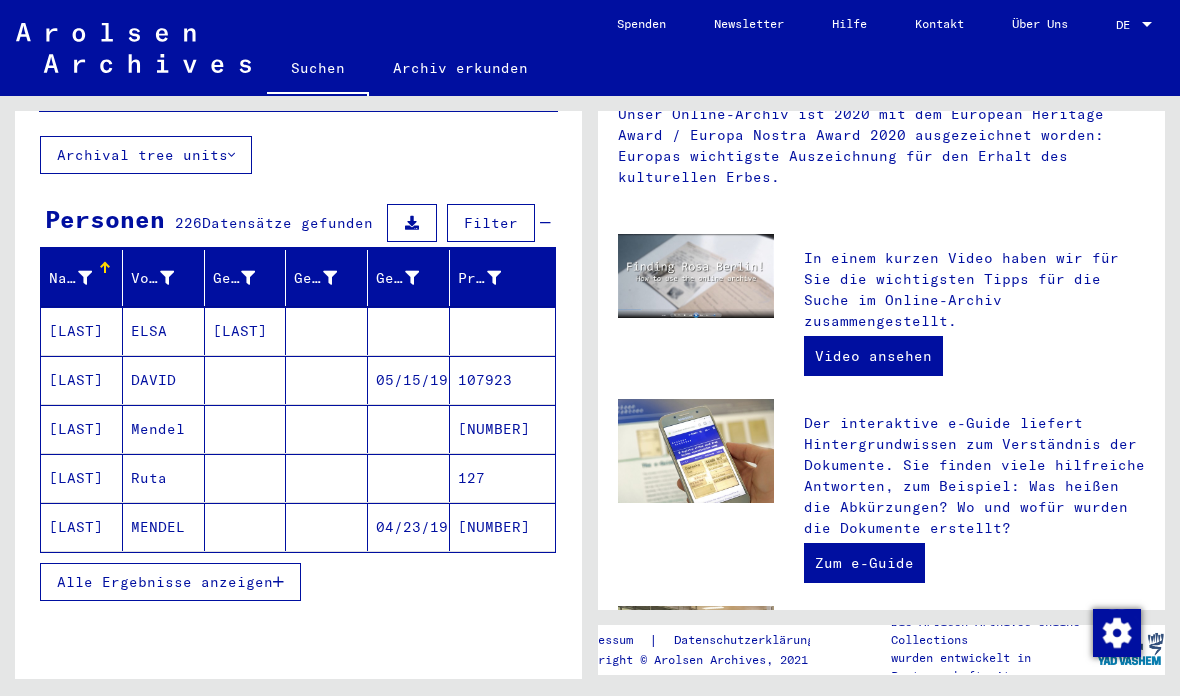 scroll, scrollTop: 149, scrollLeft: 0, axis: vertical 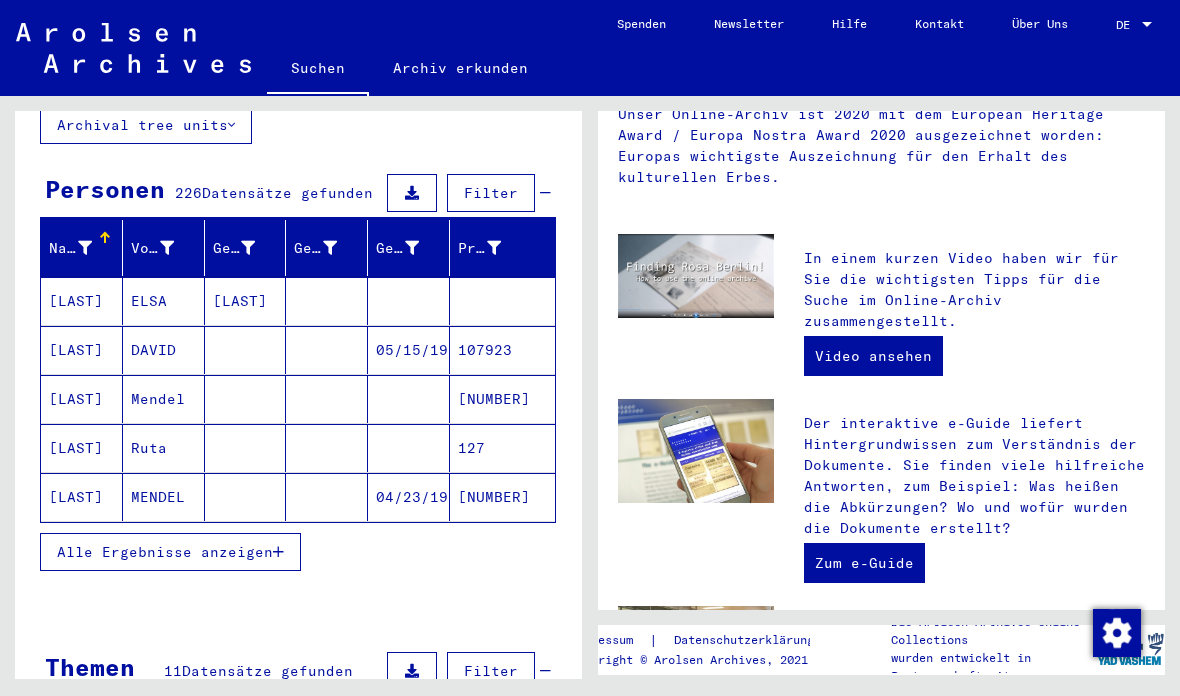 click on "Alle Ergebnisse anzeigen" at bounding box center (165, 552) 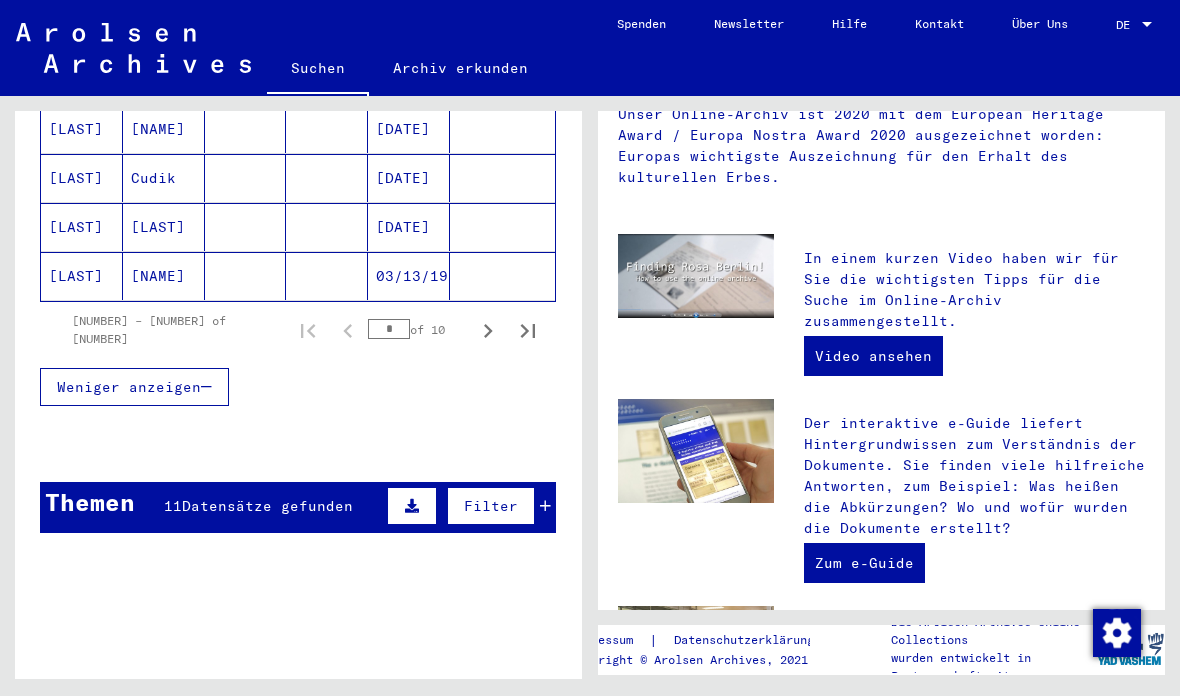 scroll, scrollTop: 1317, scrollLeft: 0, axis: vertical 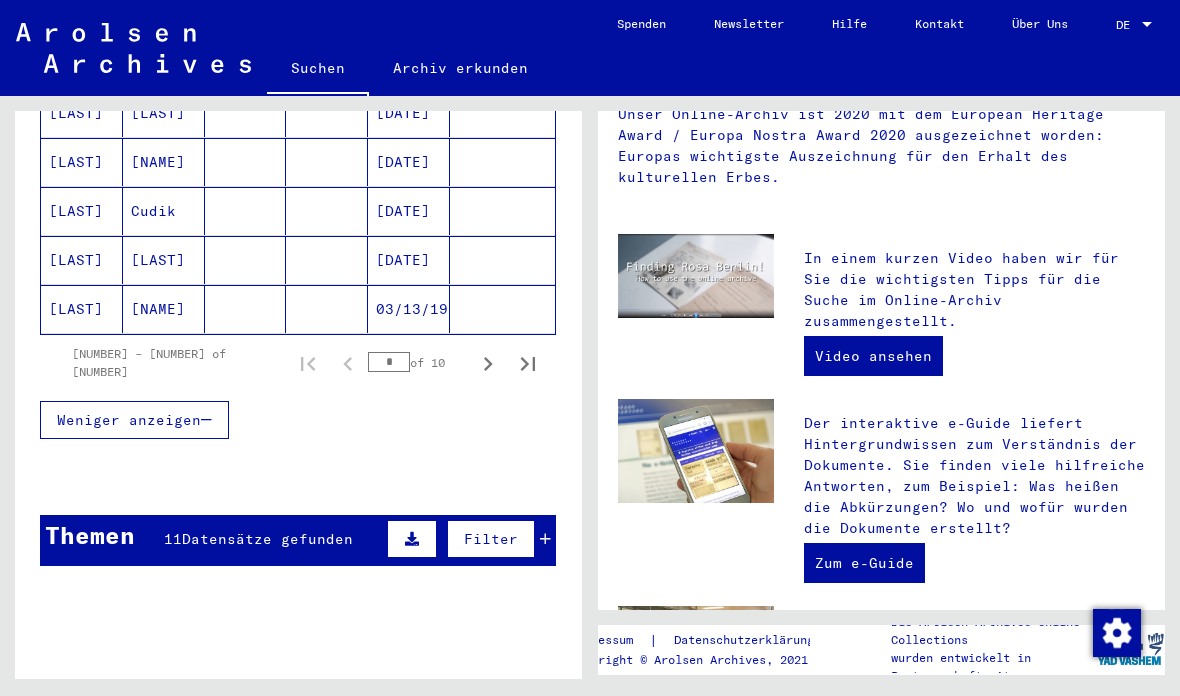 click 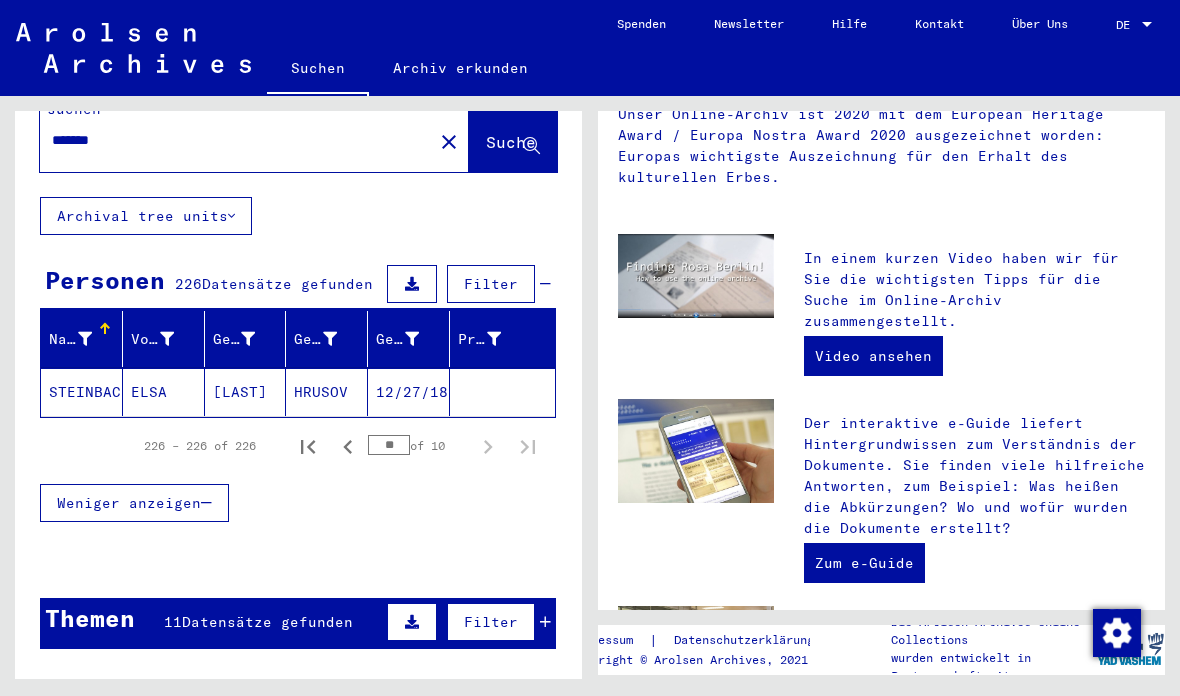 scroll, scrollTop: 54, scrollLeft: 0, axis: vertical 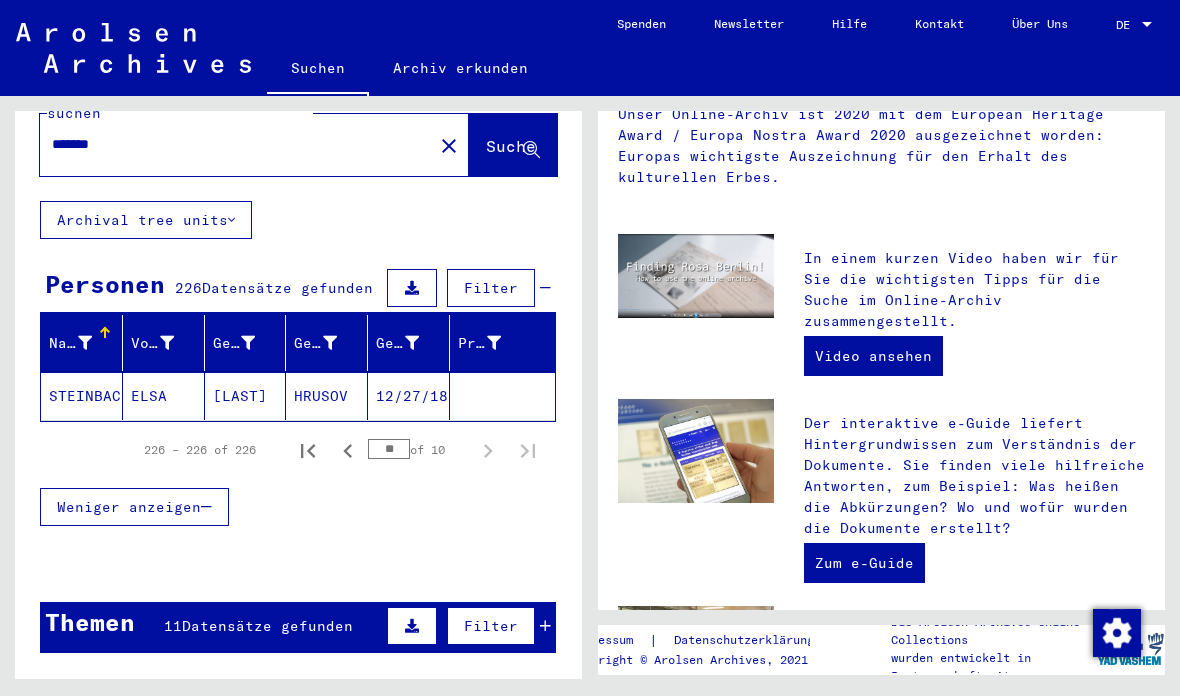 click 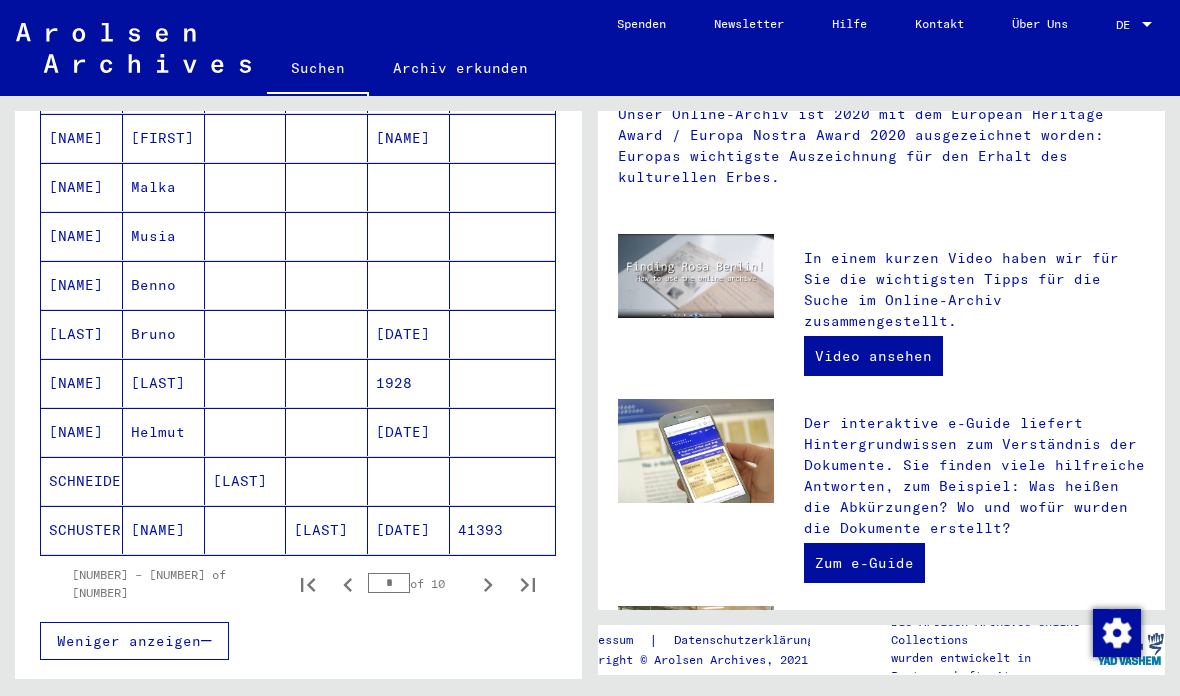scroll, scrollTop: 1097, scrollLeft: 0, axis: vertical 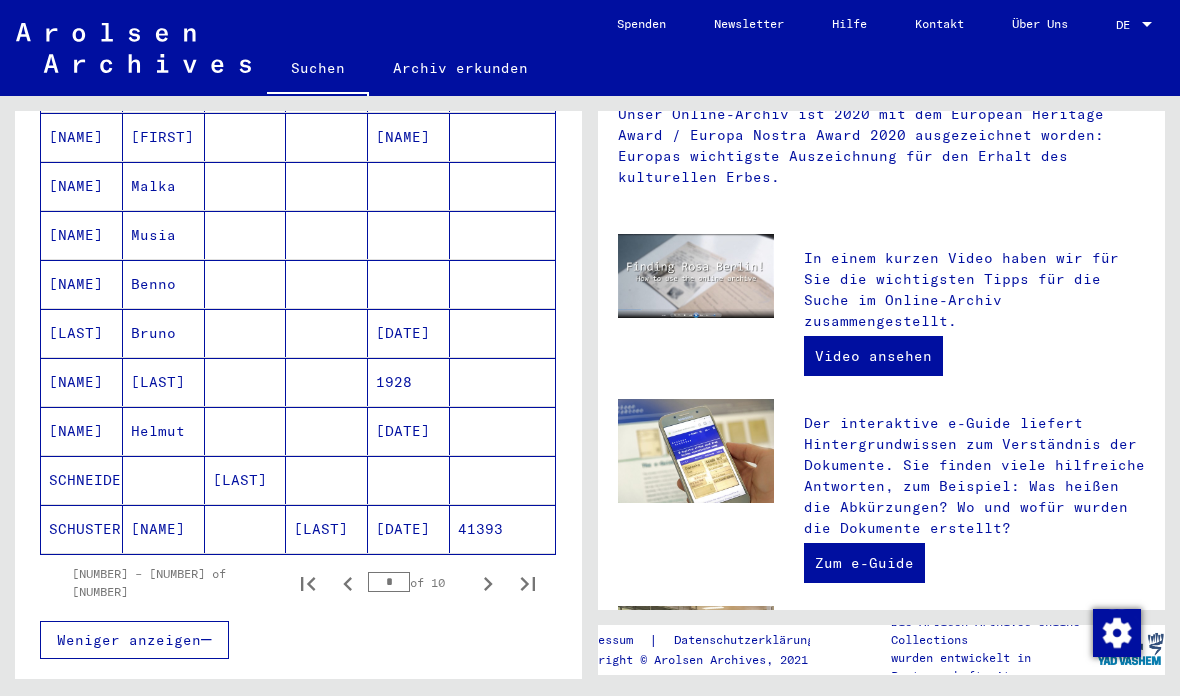 click 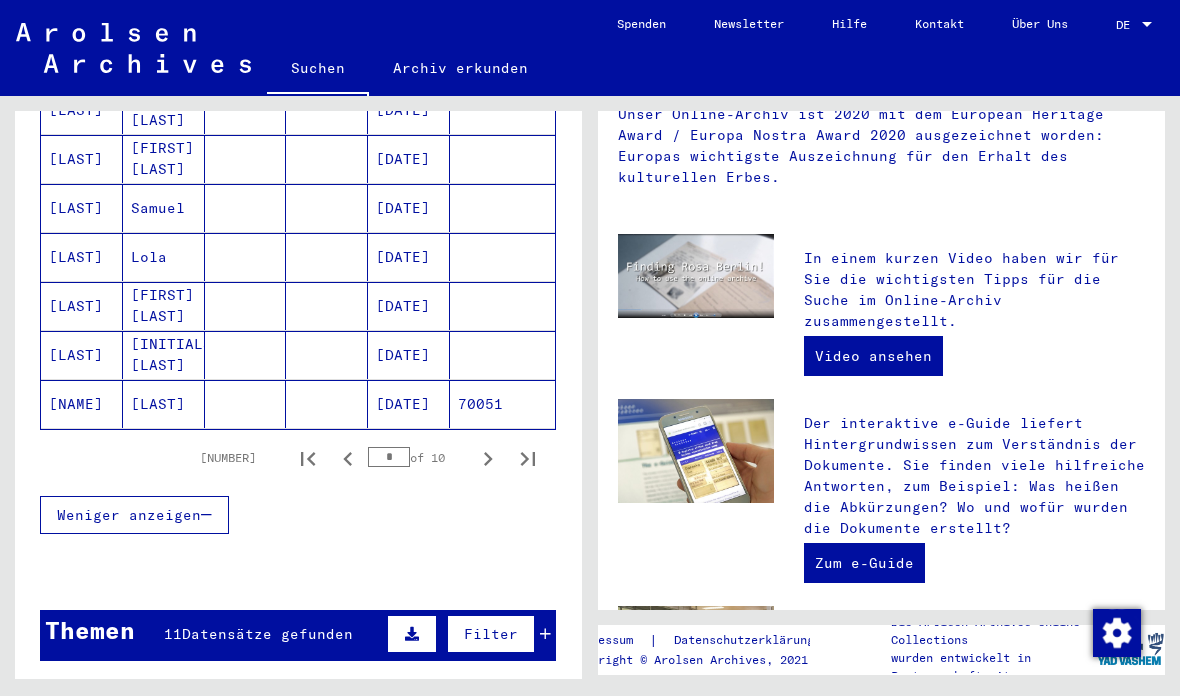 scroll, scrollTop: 1226, scrollLeft: 0, axis: vertical 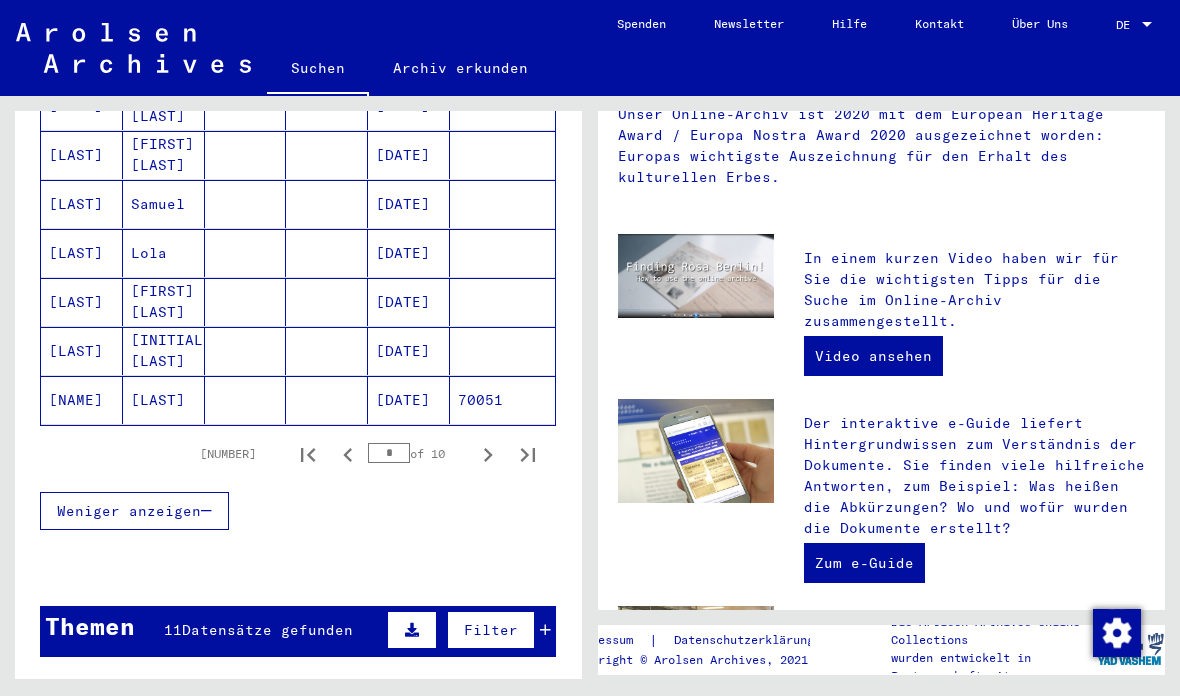 click 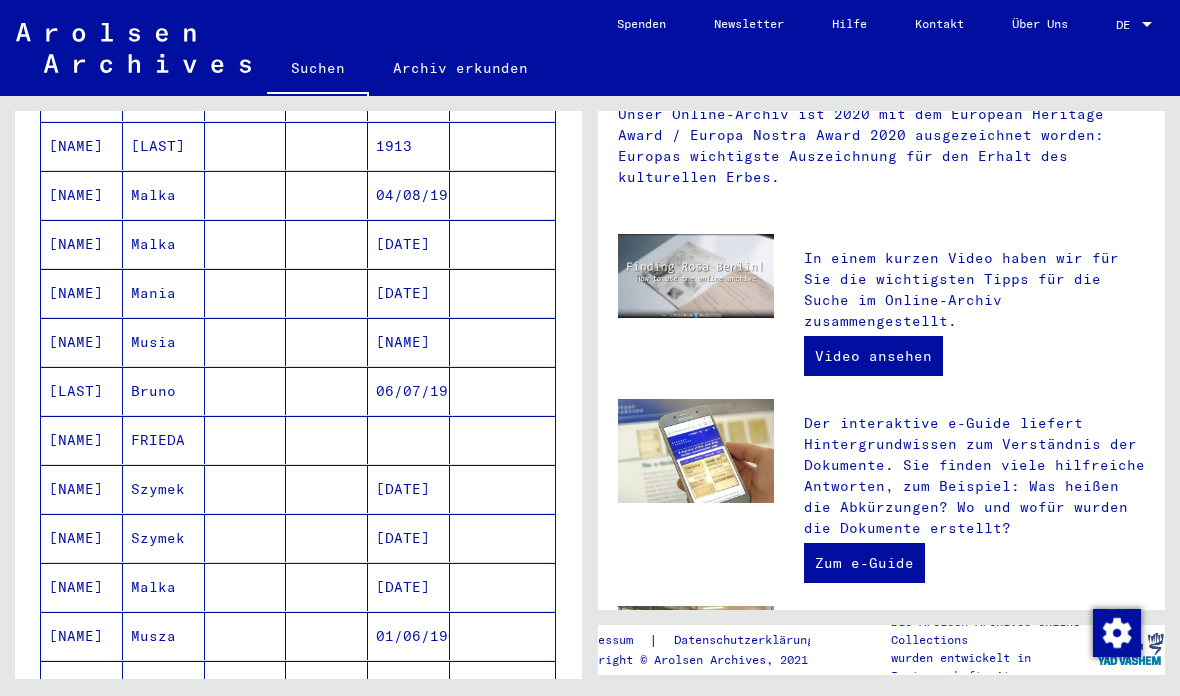 scroll, scrollTop: 397, scrollLeft: 0, axis: vertical 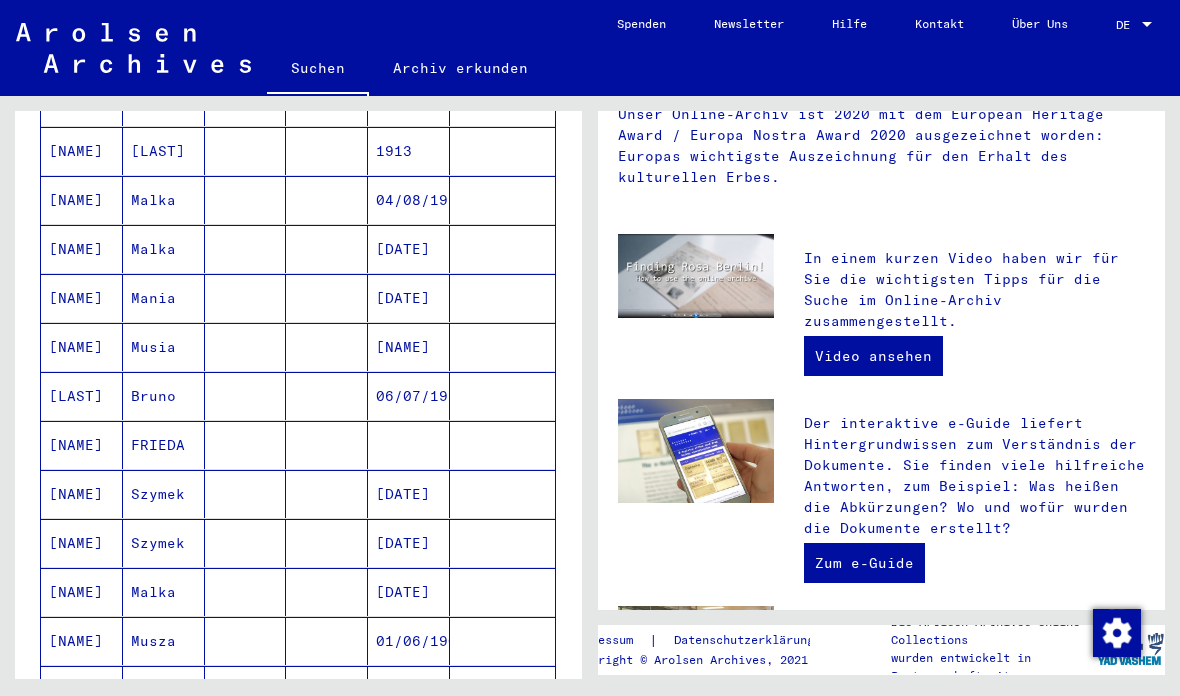 click on "[NAME]" at bounding box center [82, 494] 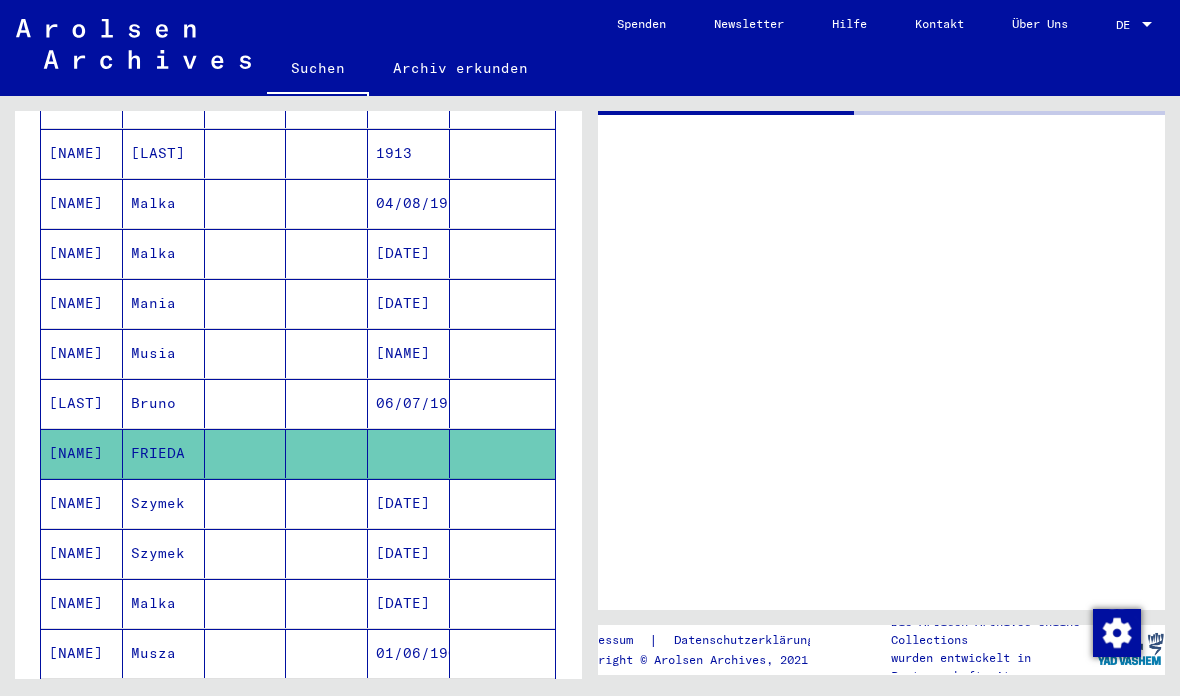 scroll, scrollTop: 0, scrollLeft: 0, axis: both 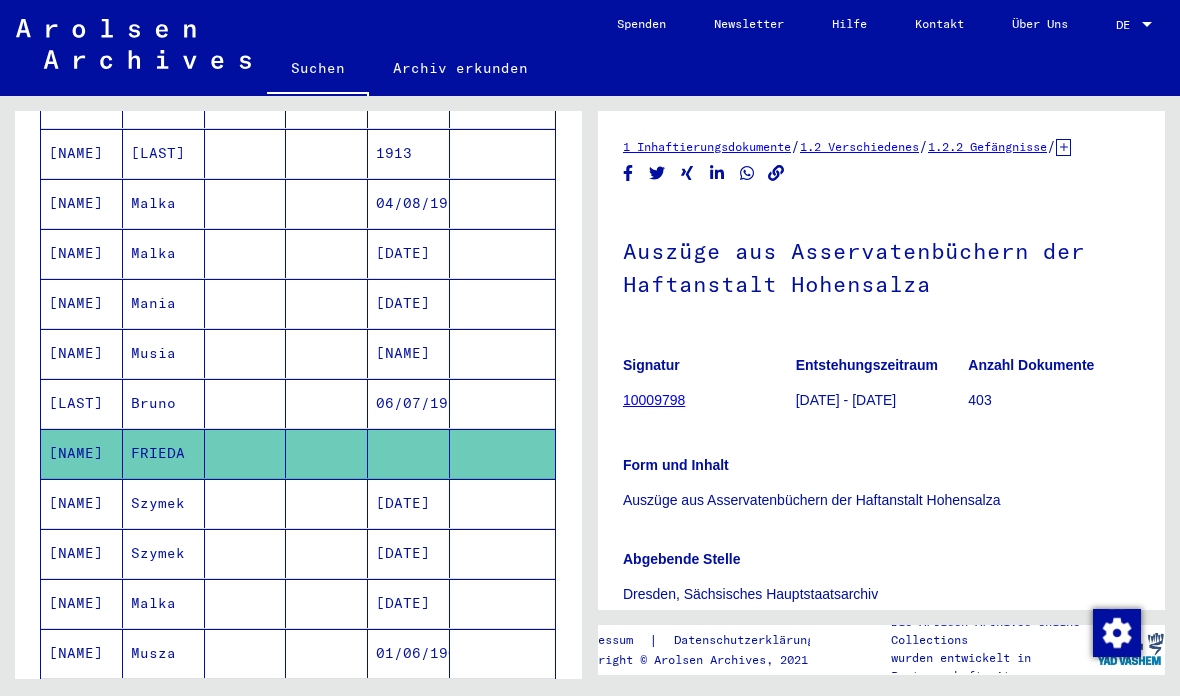 click on "Auszüge aus Asservatenbüchern der Haftanstalt Hohensalza" 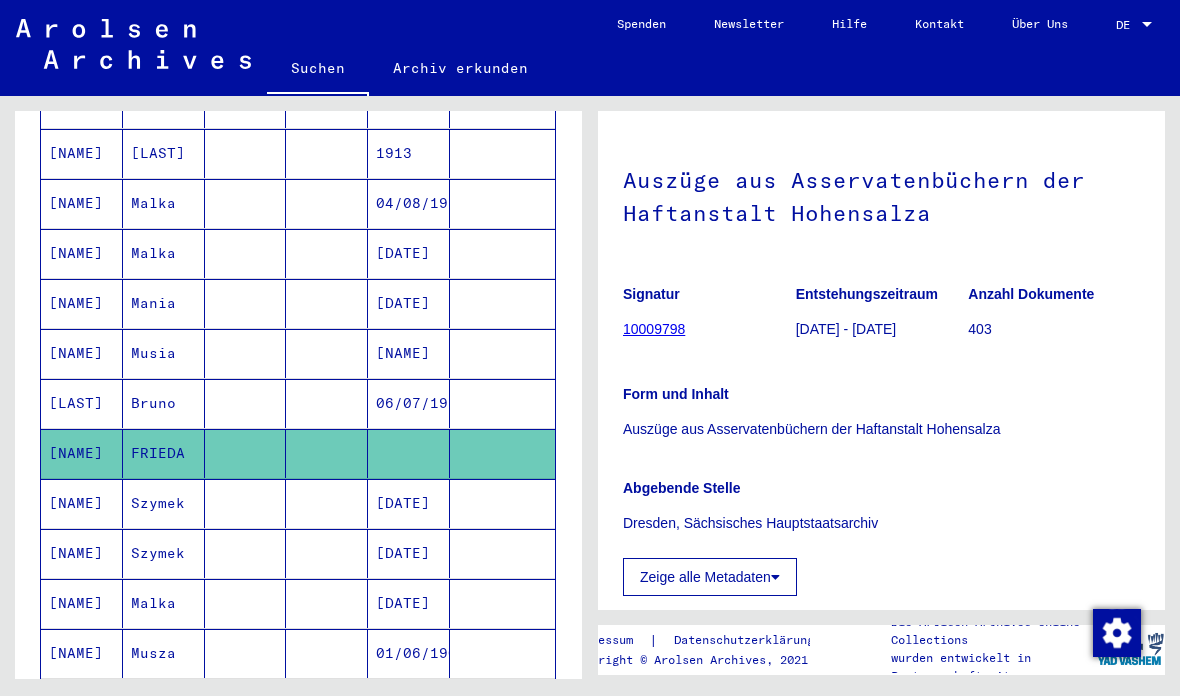 scroll, scrollTop: 72, scrollLeft: 0, axis: vertical 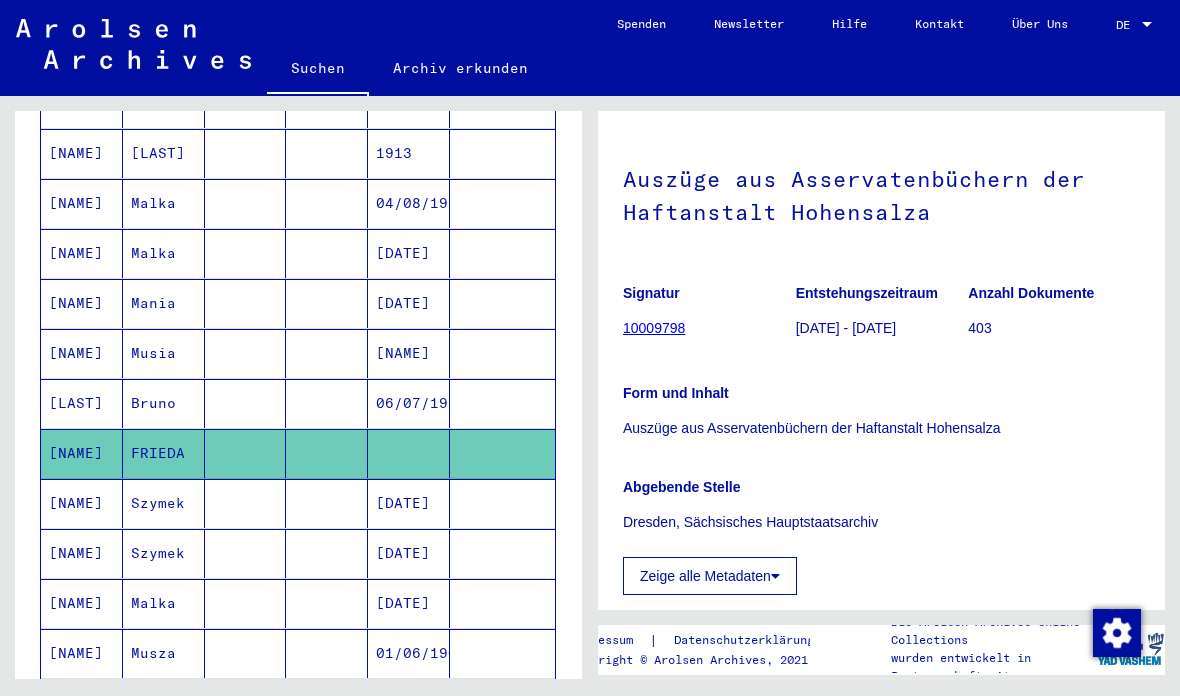 click on "Auszüge aus Asservatenbüchern der Haftanstalt Hohensalza" 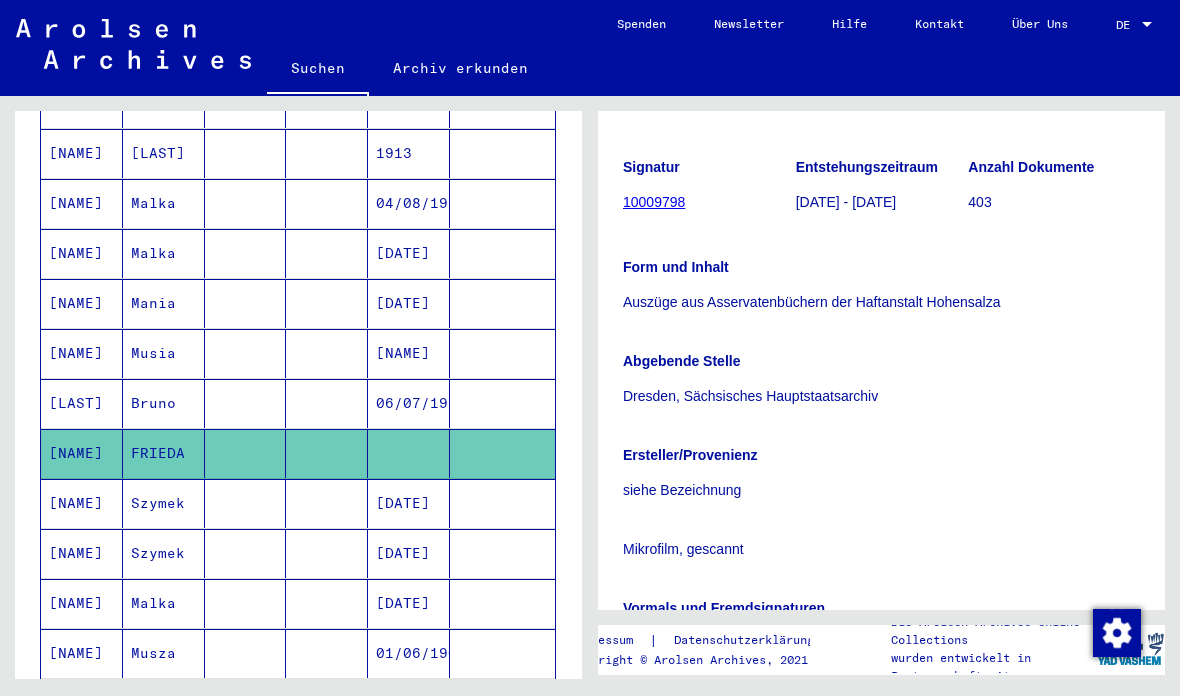 scroll, scrollTop: 189, scrollLeft: 0, axis: vertical 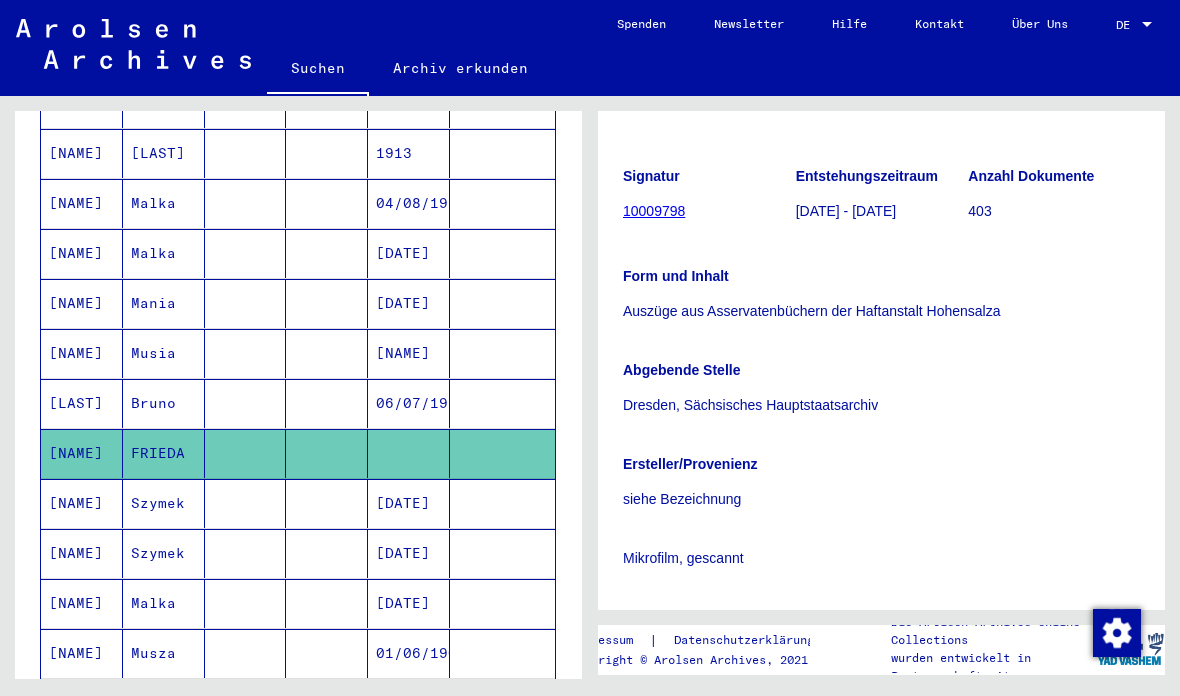 click on "Auszüge aus Asservatenbüchern der Haftanstalt Hohensalza" 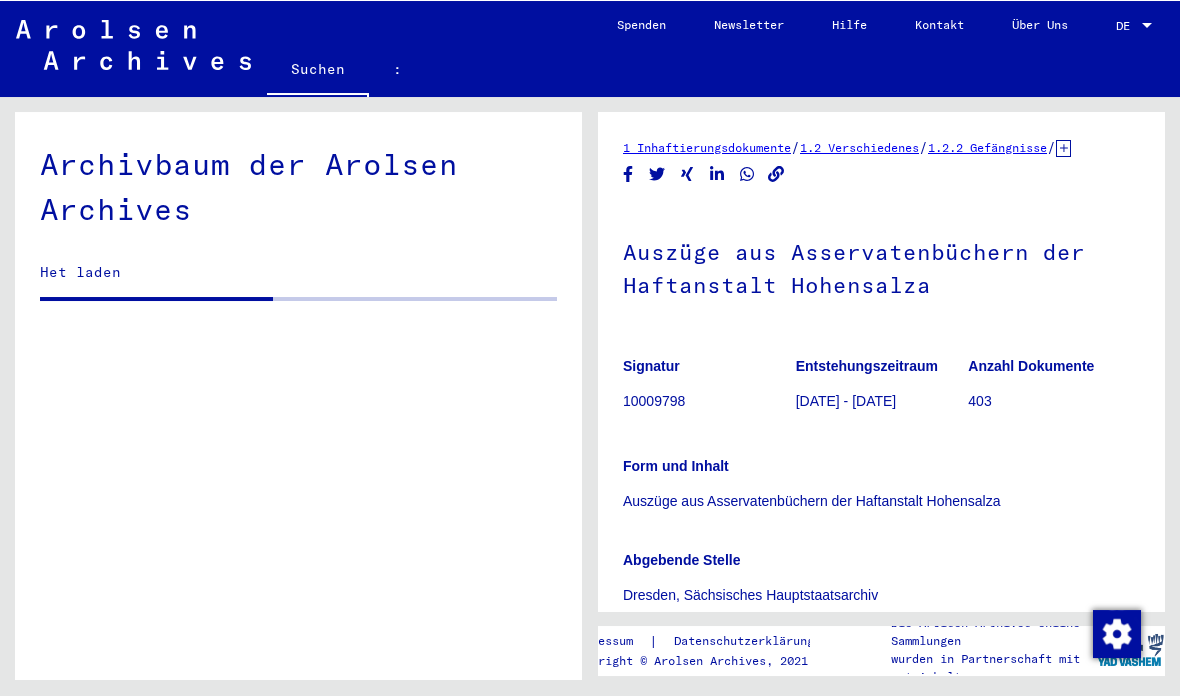 scroll, scrollTop: 10490, scrollLeft: 0, axis: vertical 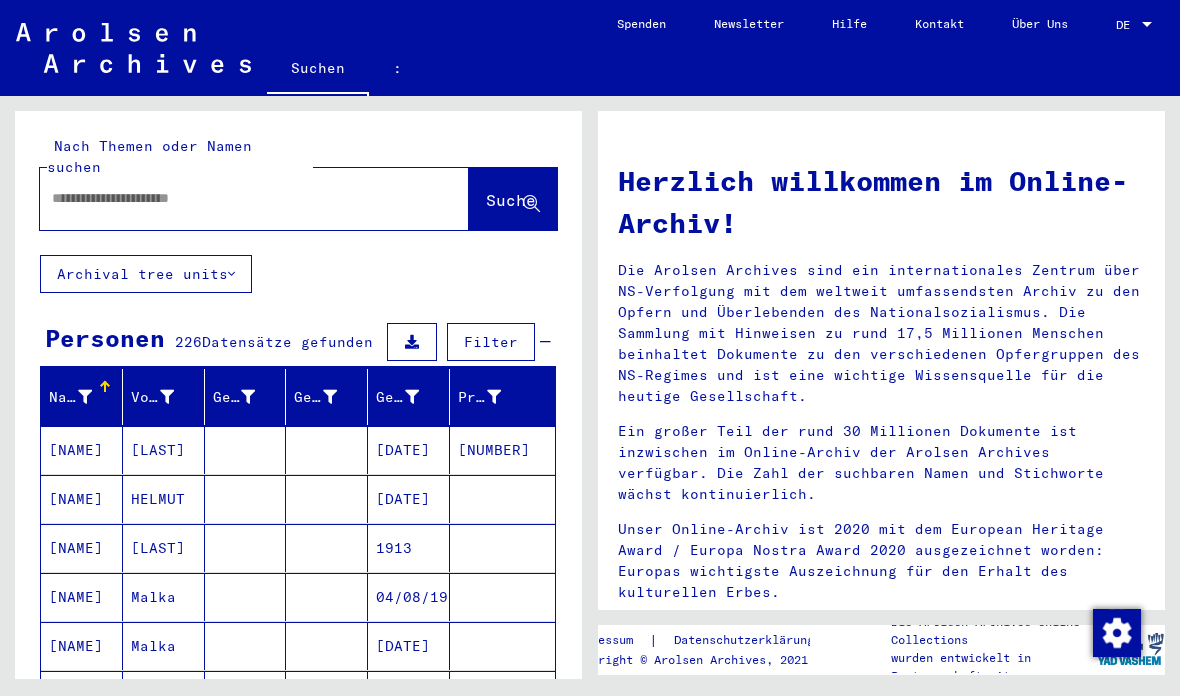 type on "*******" 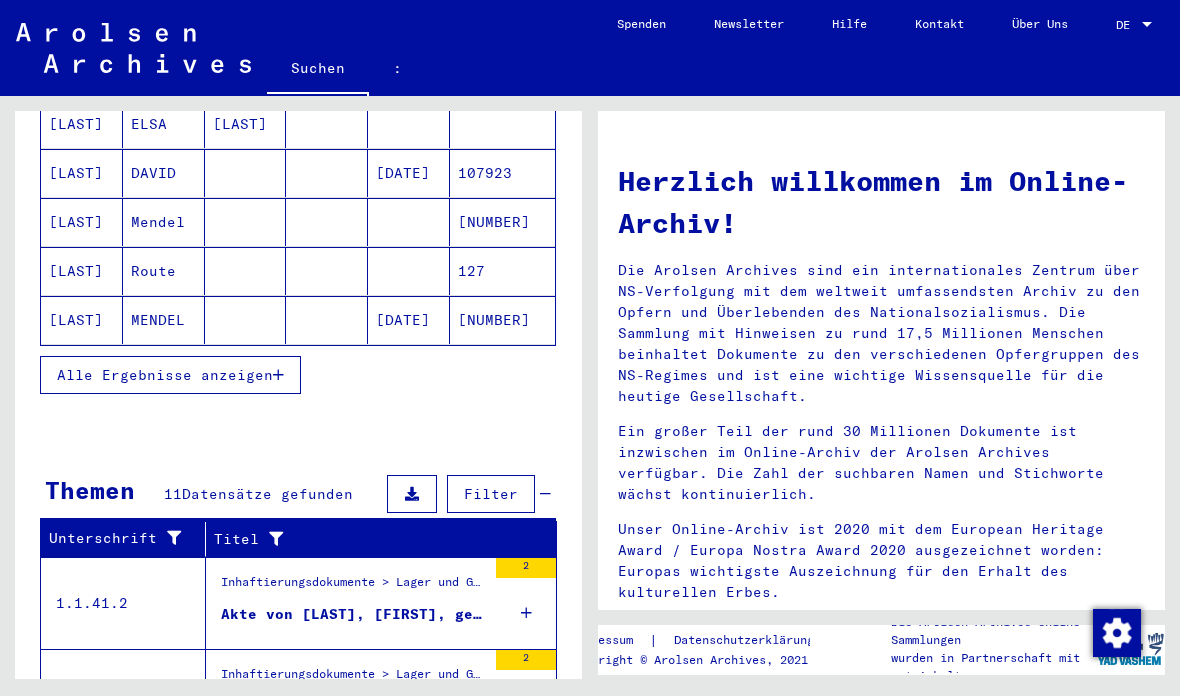 scroll, scrollTop: 313, scrollLeft: 0, axis: vertical 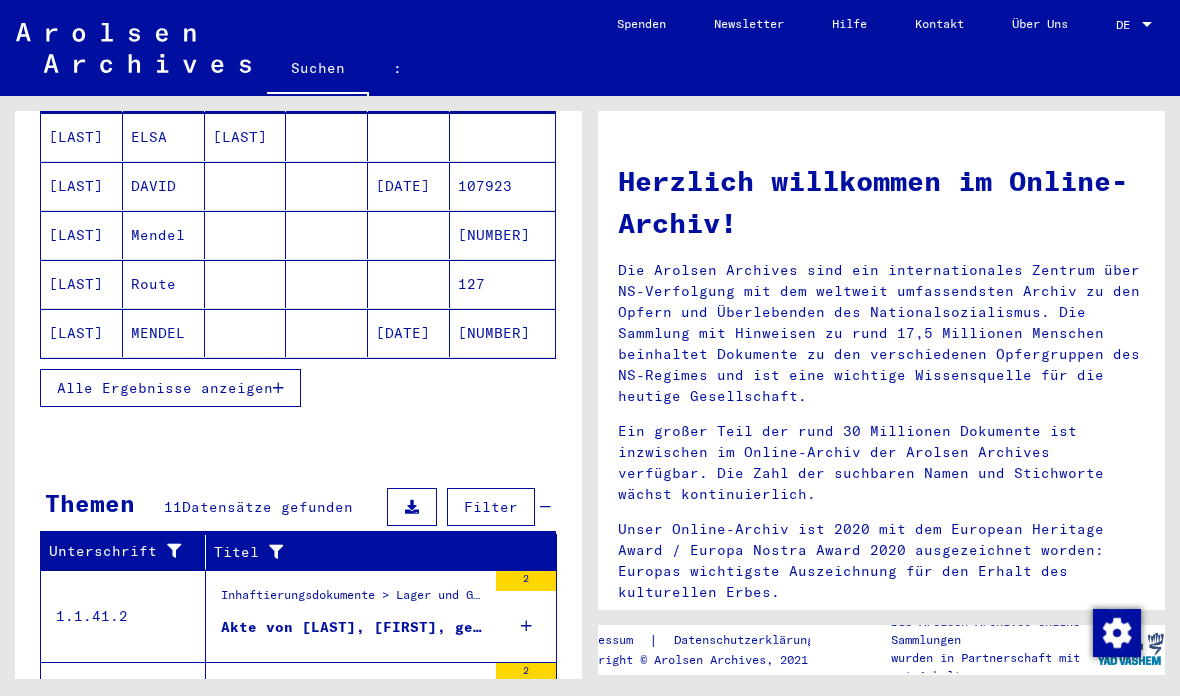 click on "Alle Ergebnisse anzeigen" at bounding box center (170, 388) 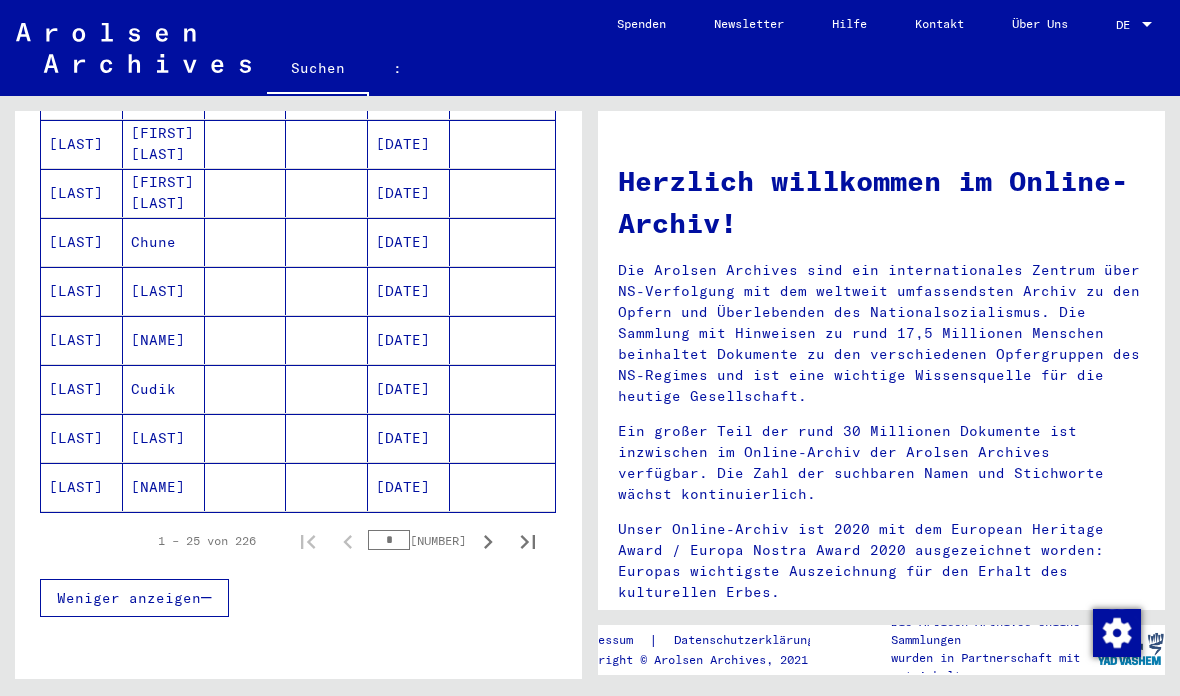 scroll, scrollTop: 1204, scrollLeft: 0, axis: vertical 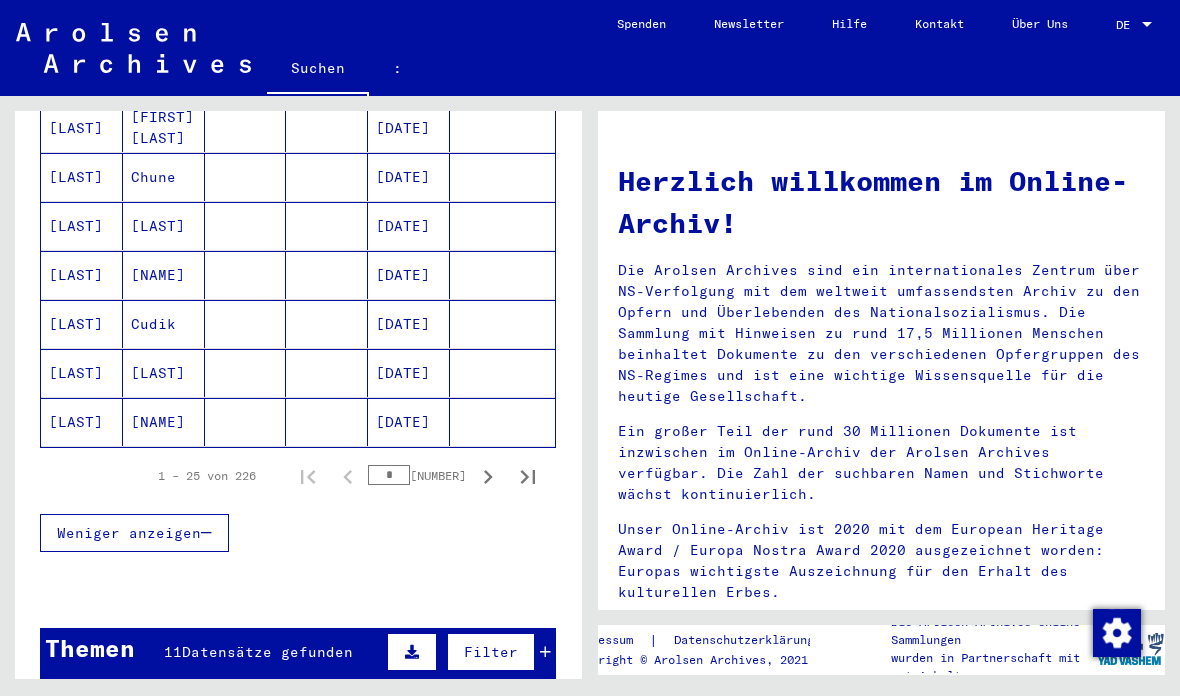 click 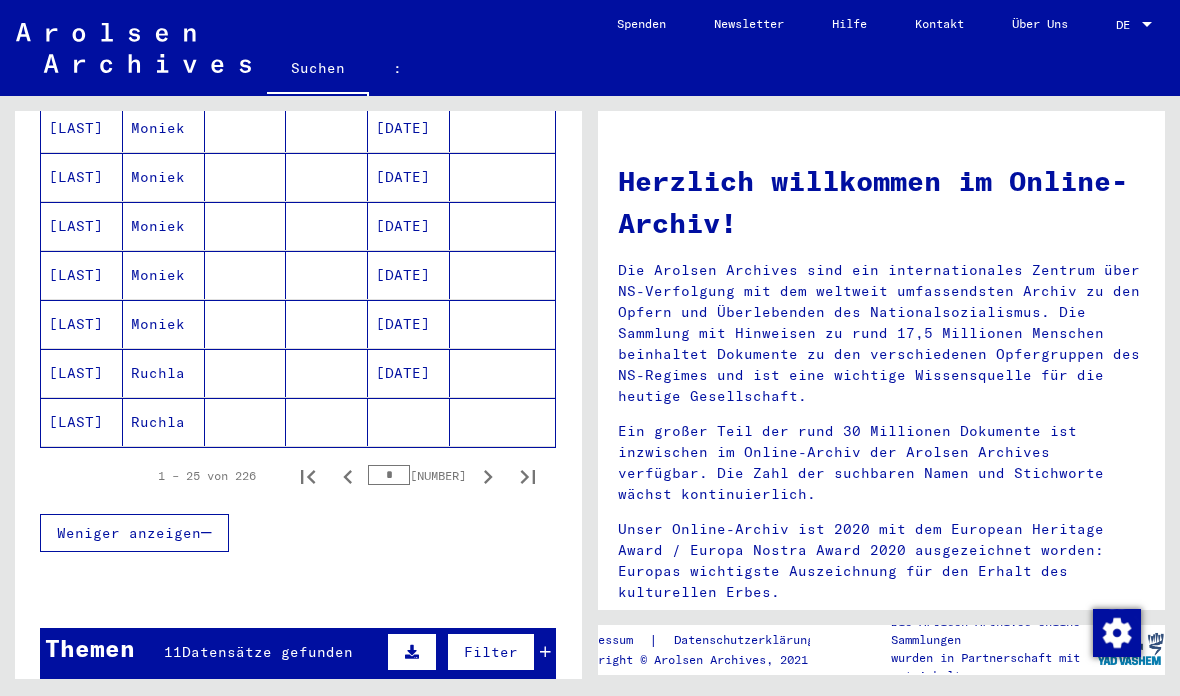 click at bounding box center (488, 476) 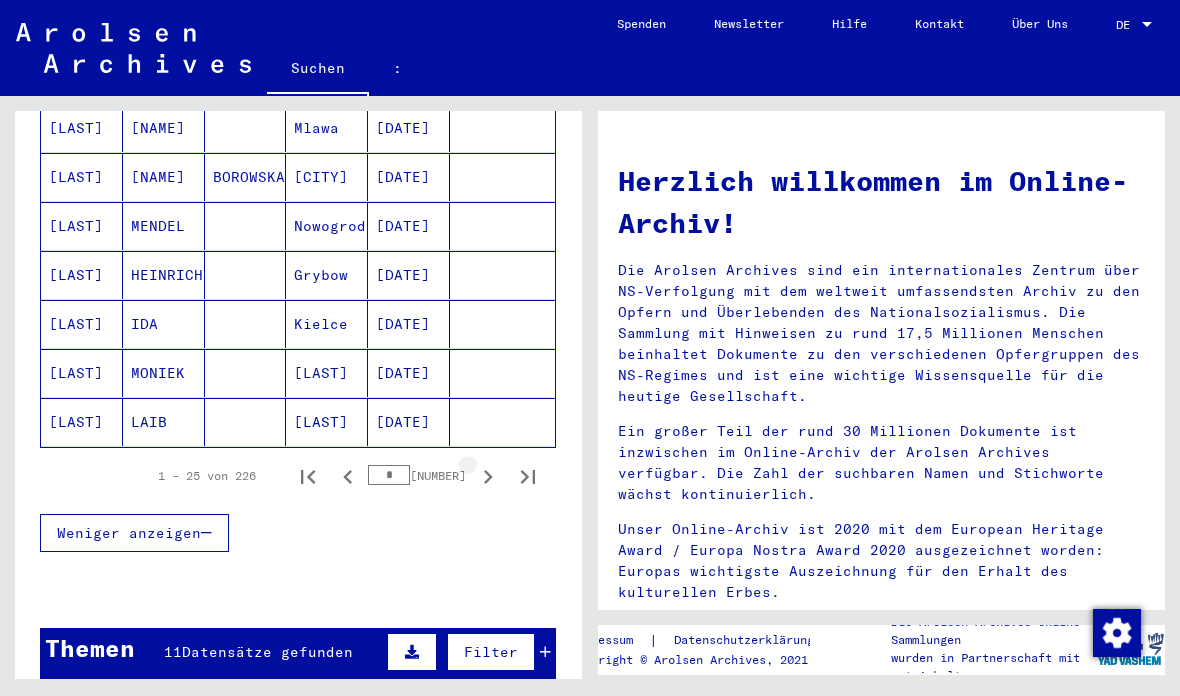 click 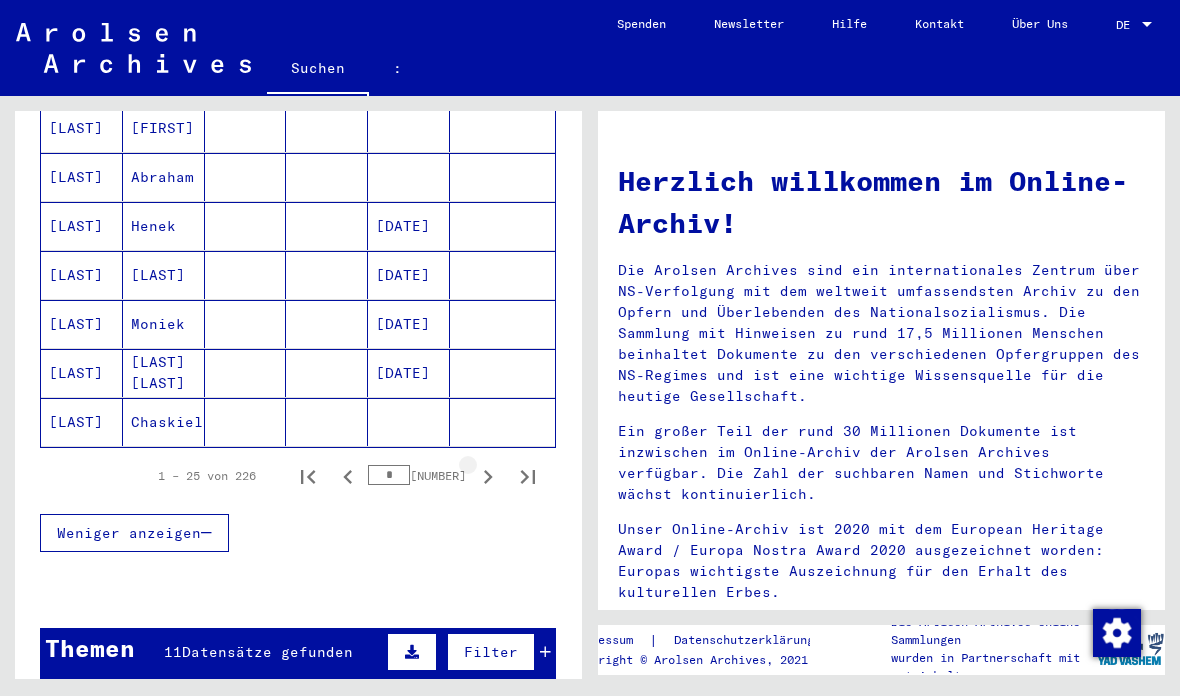 click 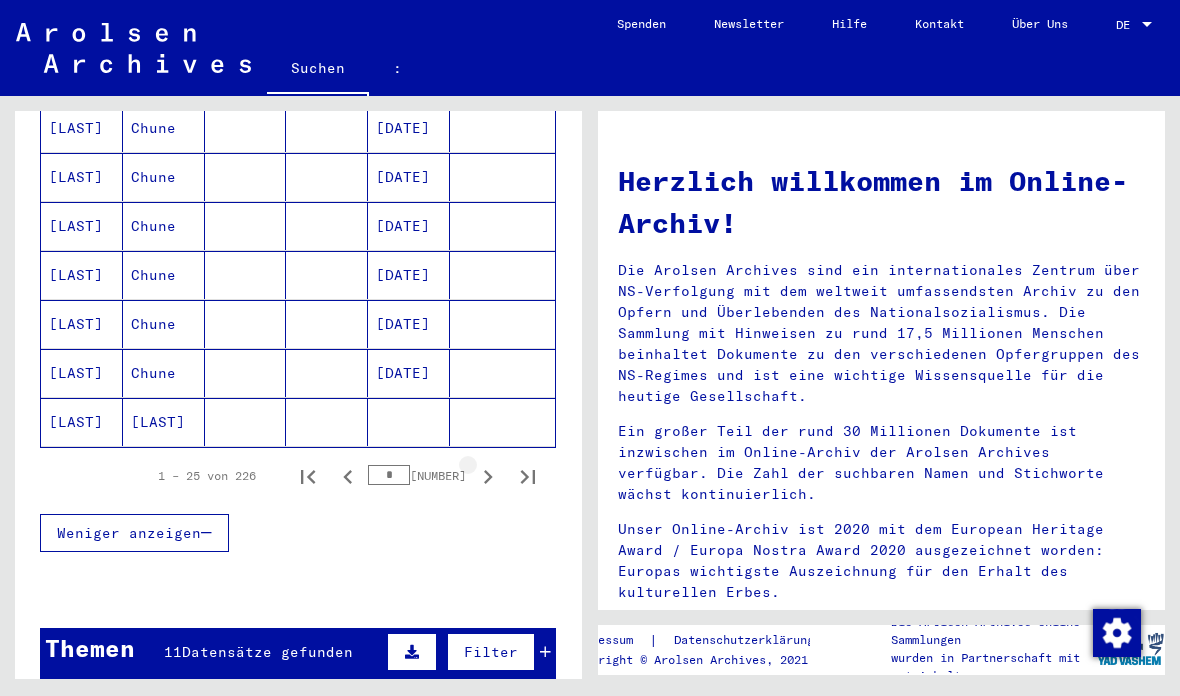 click 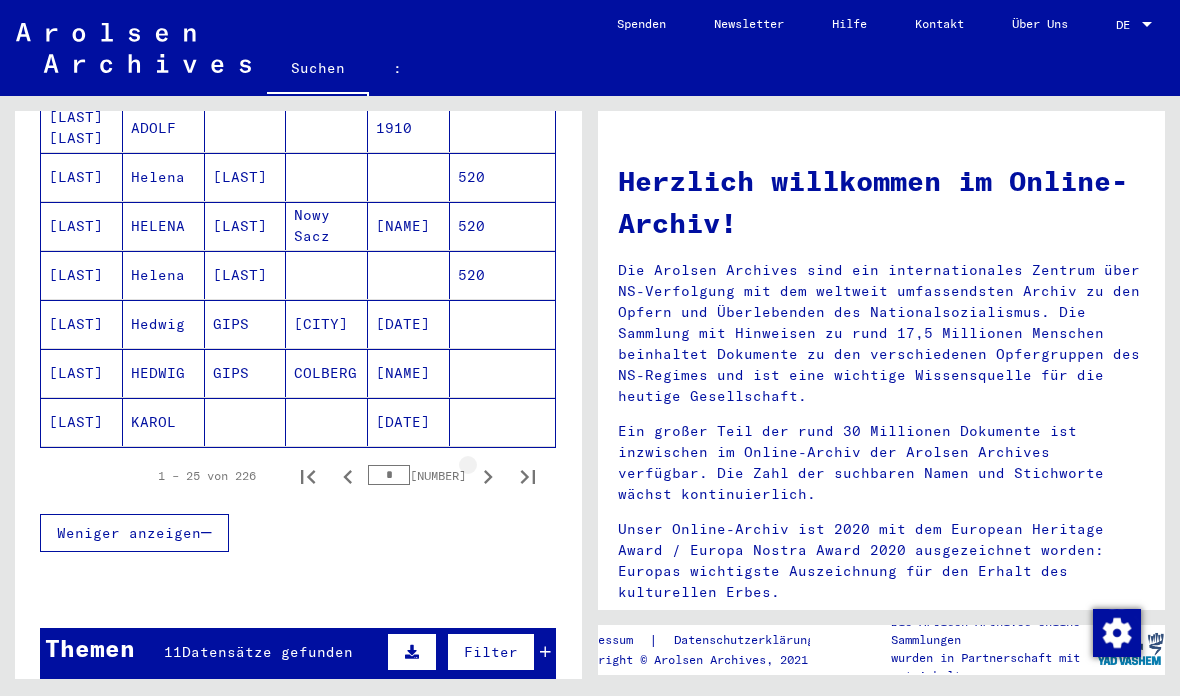 click 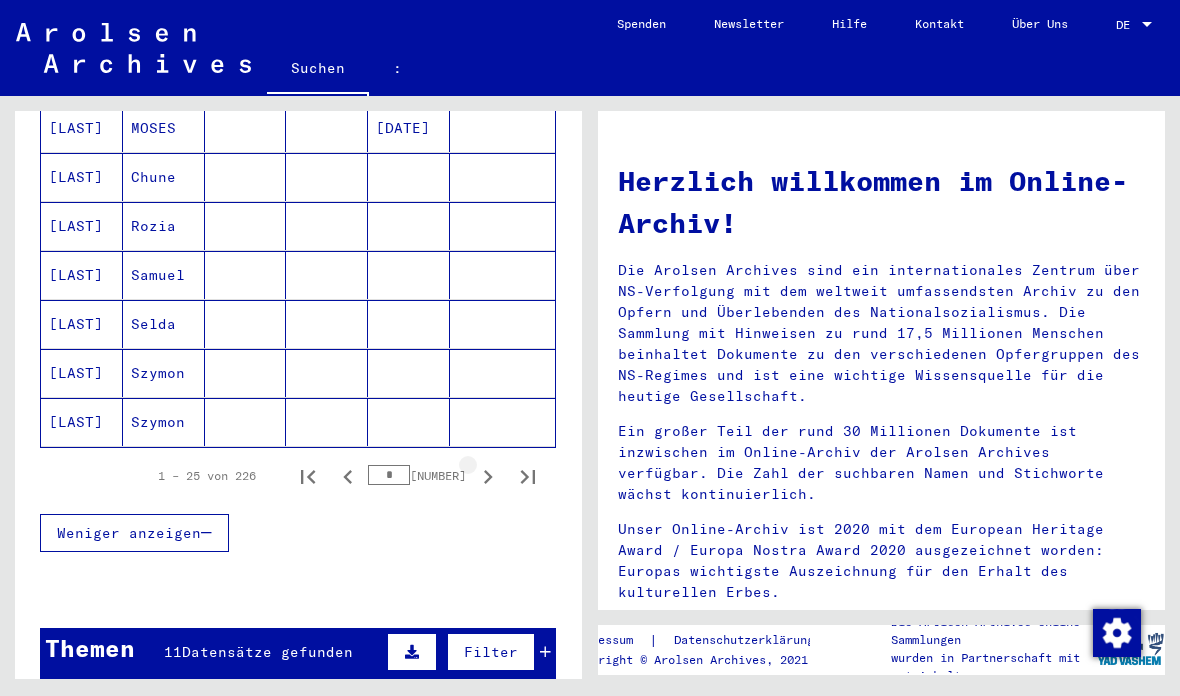 click 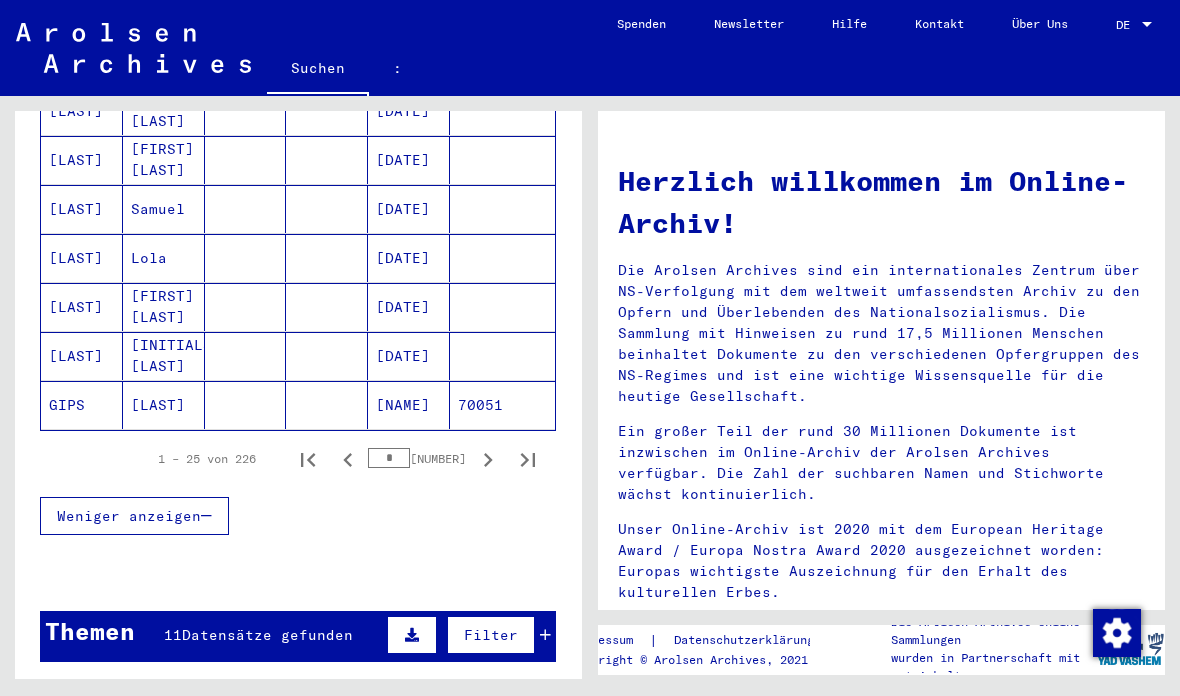 scroll, scrollTop: 1224, scrollLeft: 0, axis: vertical 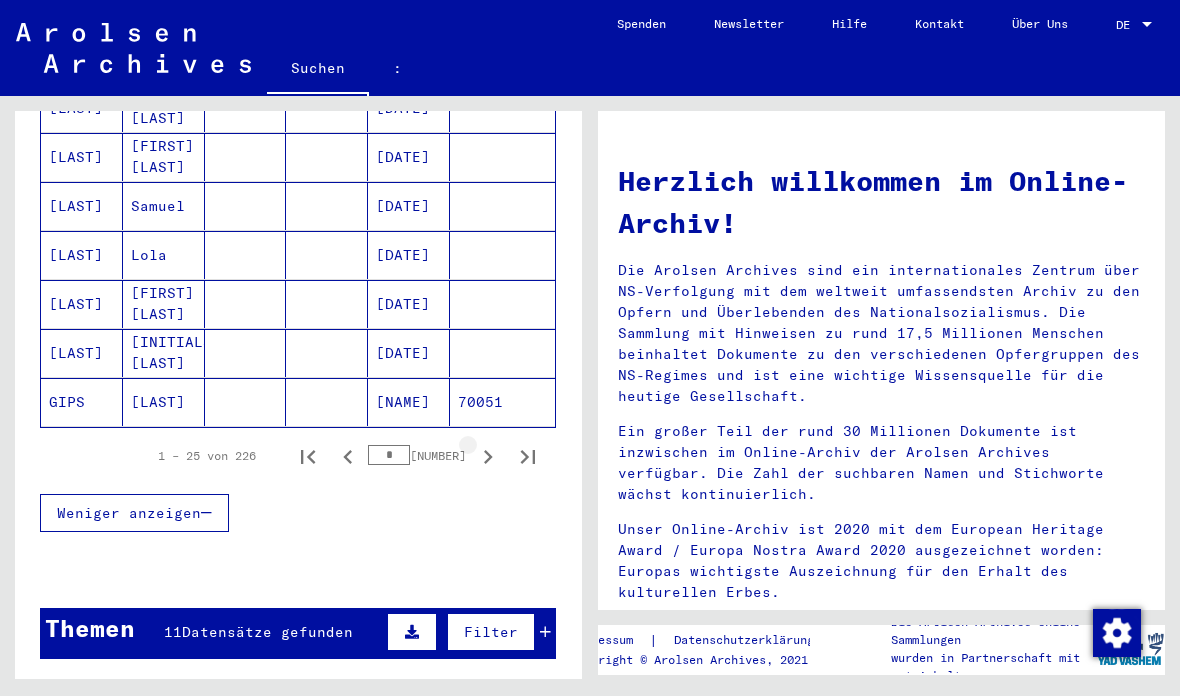 click 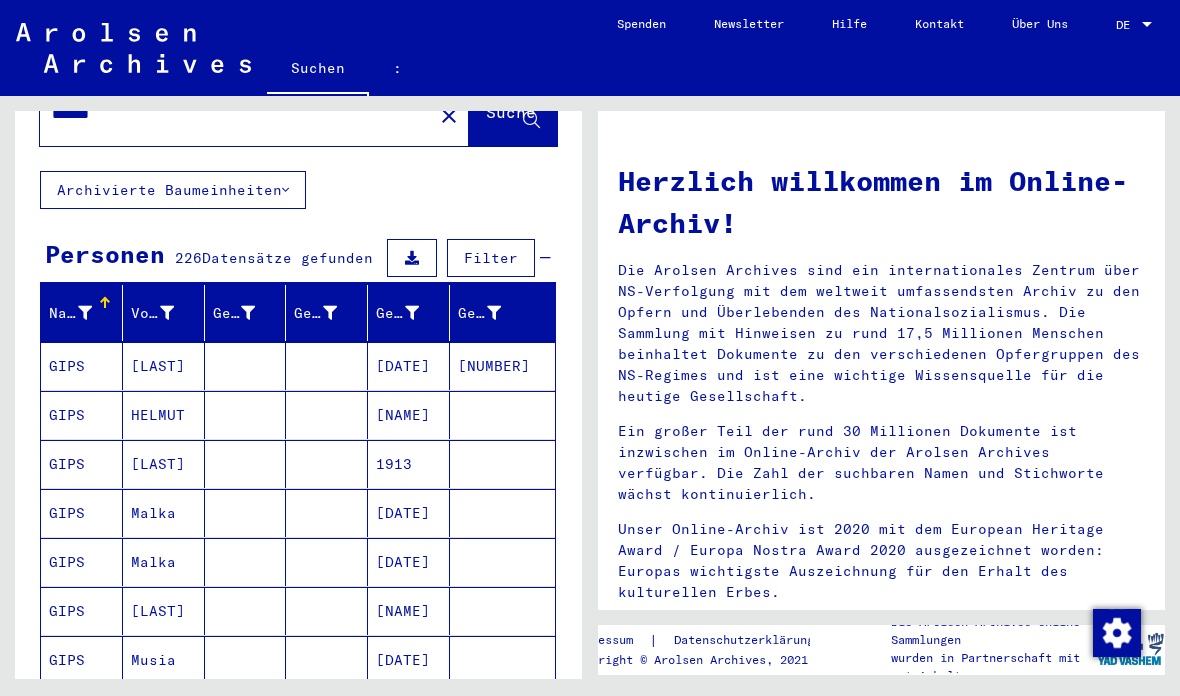 scroll, scrollTop: 83, scrollLeft: 0, axis: vertical 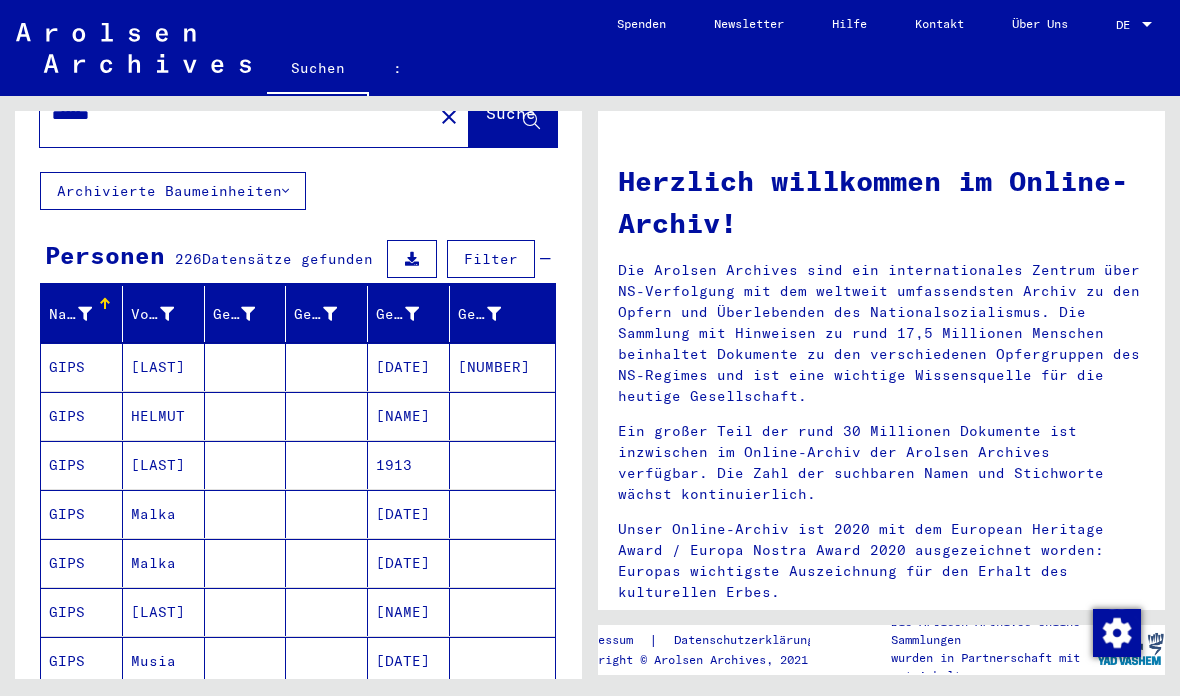 click at bounding box center (85, 314) 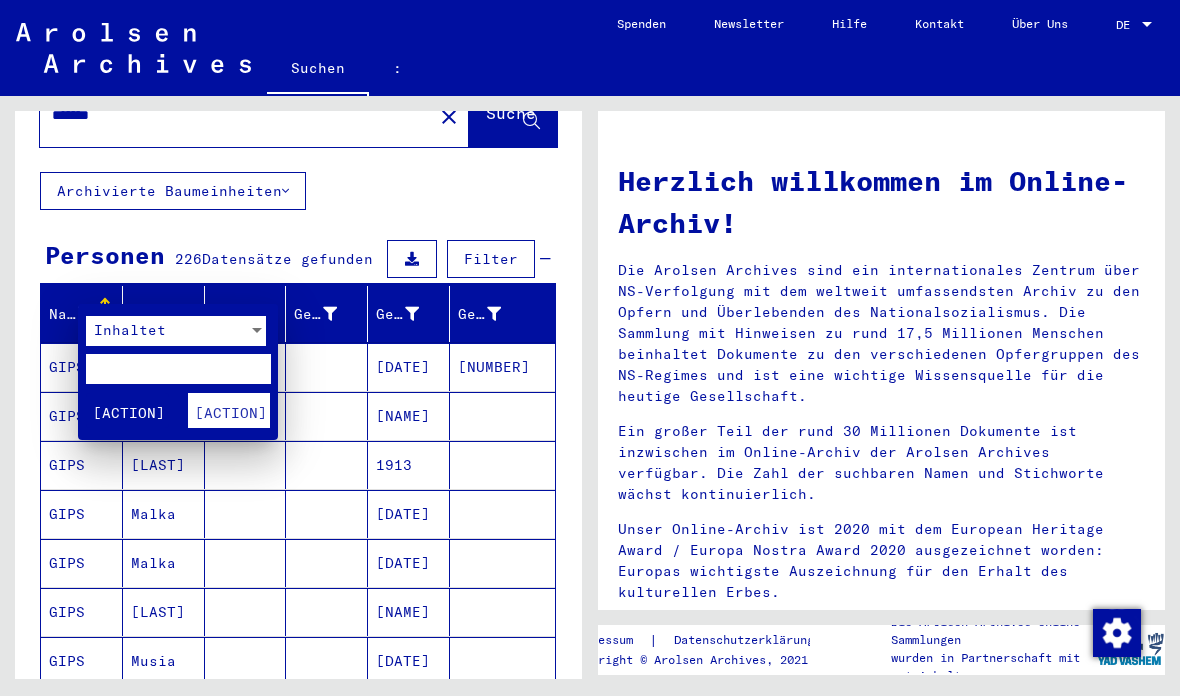click at bounding box center [590, 348] 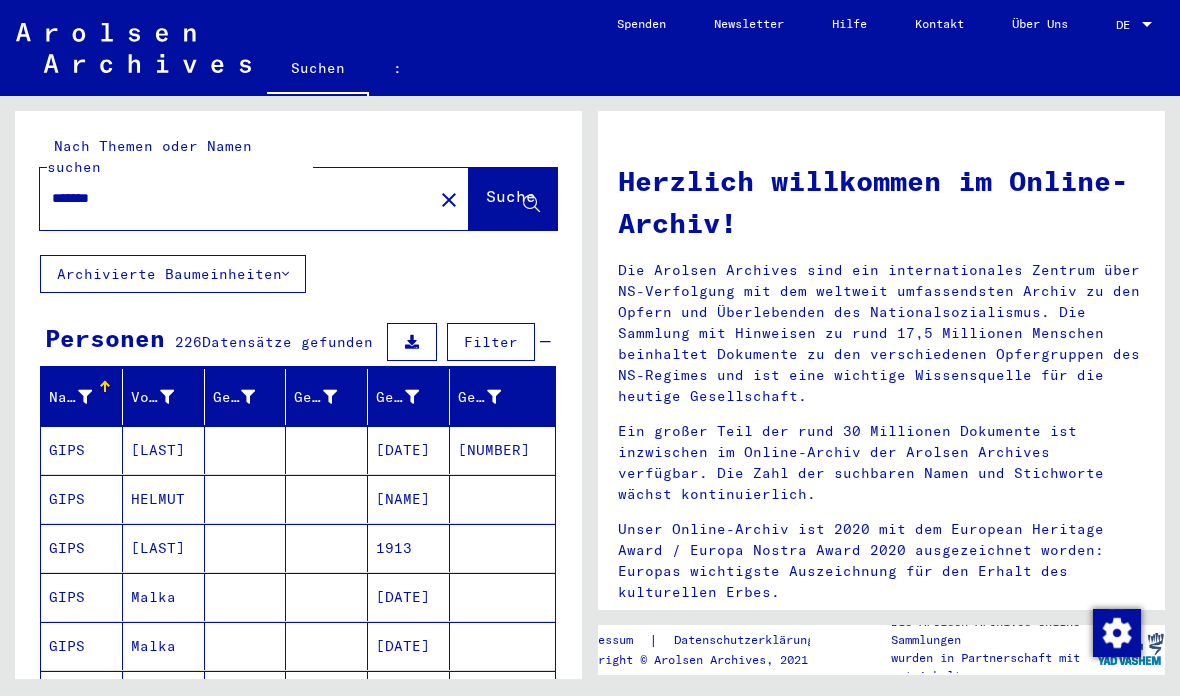 scroll, scrollTop: 0, scrollLeft: 0, axis: both 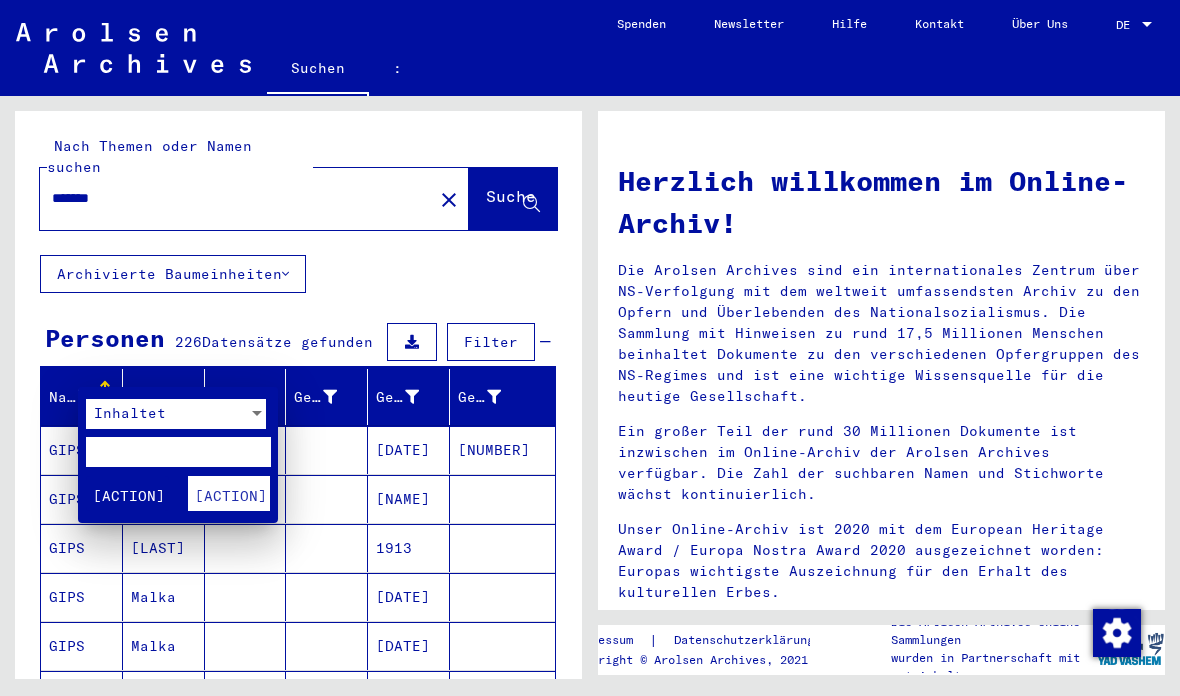 click at bounding box center [178, 452] 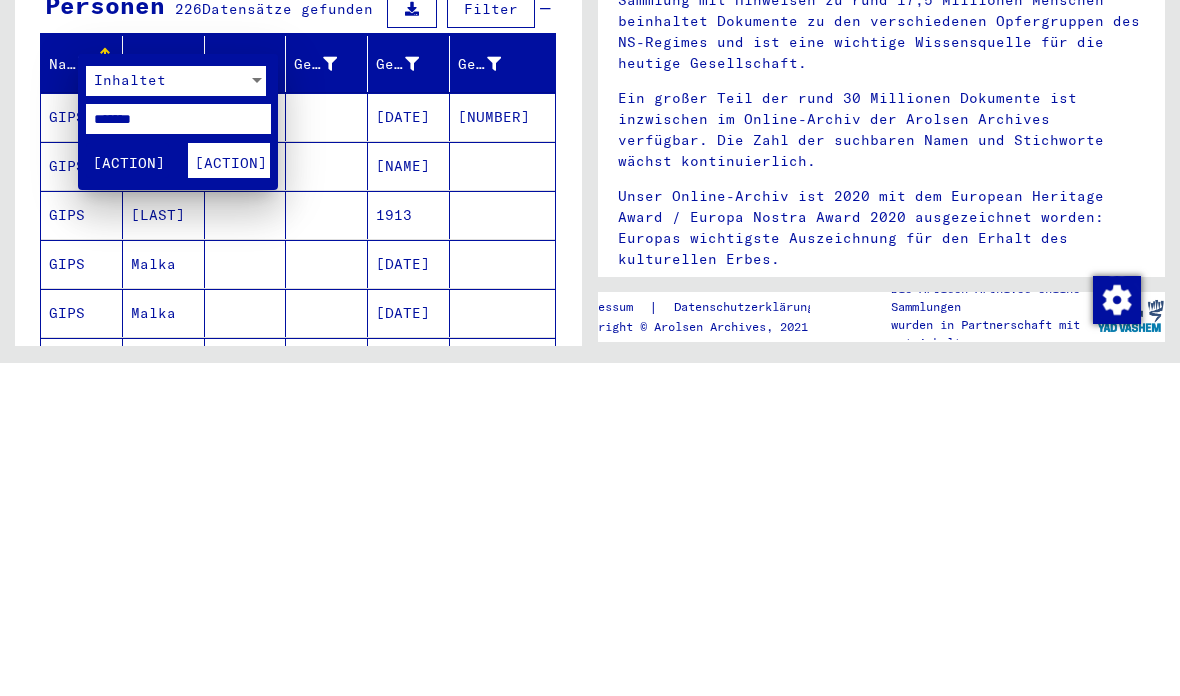 type on "*******" 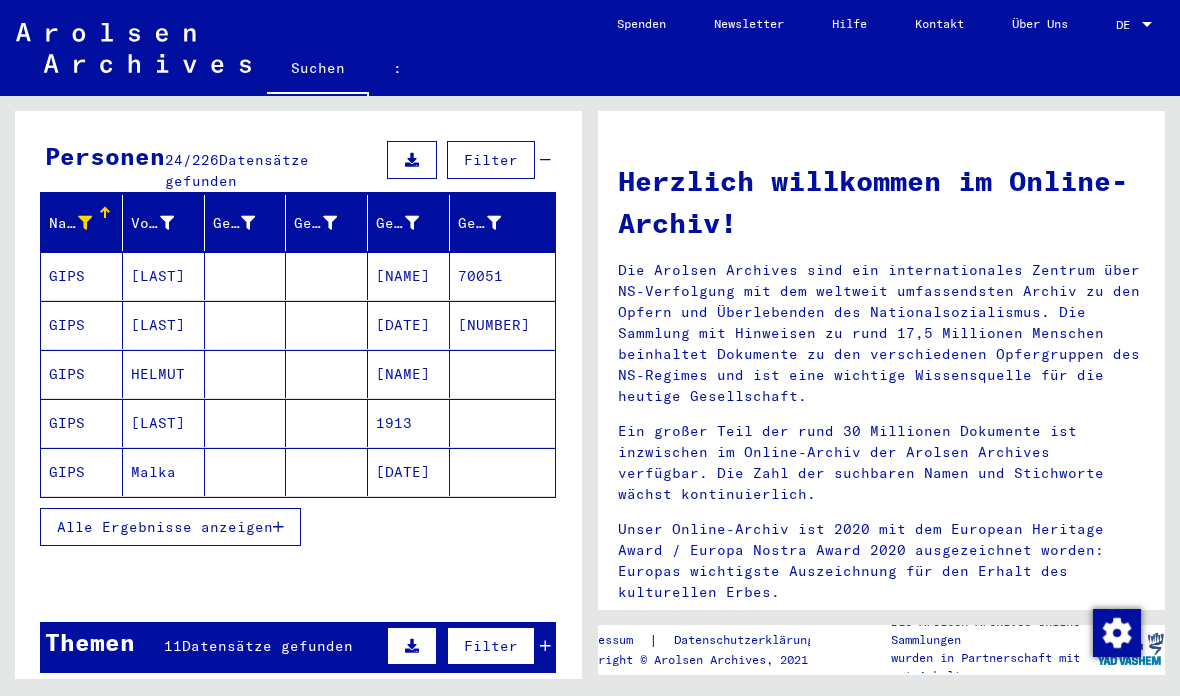 scroll, scrollTop: 183, scrollLeft: 0, axis: vertical 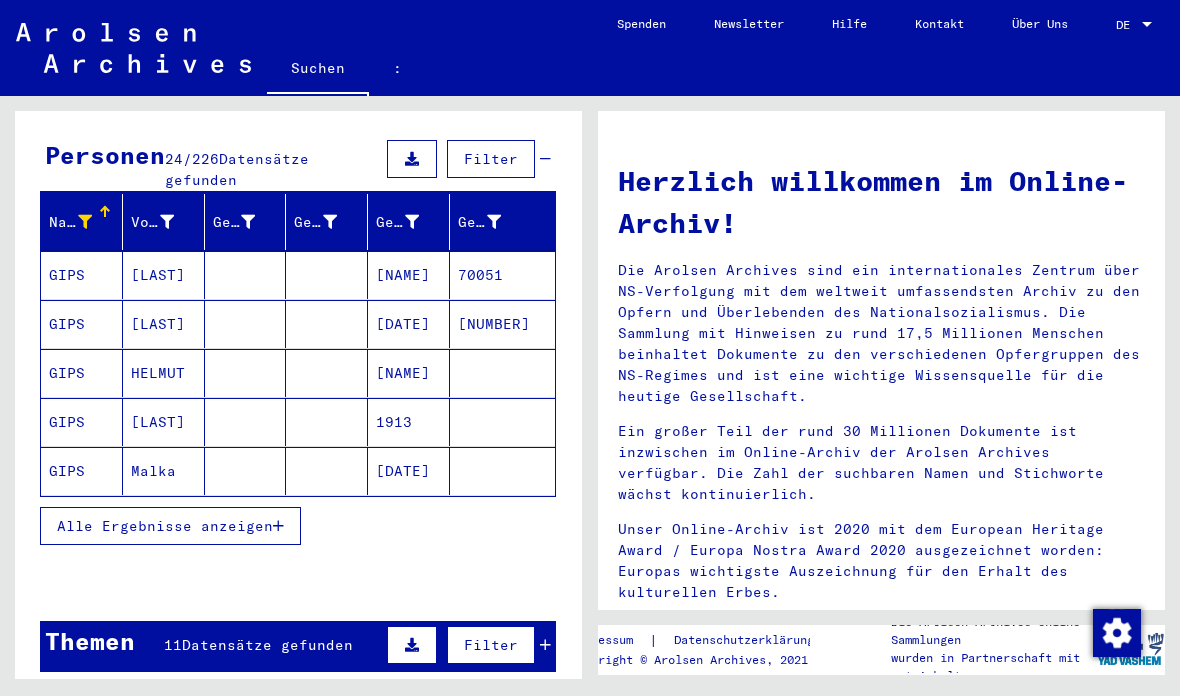 click on "Alle Ergebnisse anzeigen" at bounding box center [165, 526] 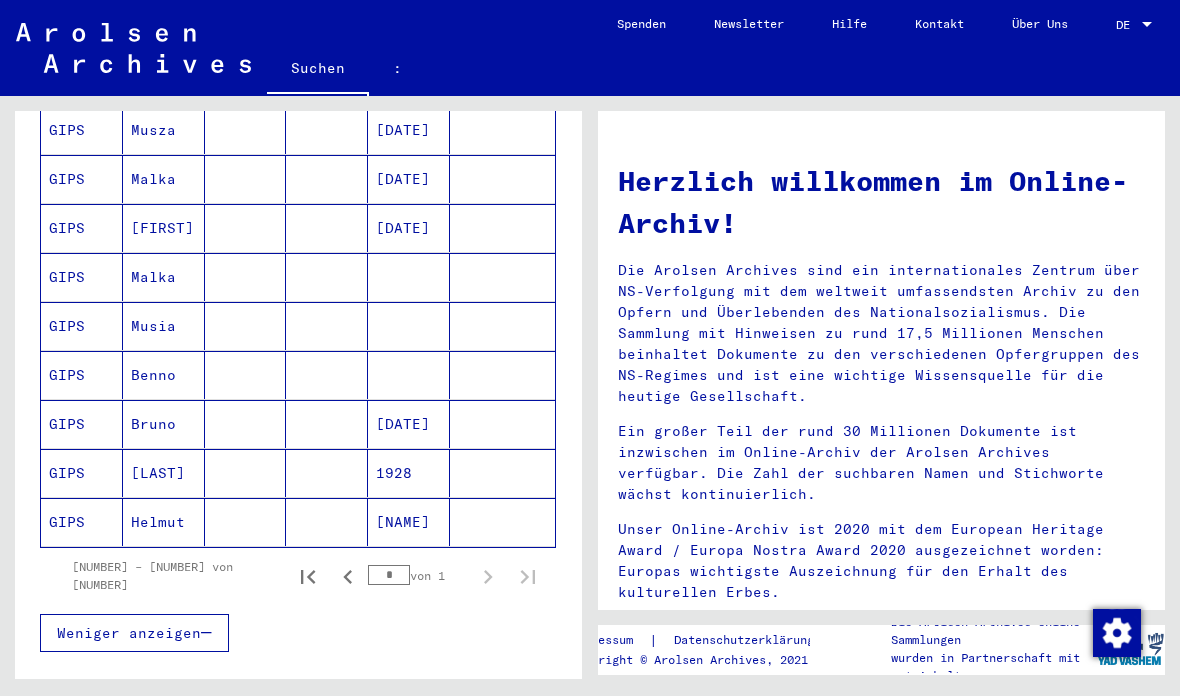 scroll, scrollTop: 1064, scrollLeft: 0, axis: vertical 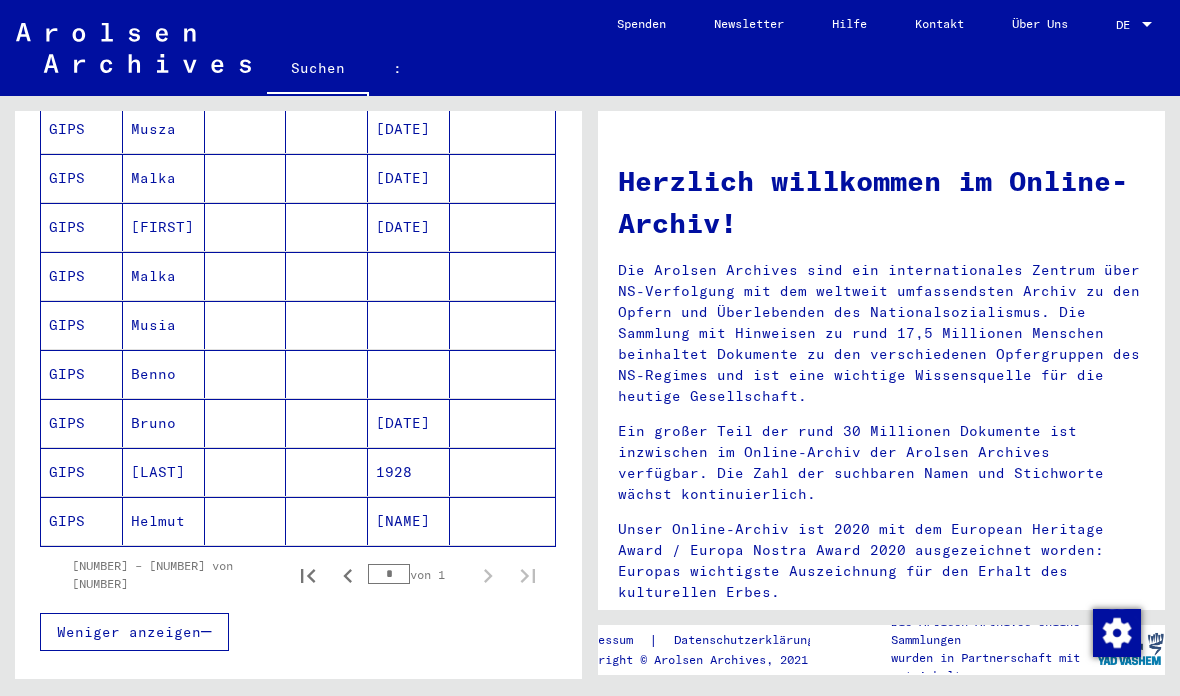 click 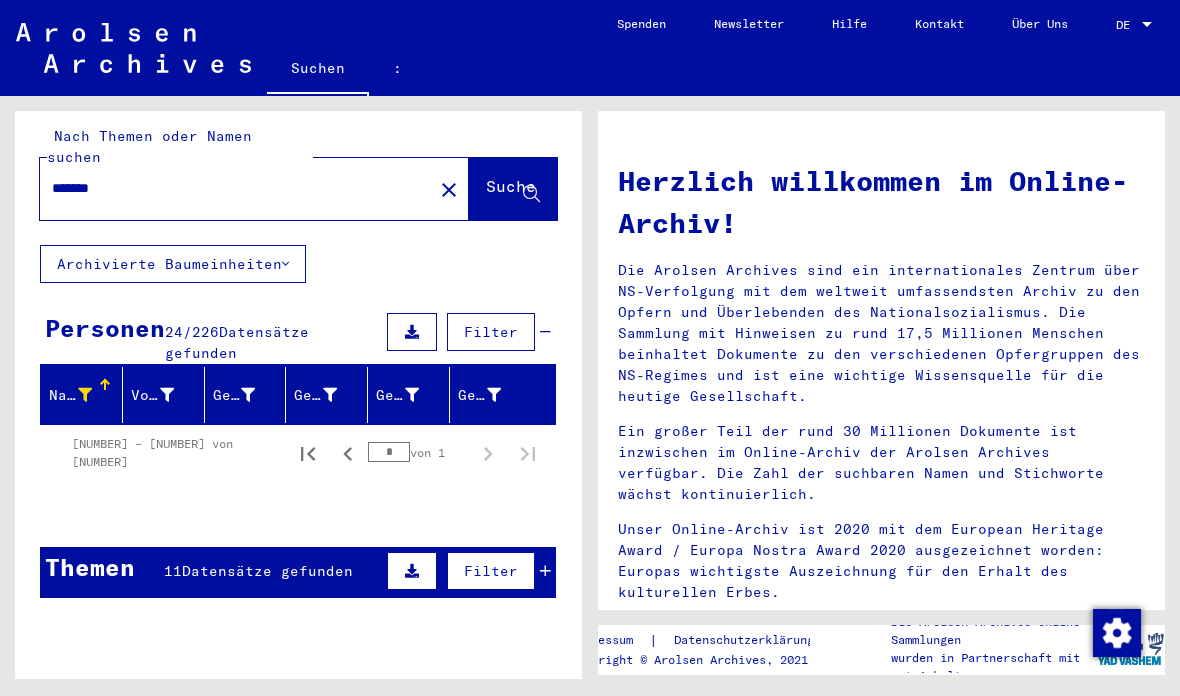 scroll, scrollTop: 7, scrollLeft: 0, axis: vertical 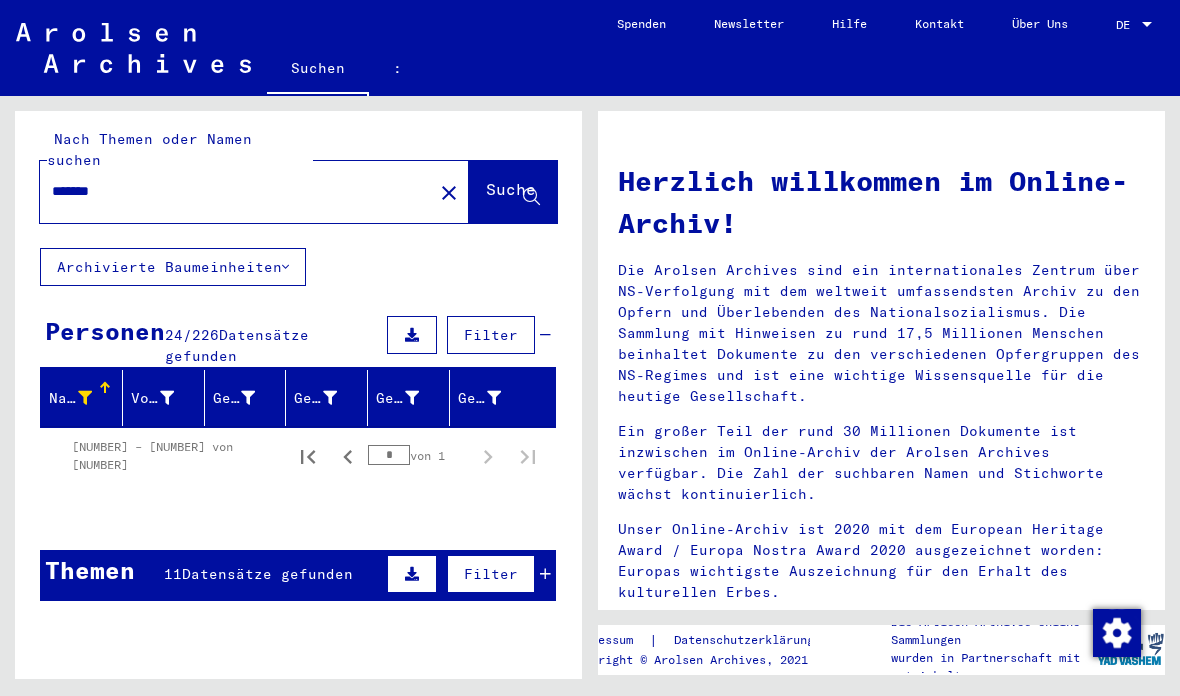 click 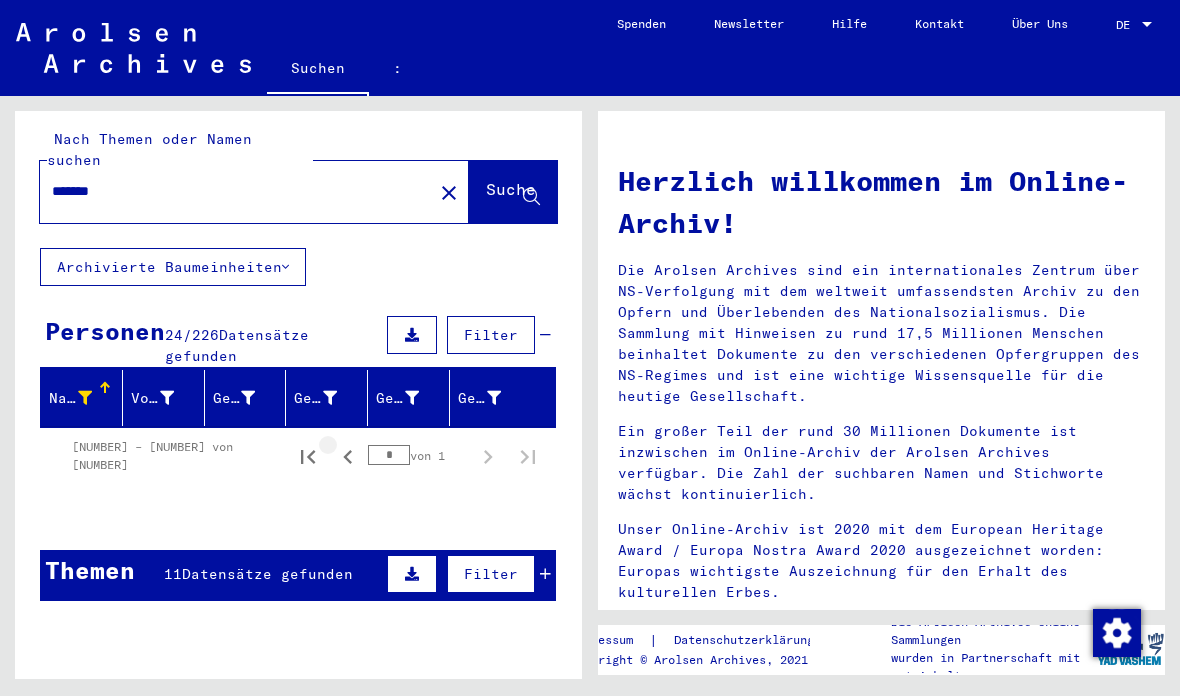 click 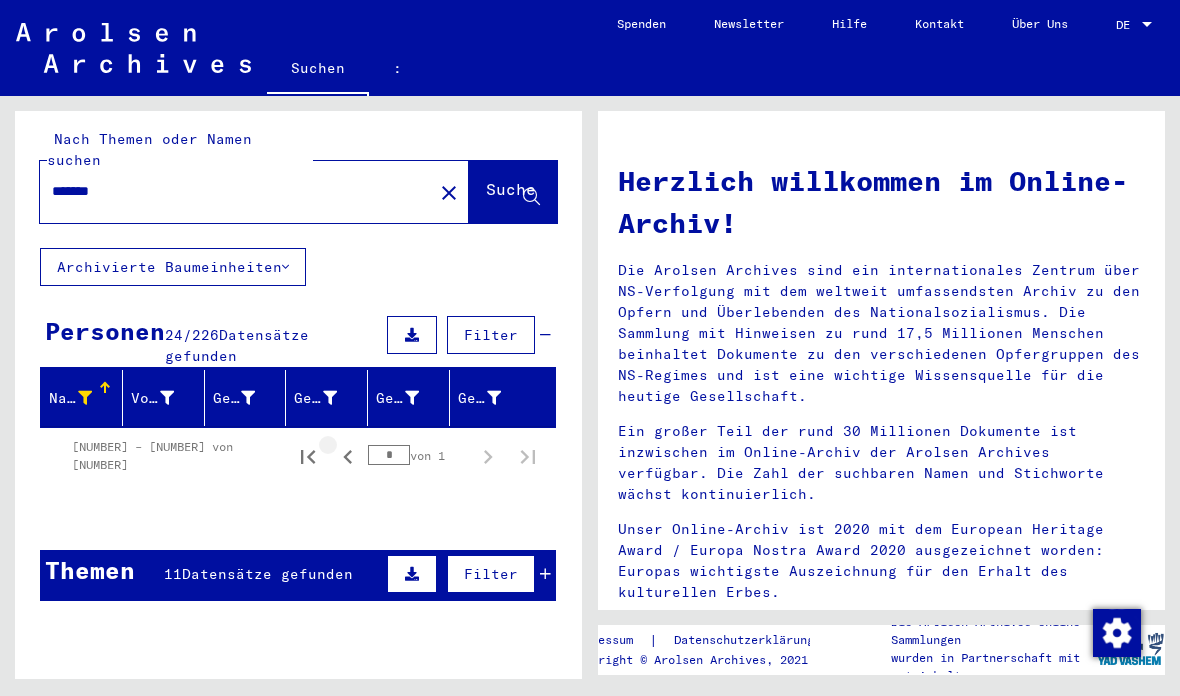 click 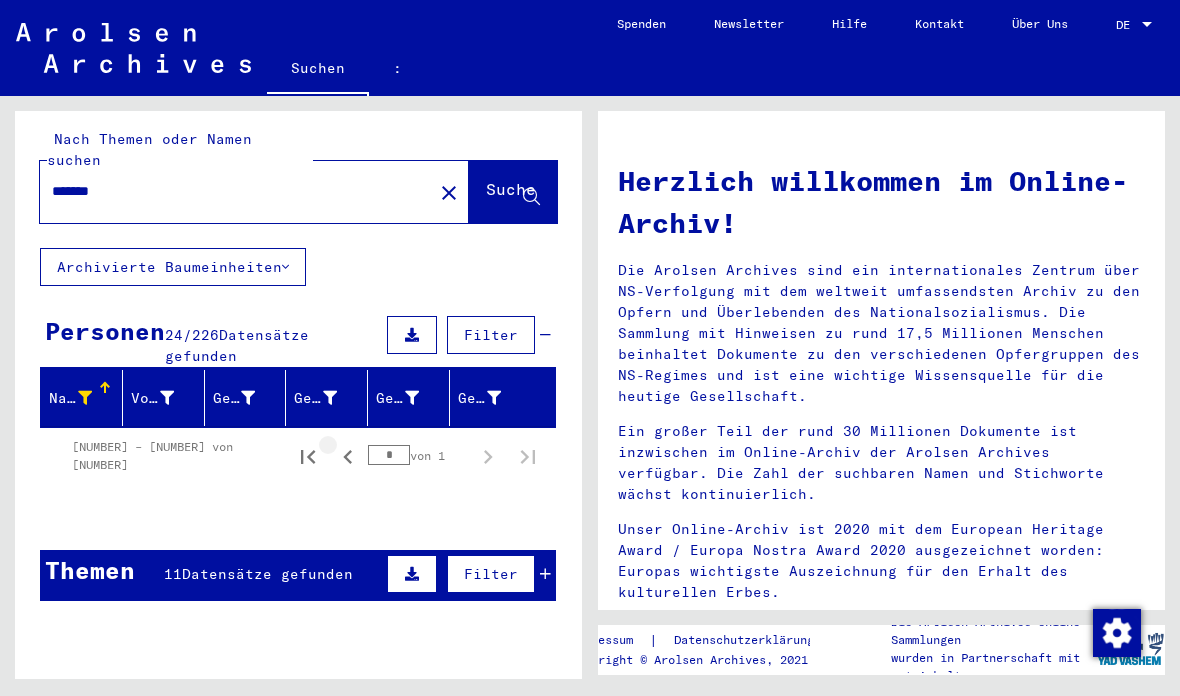 click 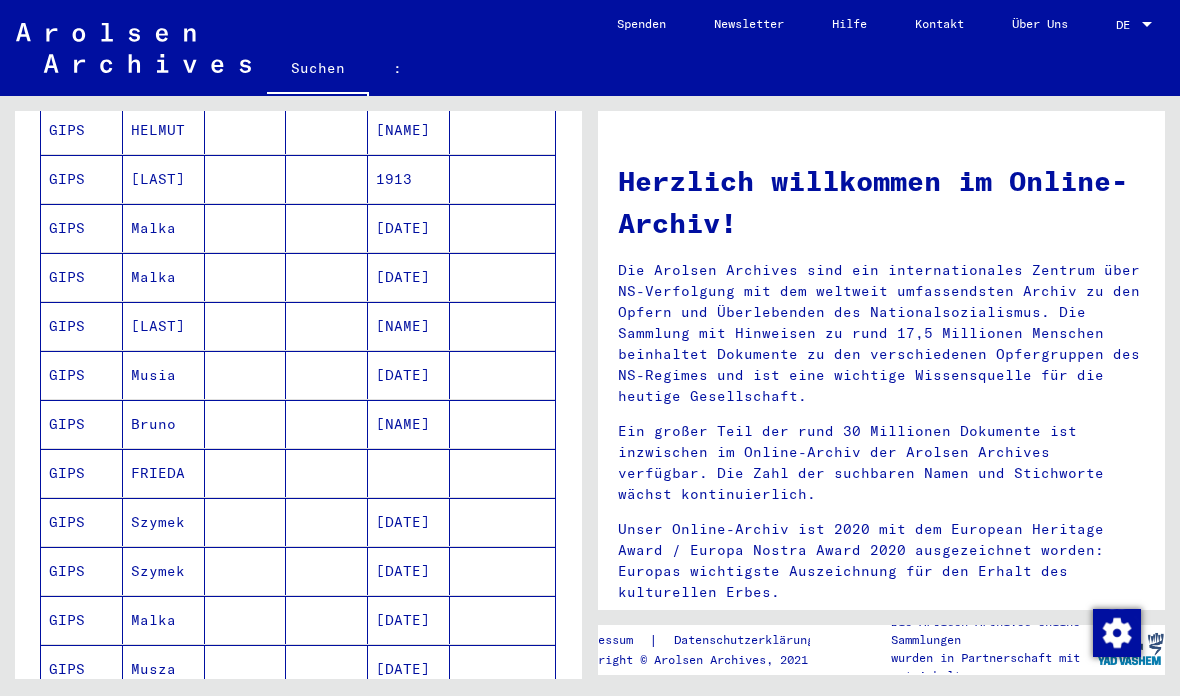 scroll, scrollTop: 425, scrollLeft: 0, axis: vertical 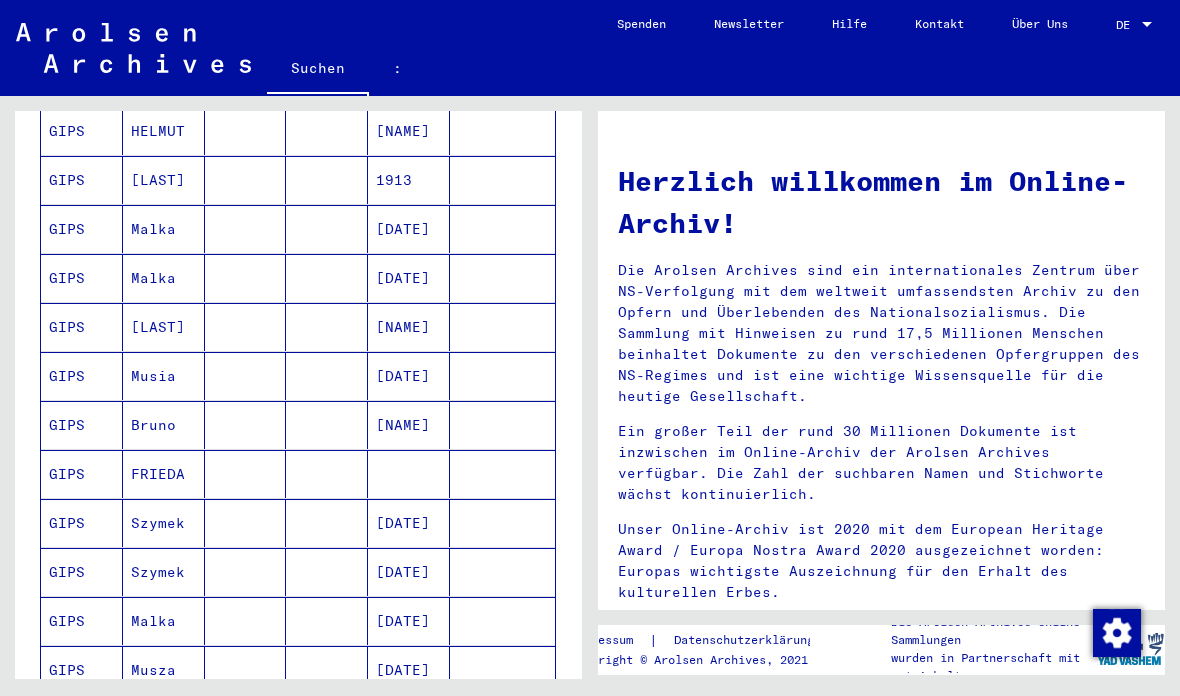 click on "GIPS" at bounding box center [82, 523] 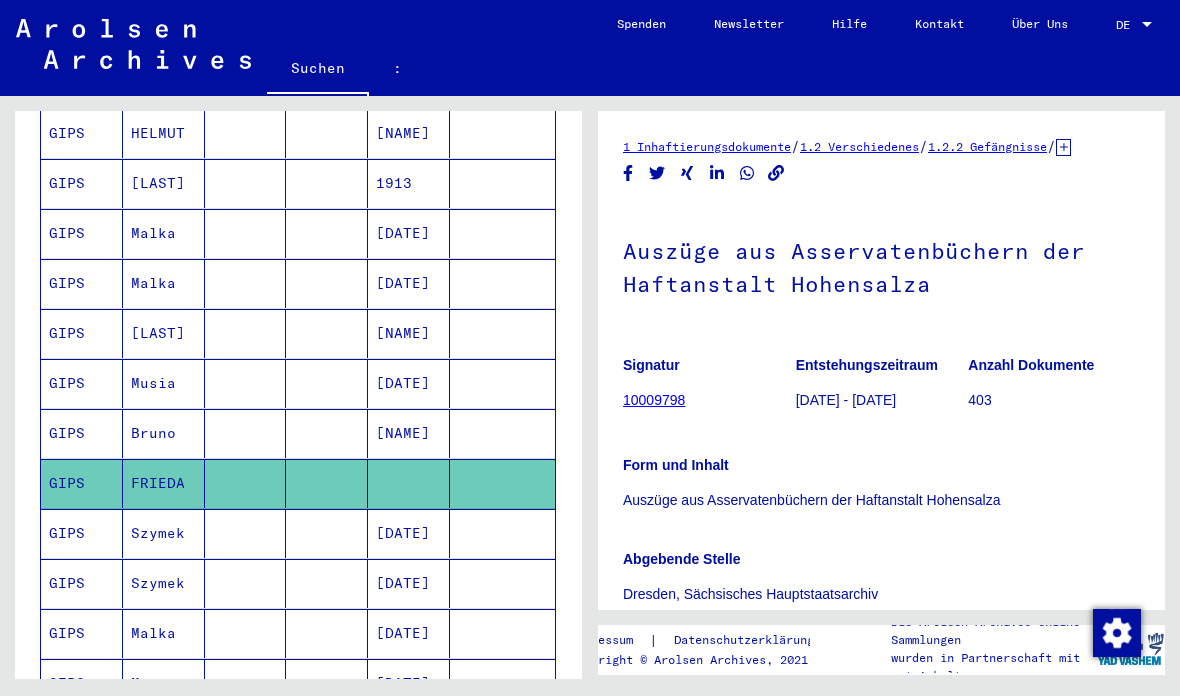 scroll, scrollTop: 0, scrollLeft: 0, axis: both 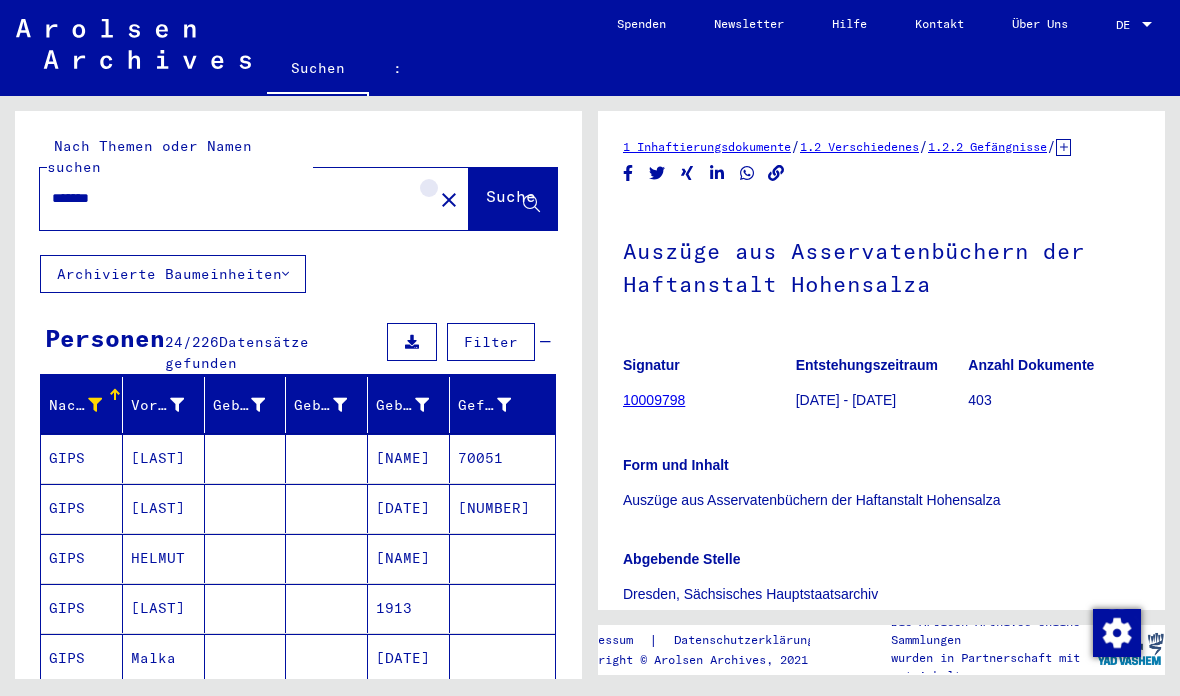 click on "close" 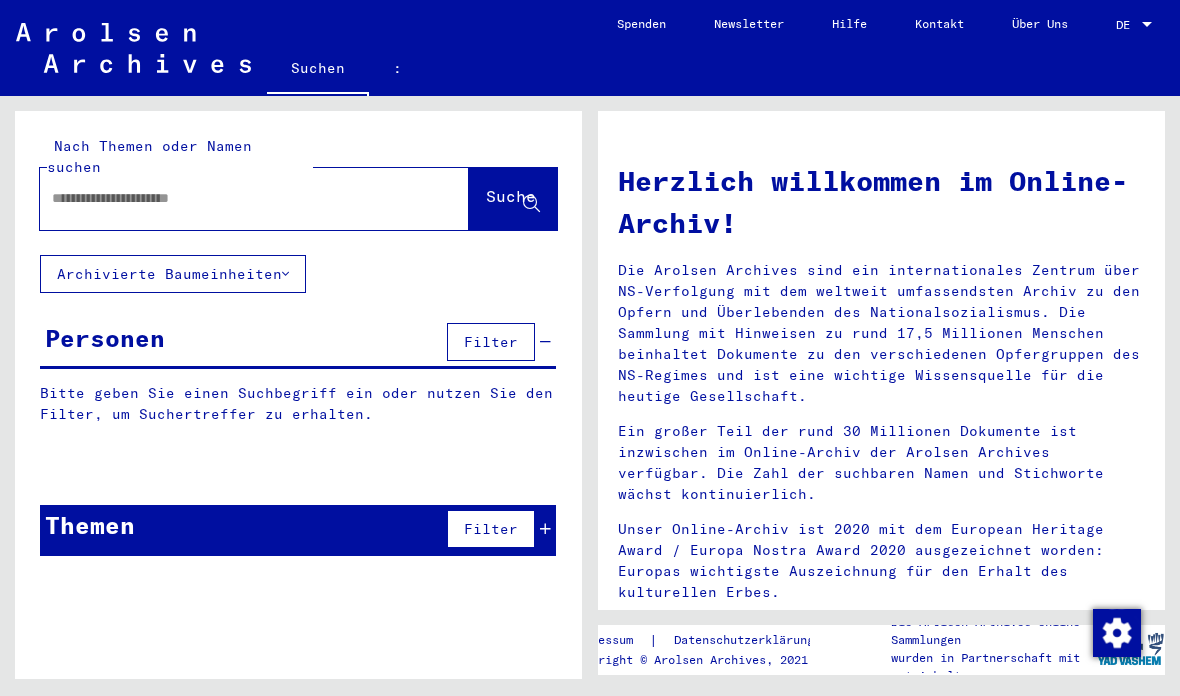 click at bounding box center [230, 198] 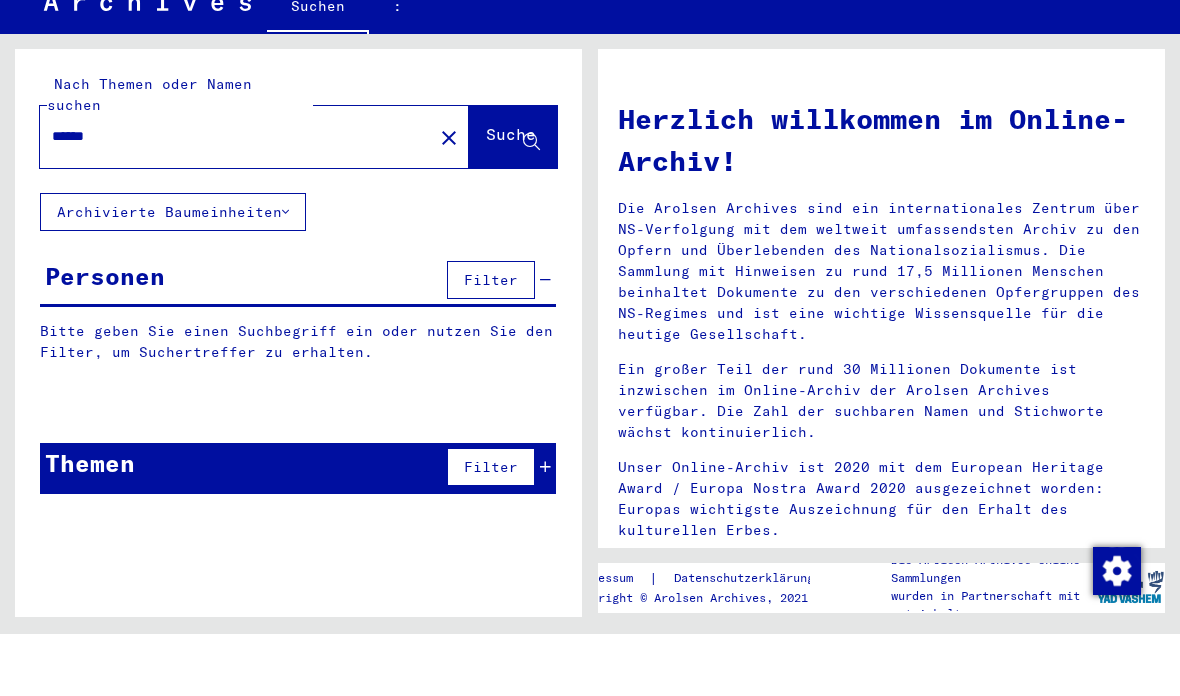 type on "******" 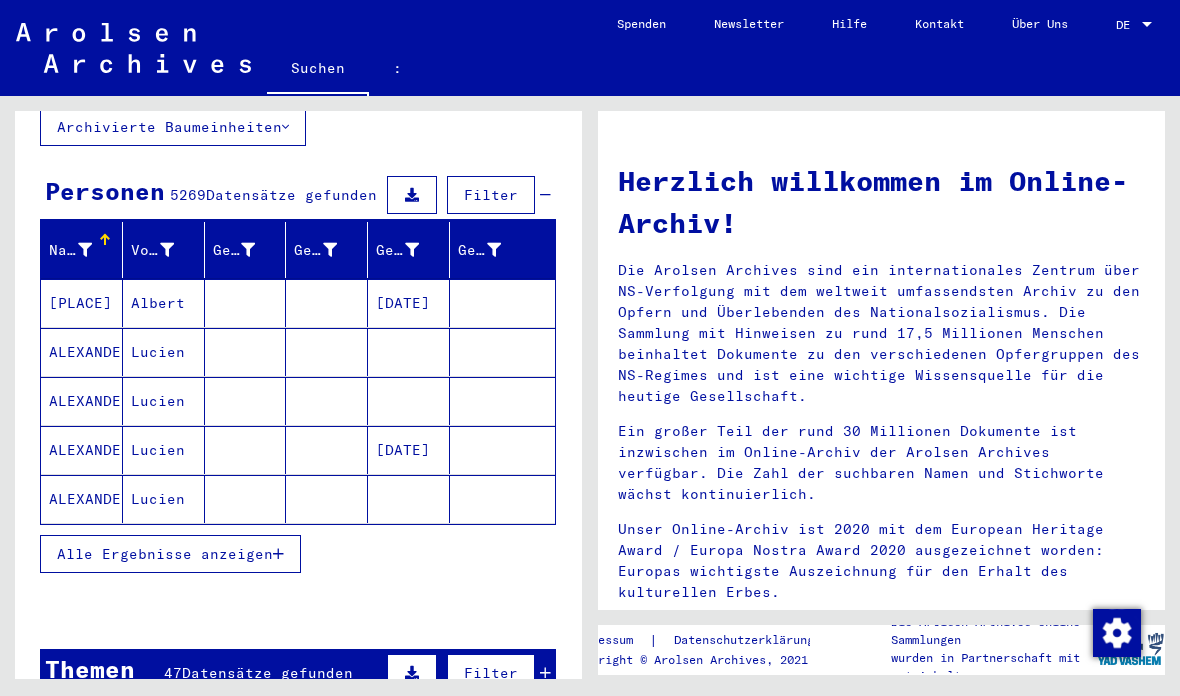 scroll, scrollTop: 173, scrollLeft: 0, axis: vertical 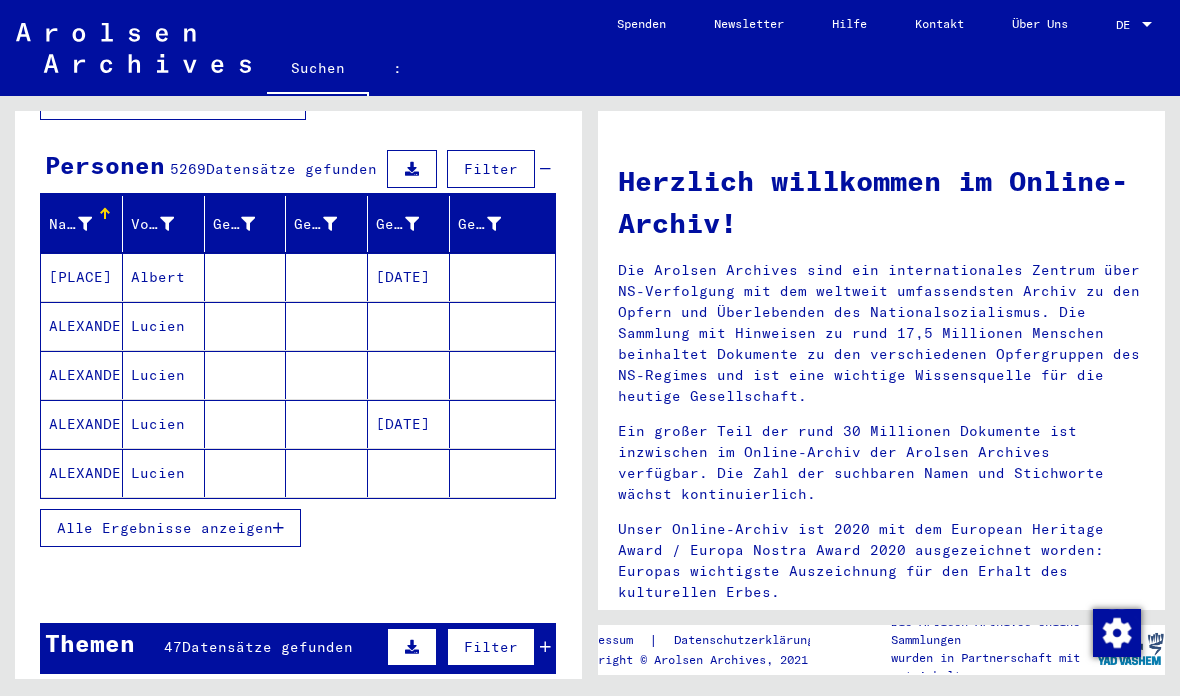 click on "Alle Ergebnisse anzeigen" at bounding box center (170, 528) 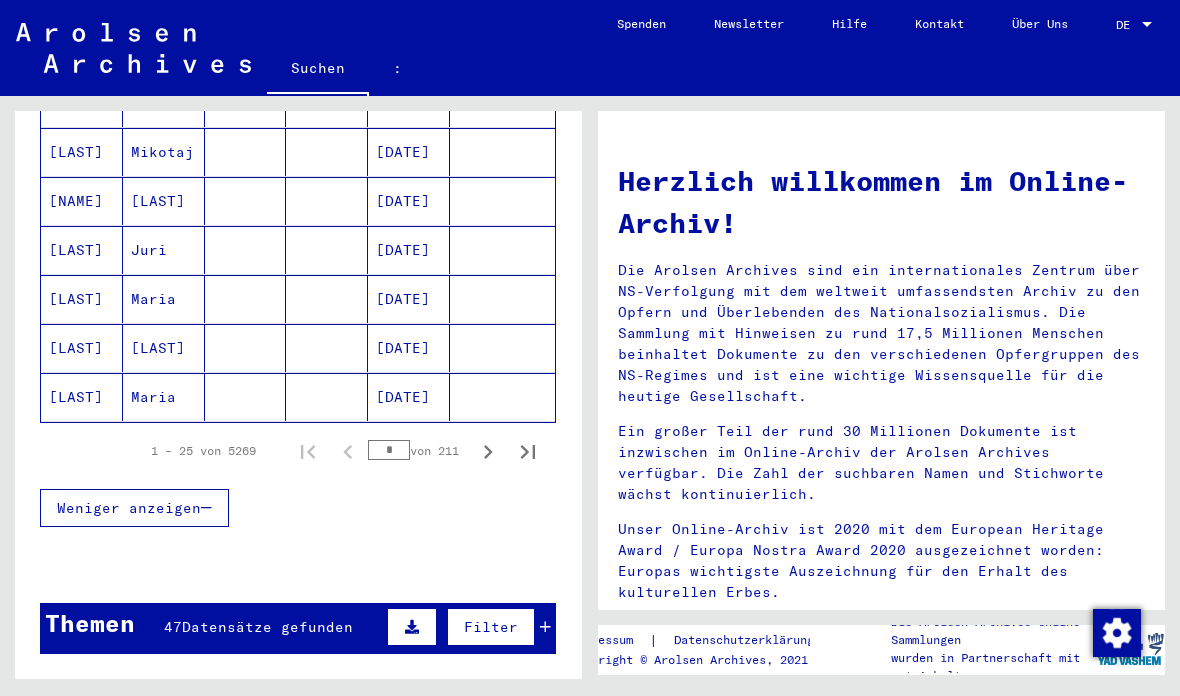 scroll, scrollTop: 1222, scrollLeft: 0, axis: vertical 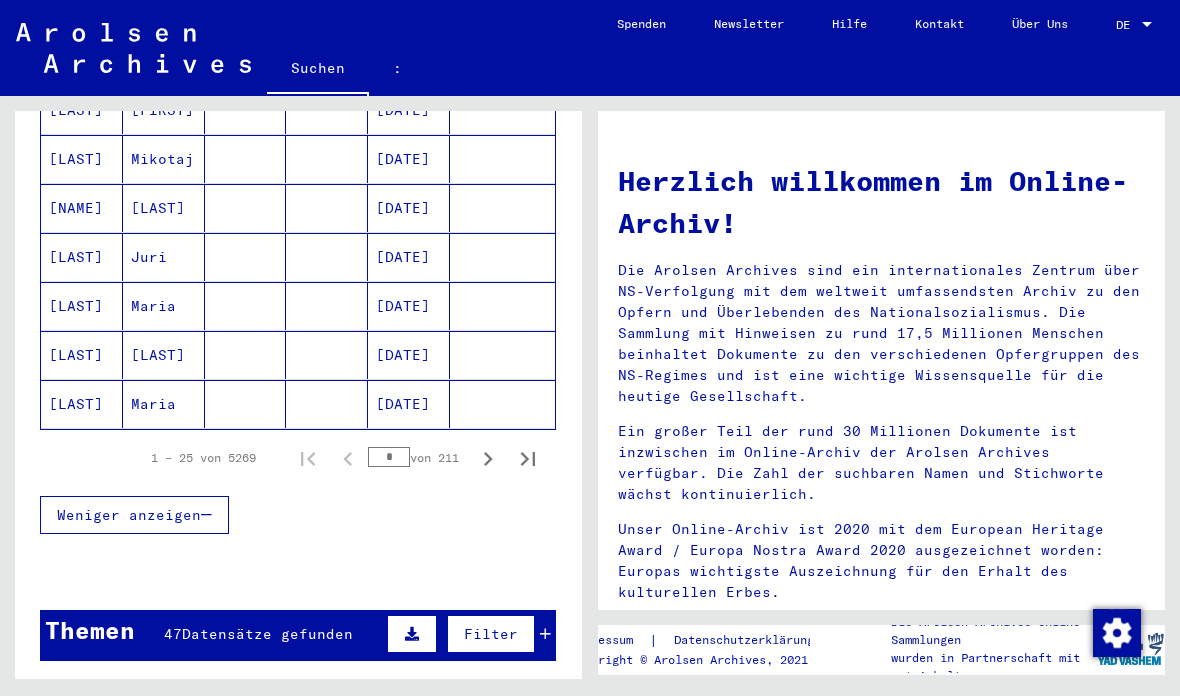 click 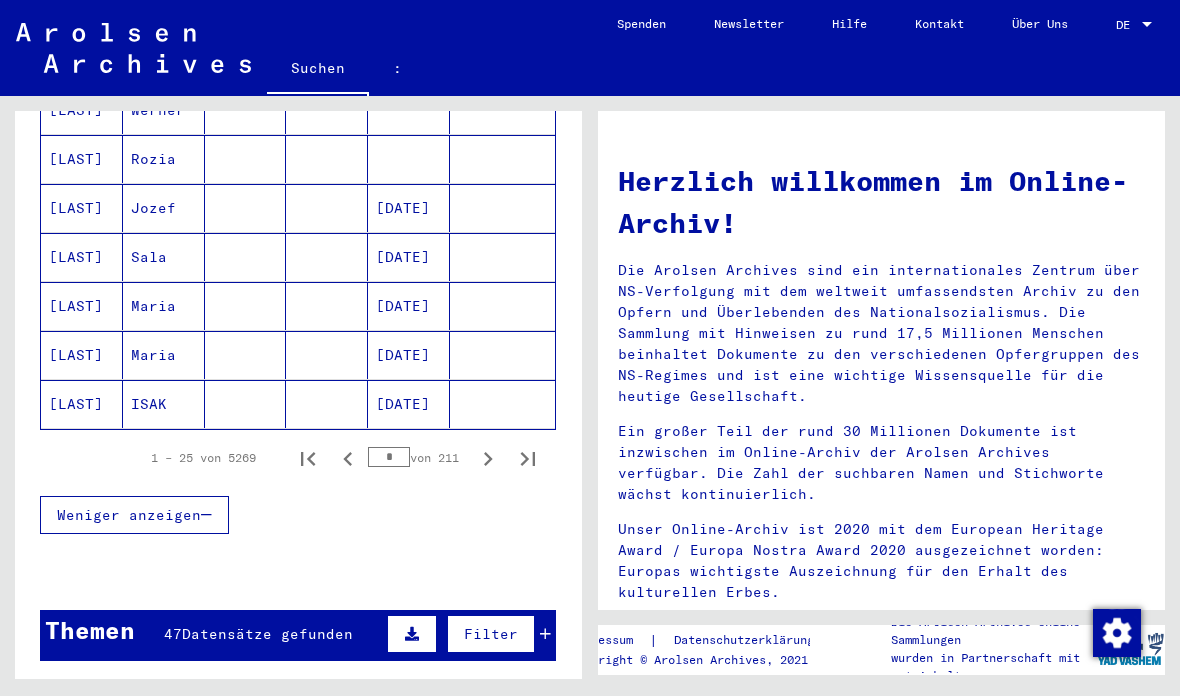 click 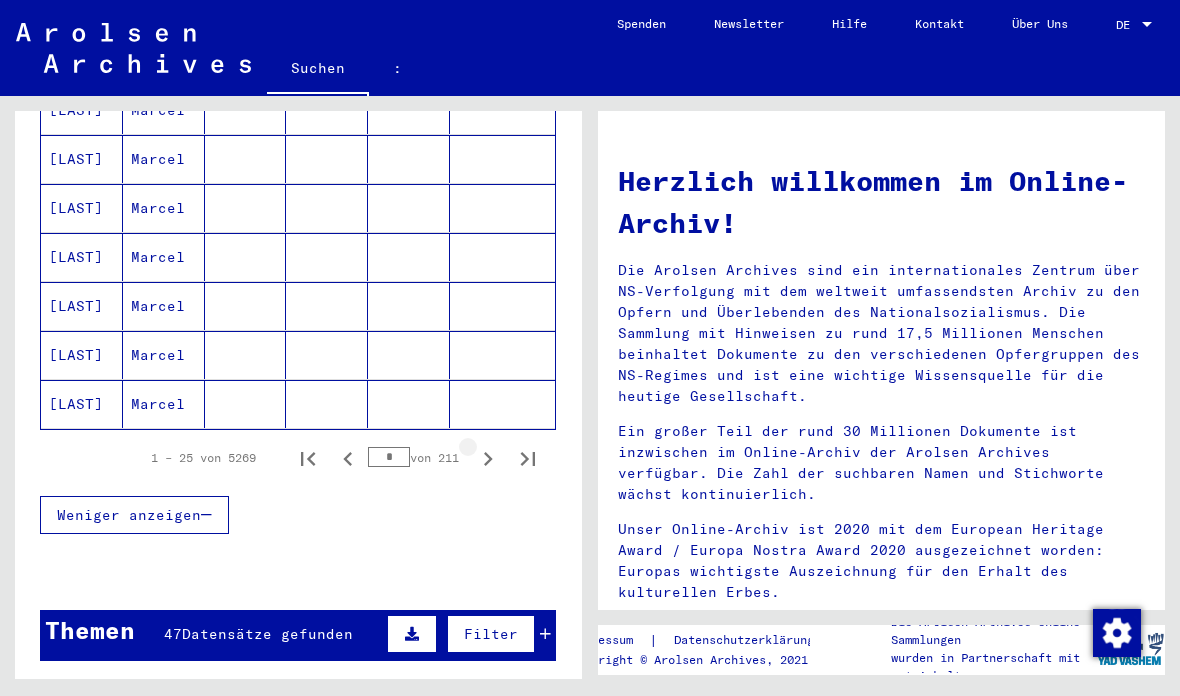 click 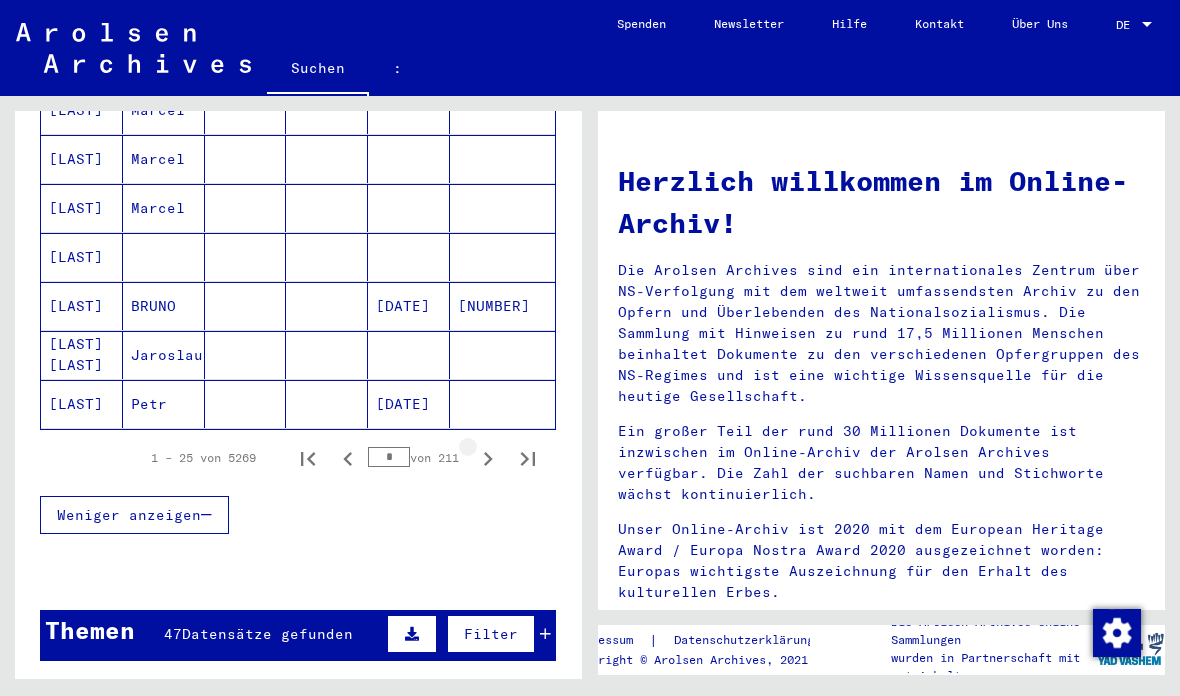 click 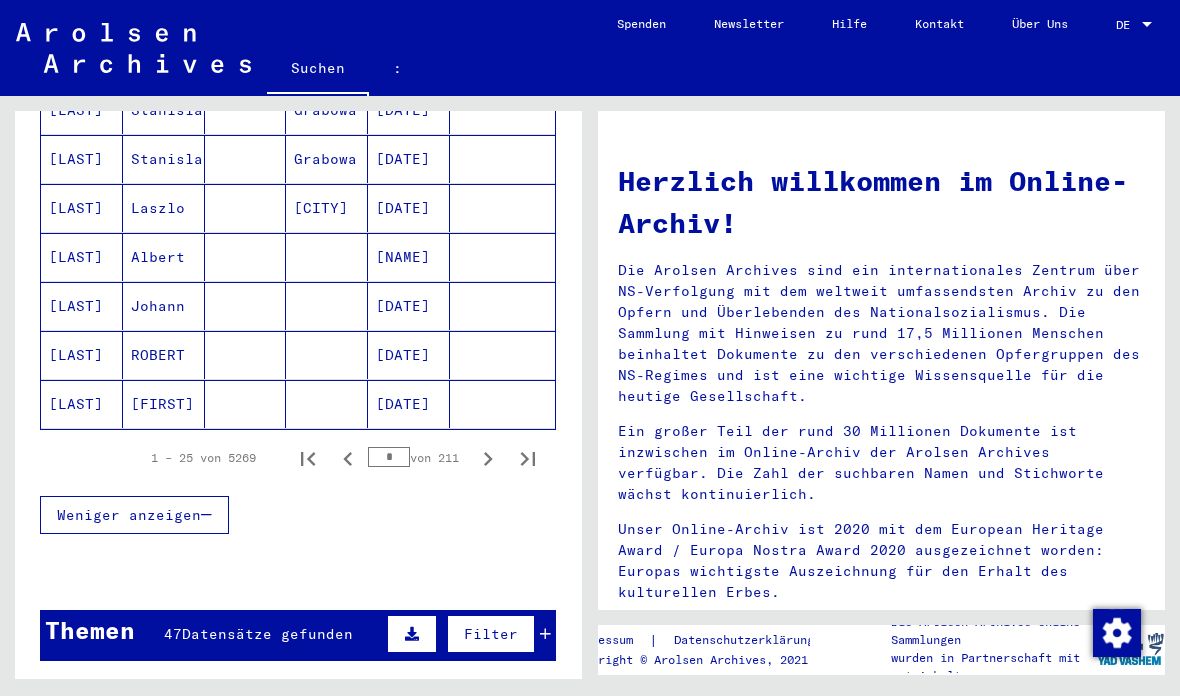 click 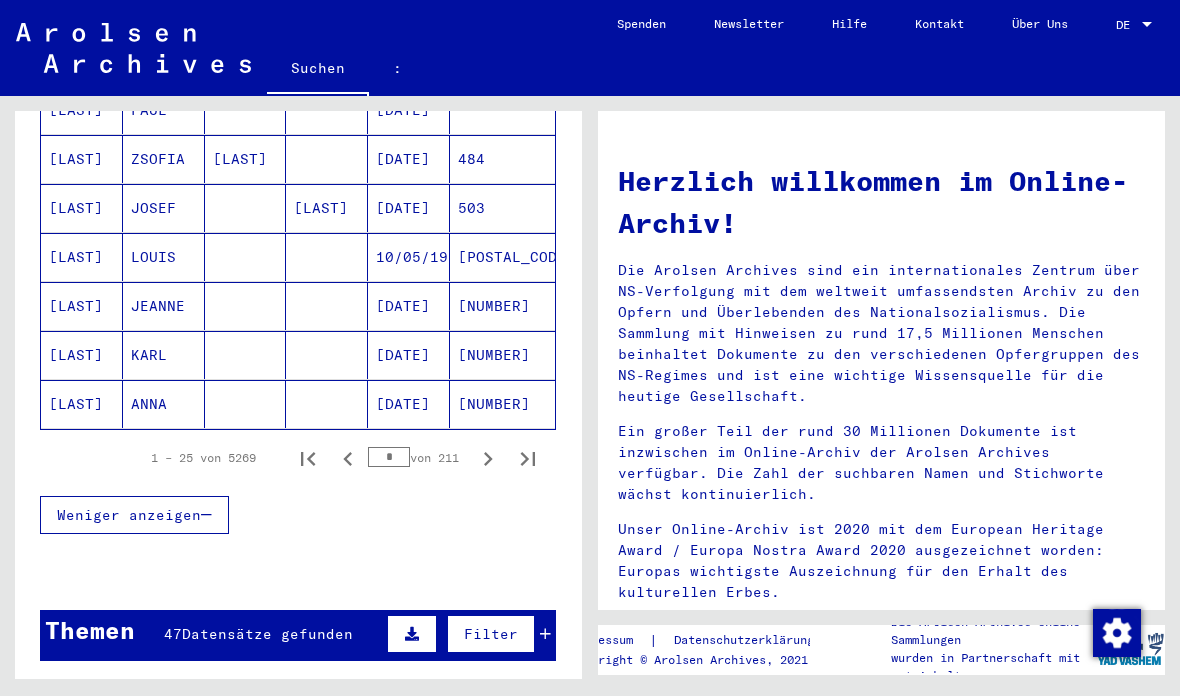 click 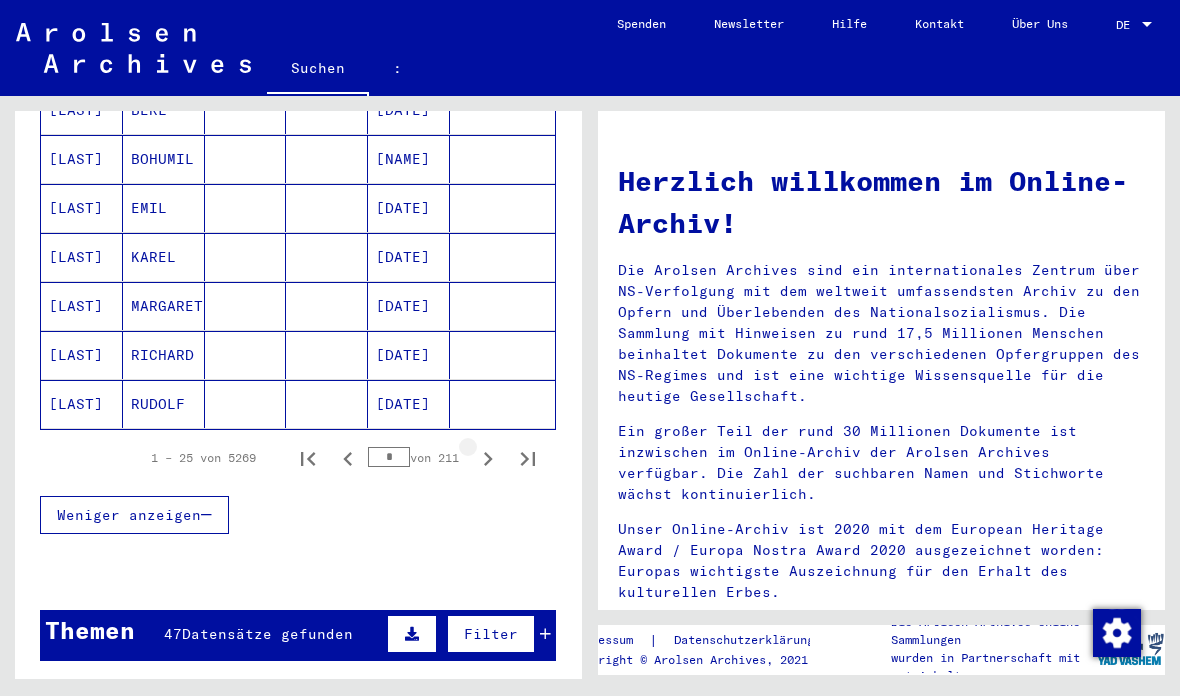 click 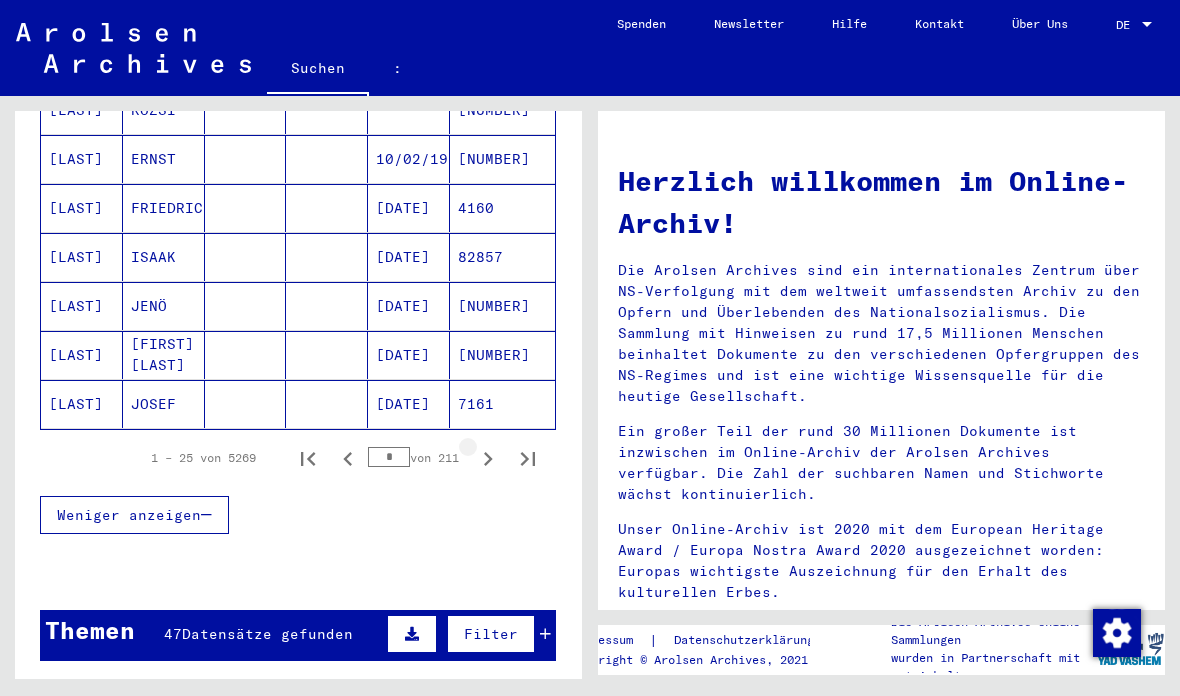click 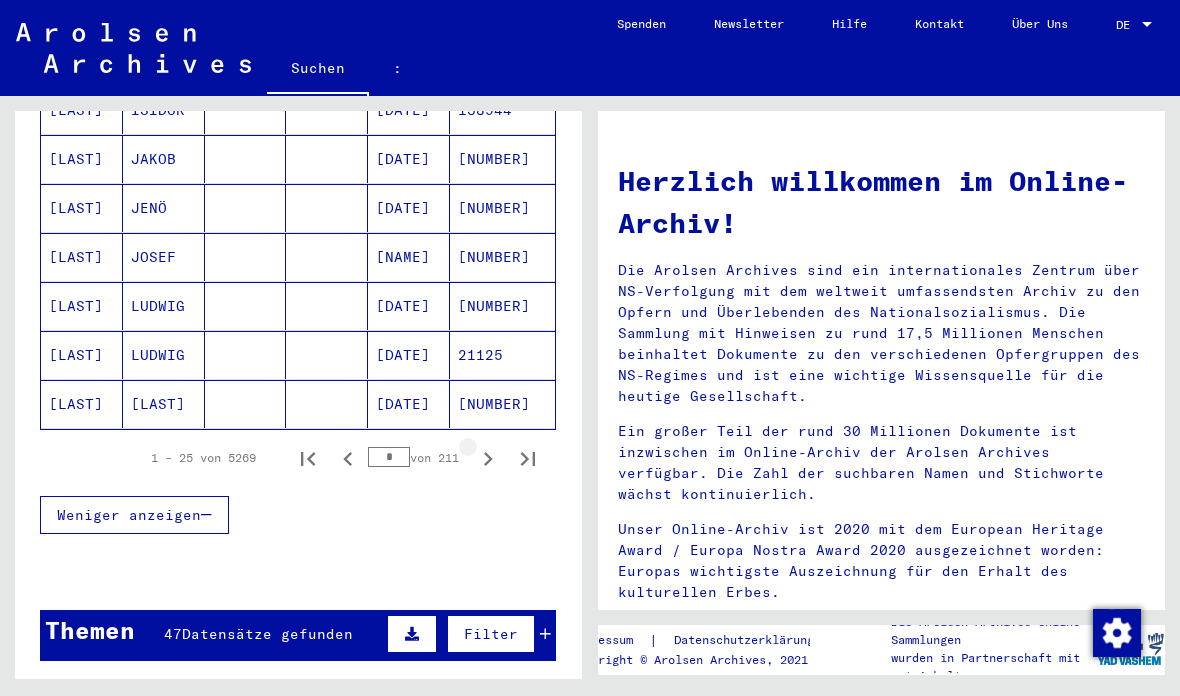 click 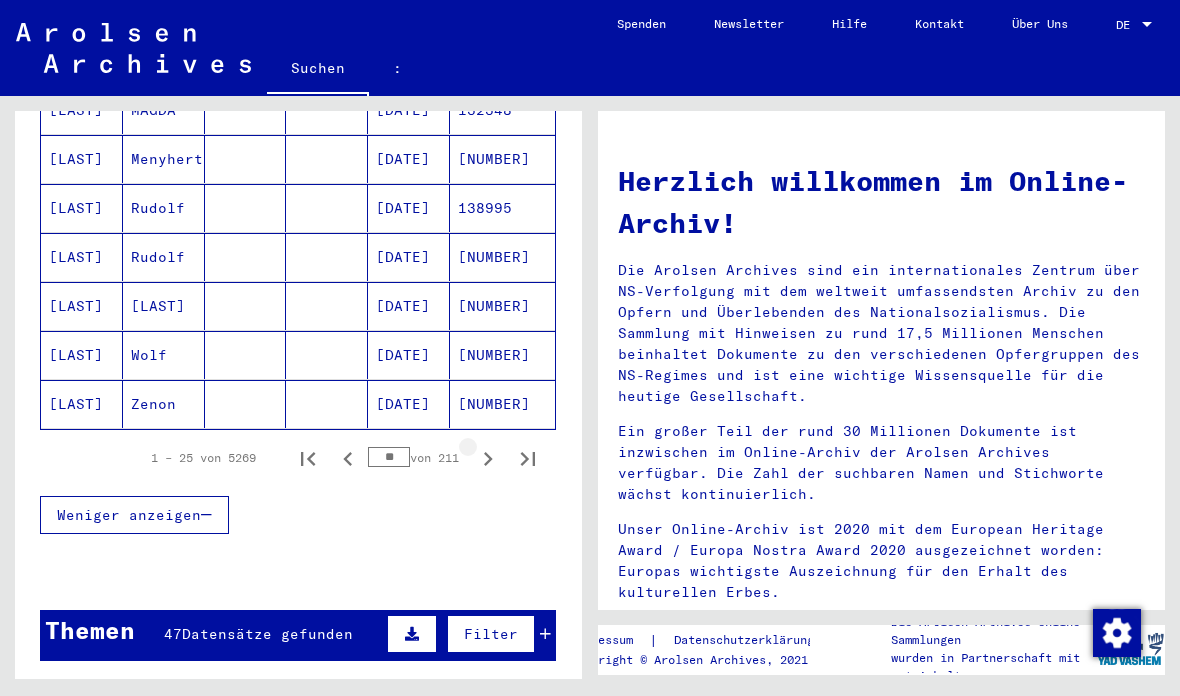 click 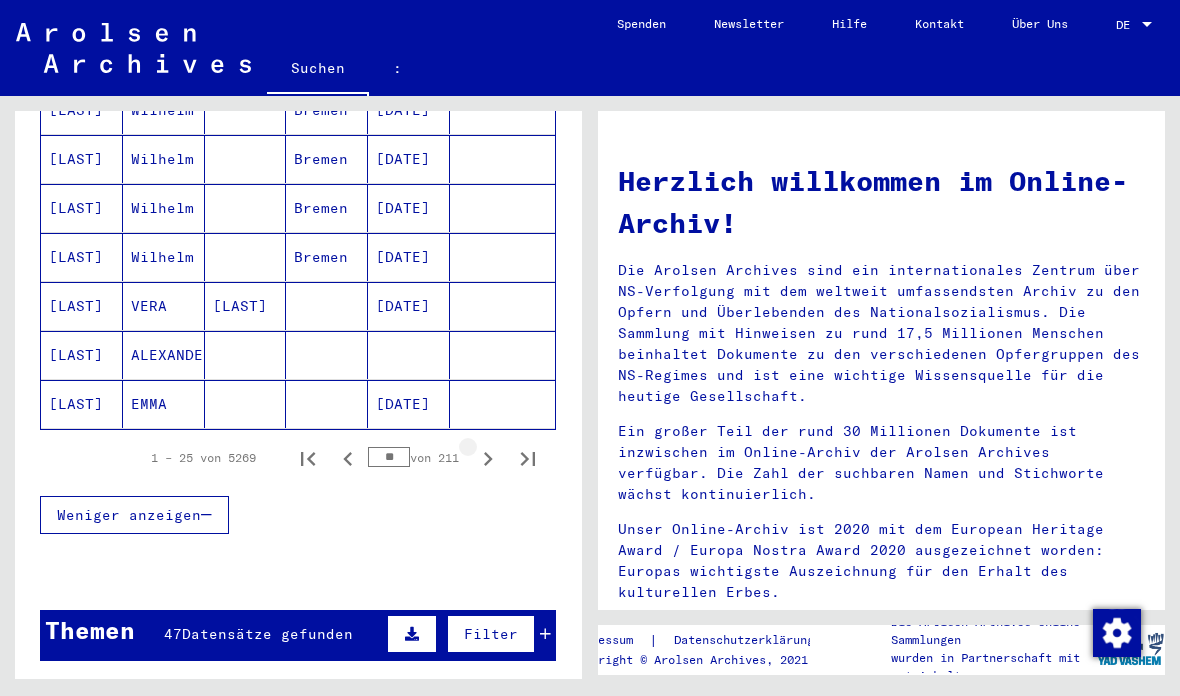click 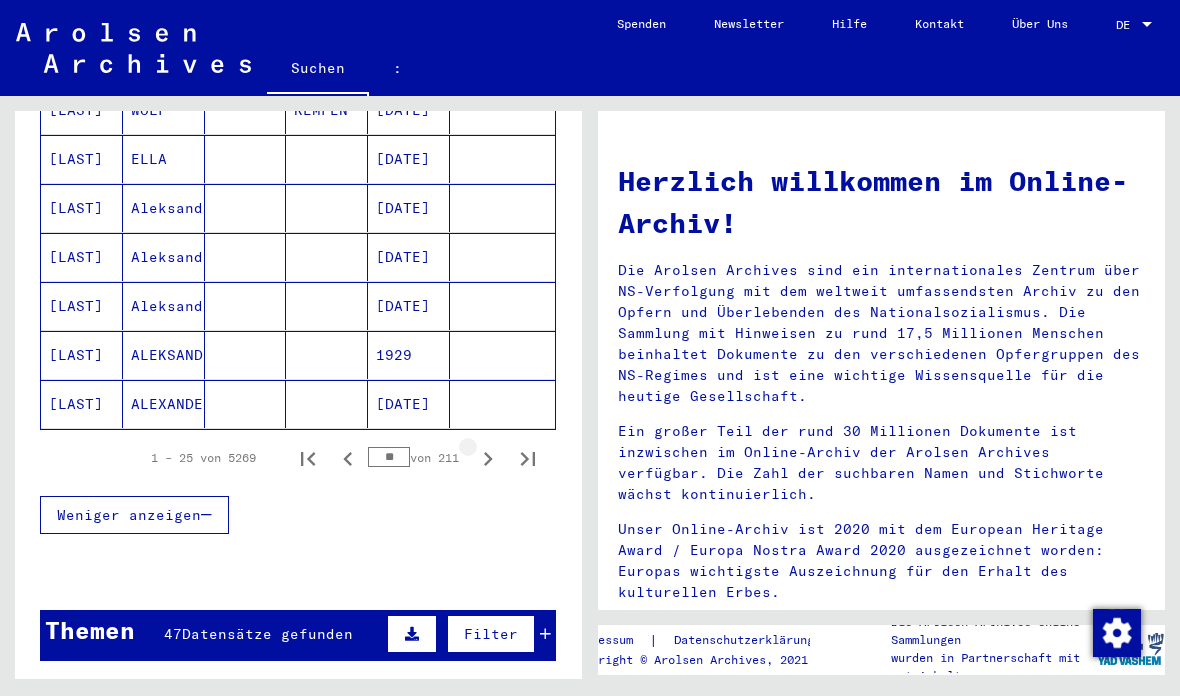 click 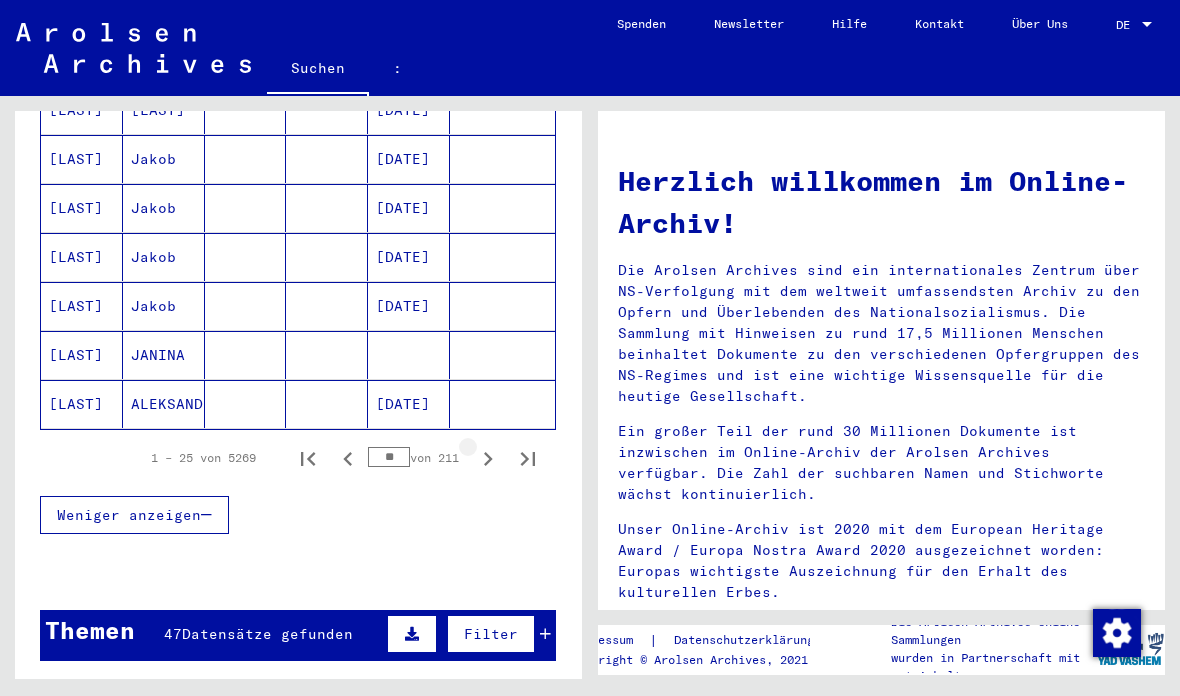 click 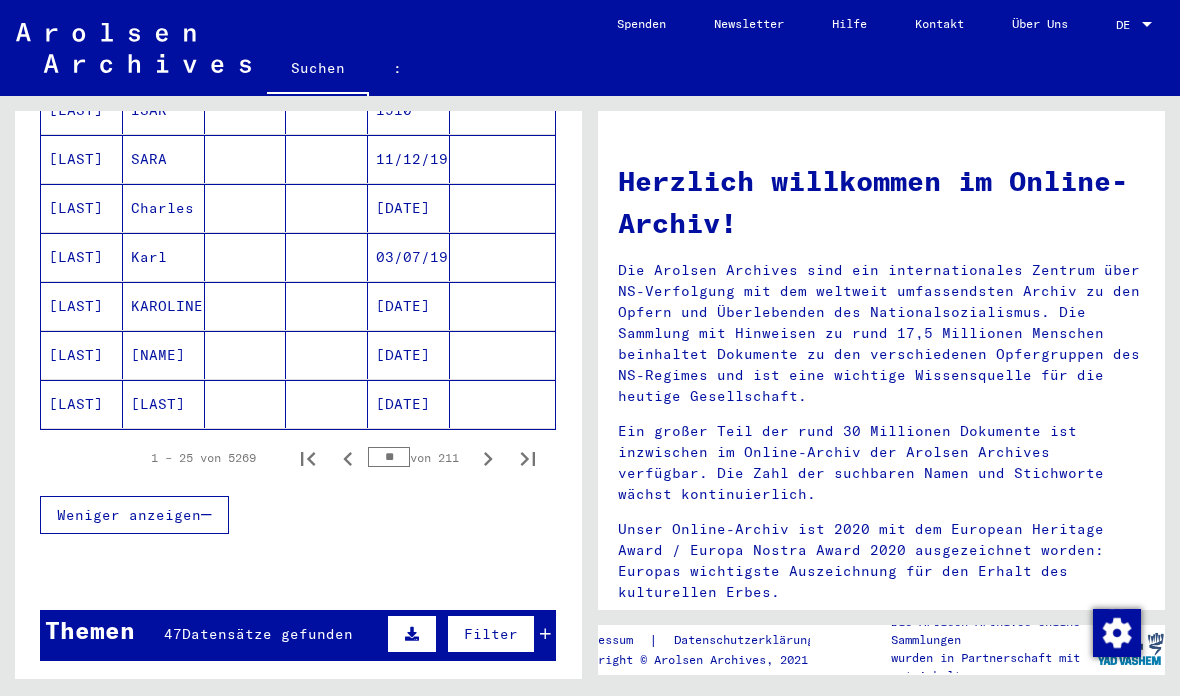 click 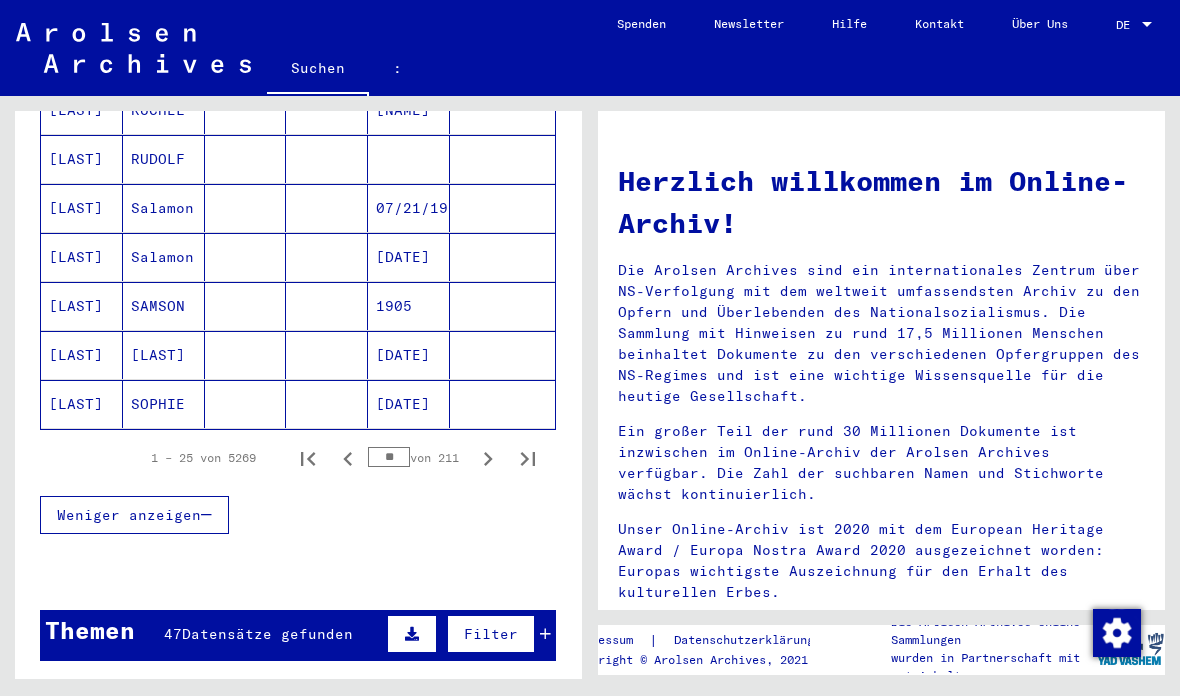 click 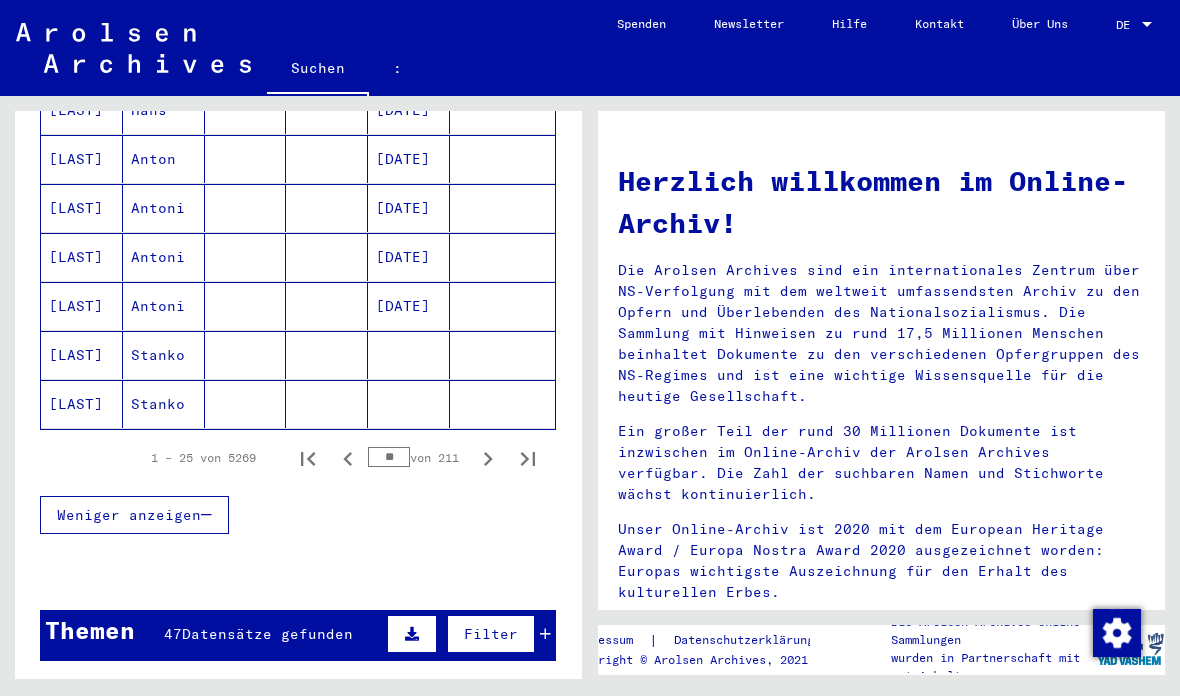 click 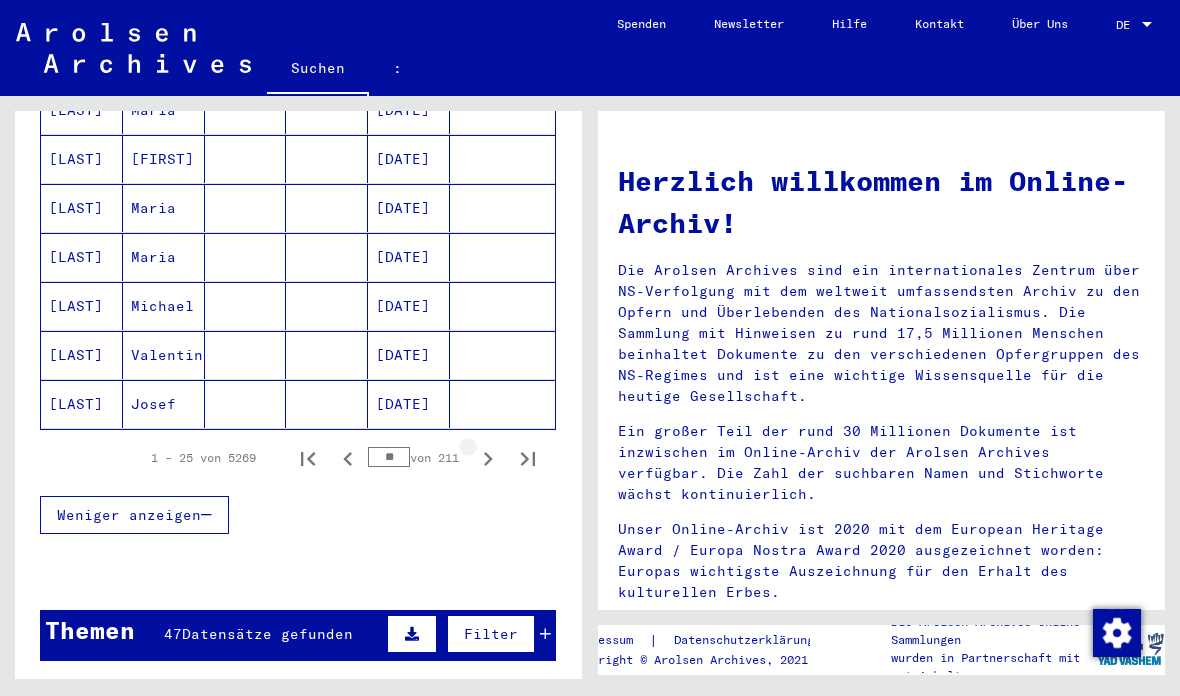 click 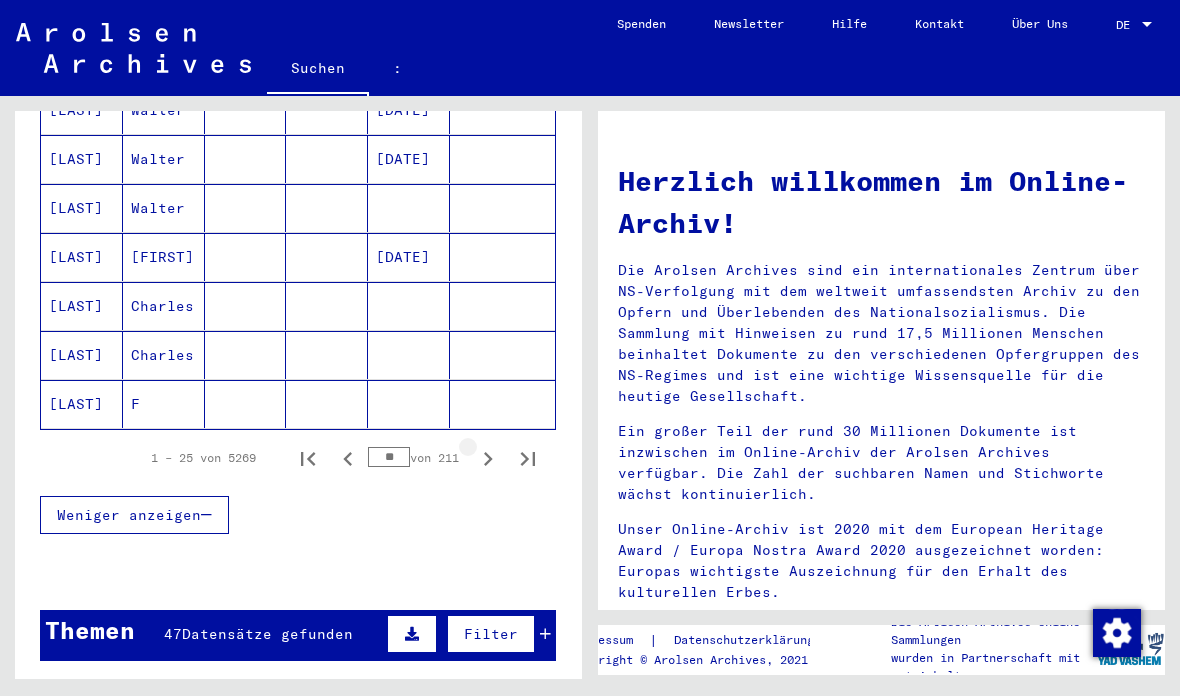 click 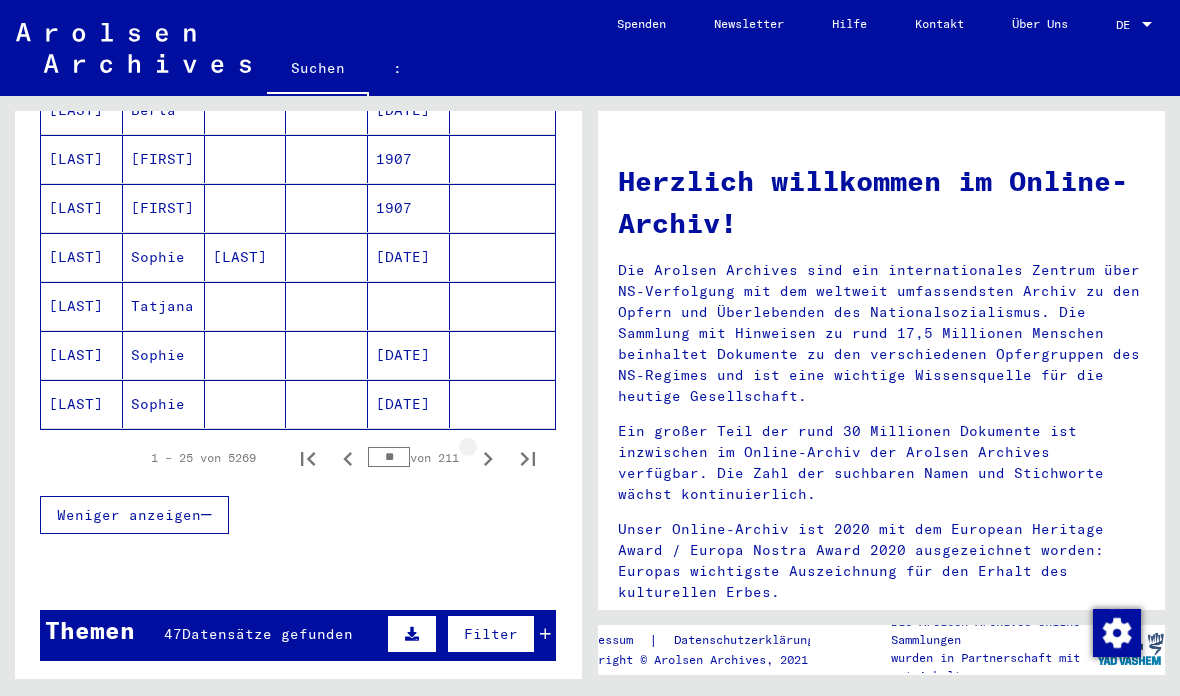 click 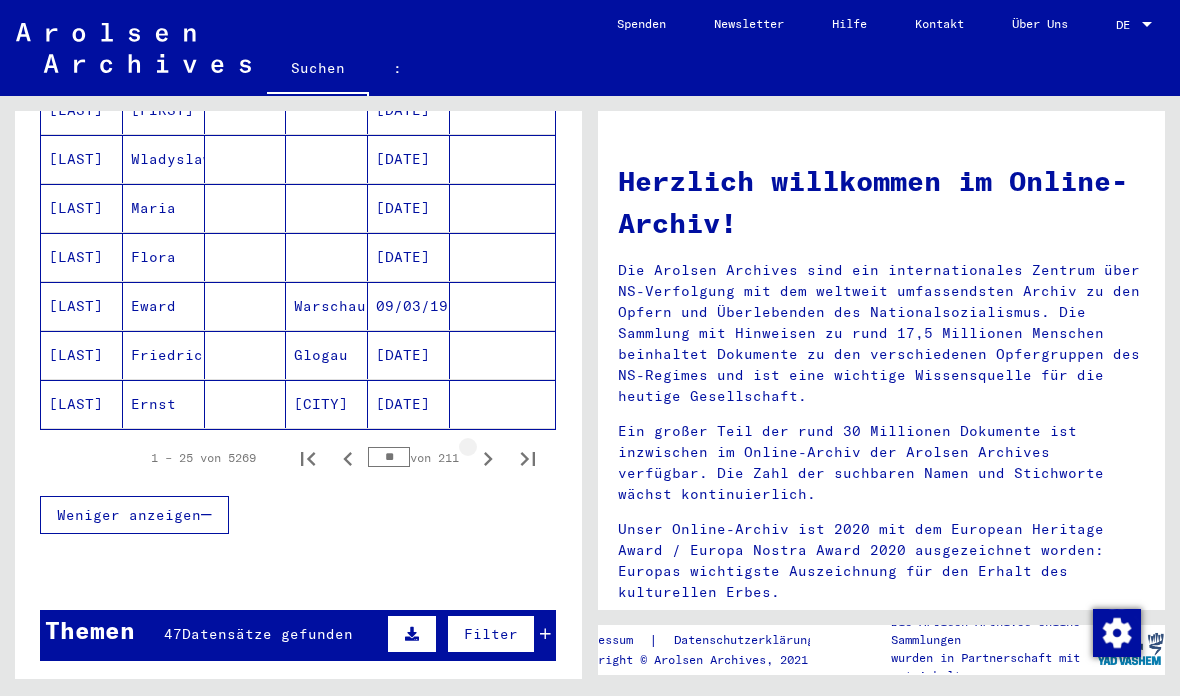 click 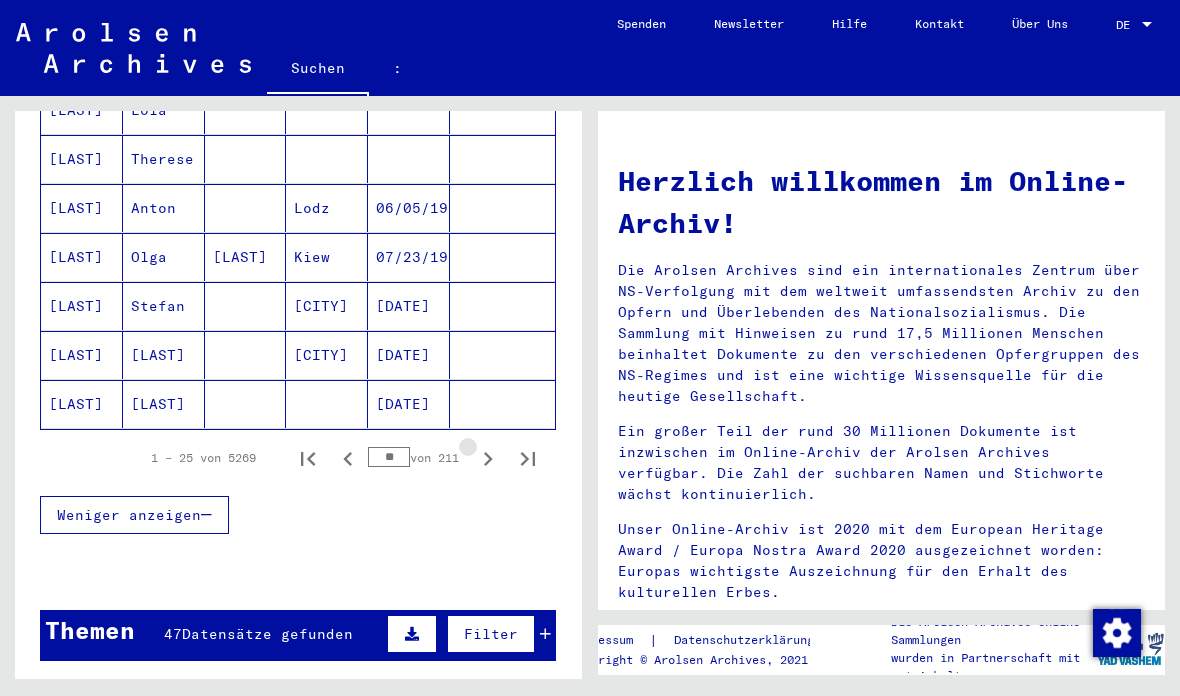 click 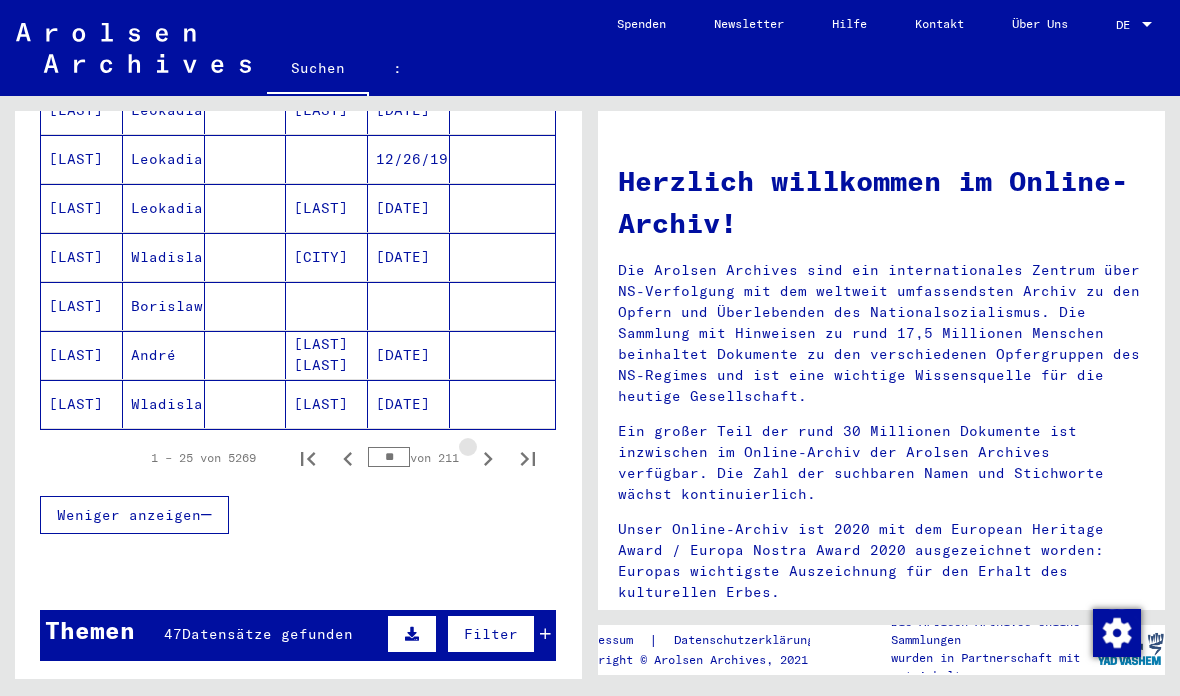 click 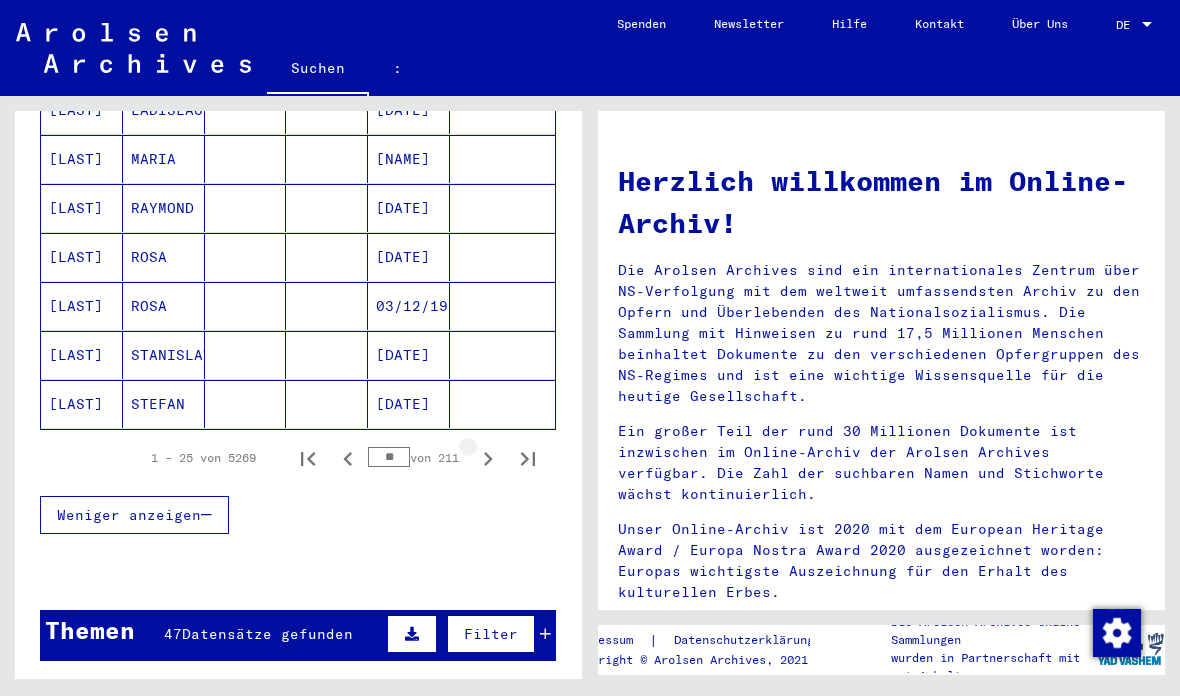 click 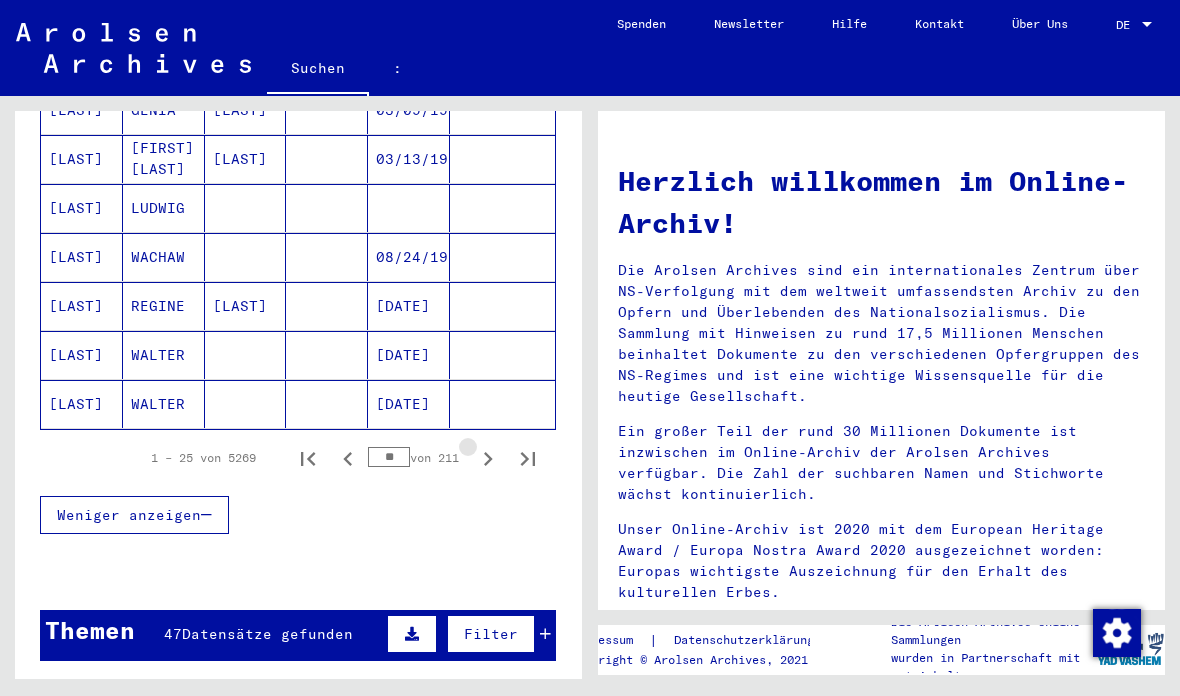 click 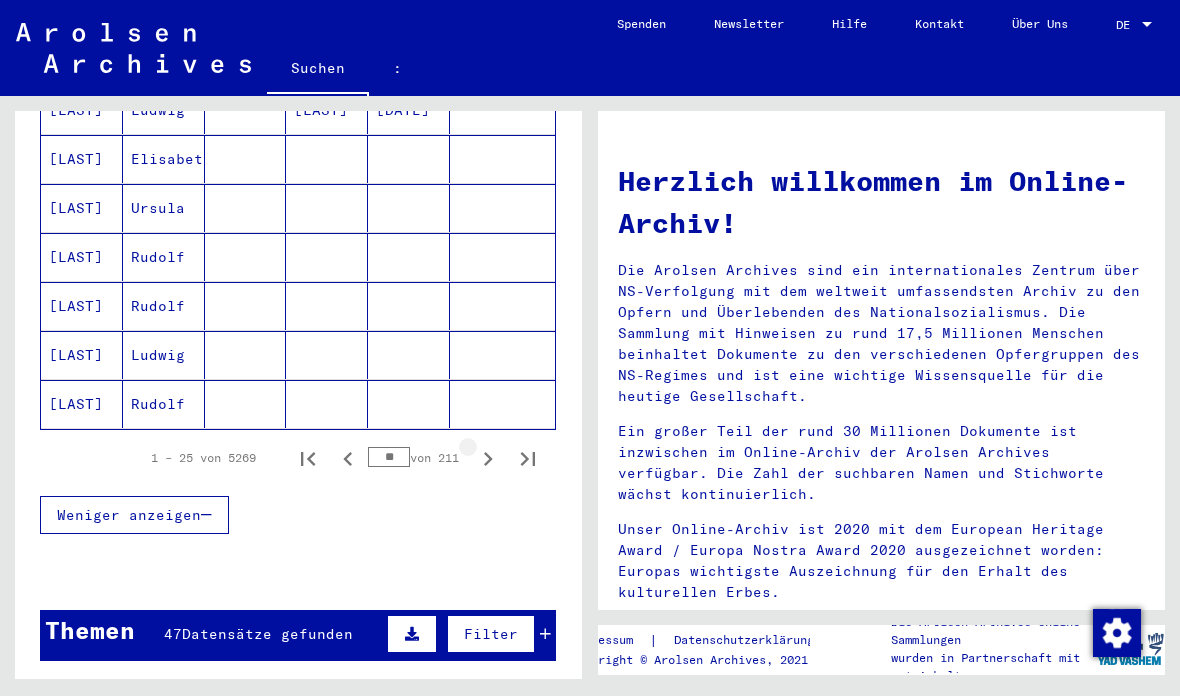 click 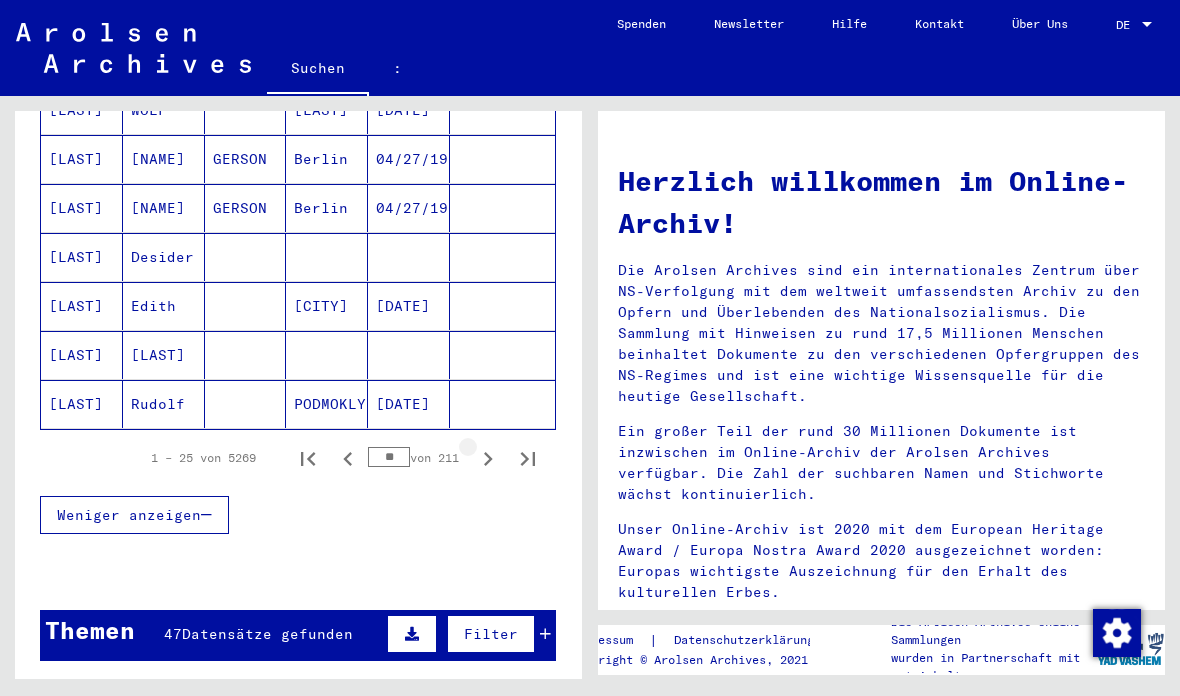 click 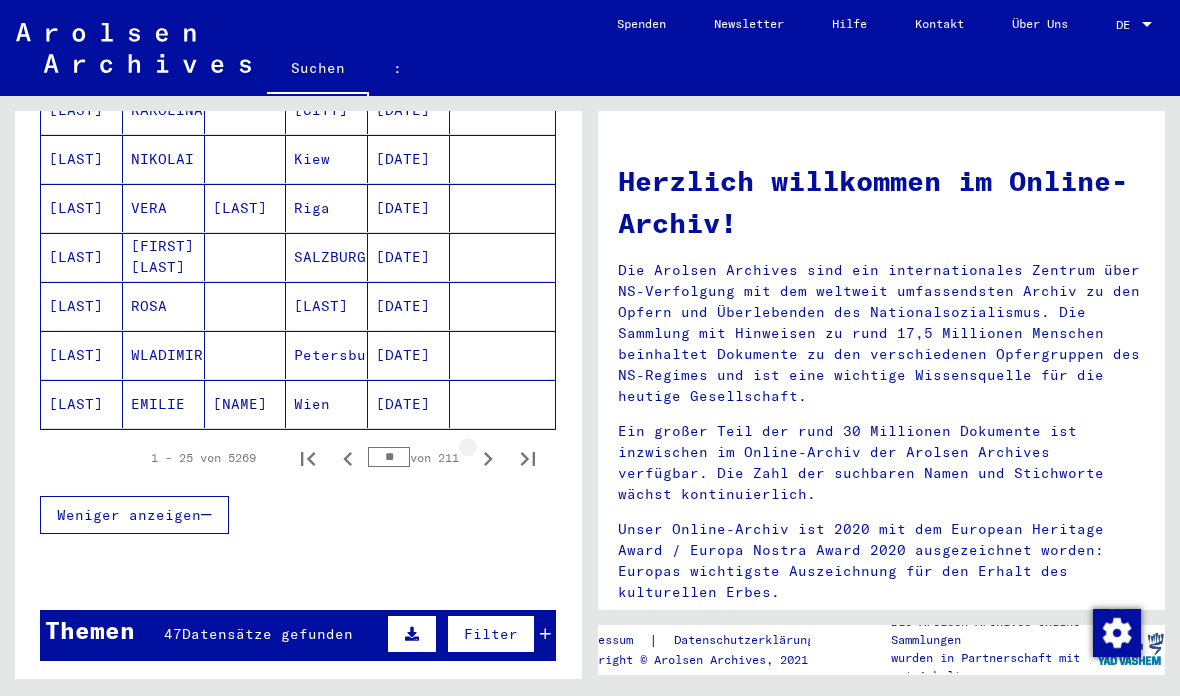 click 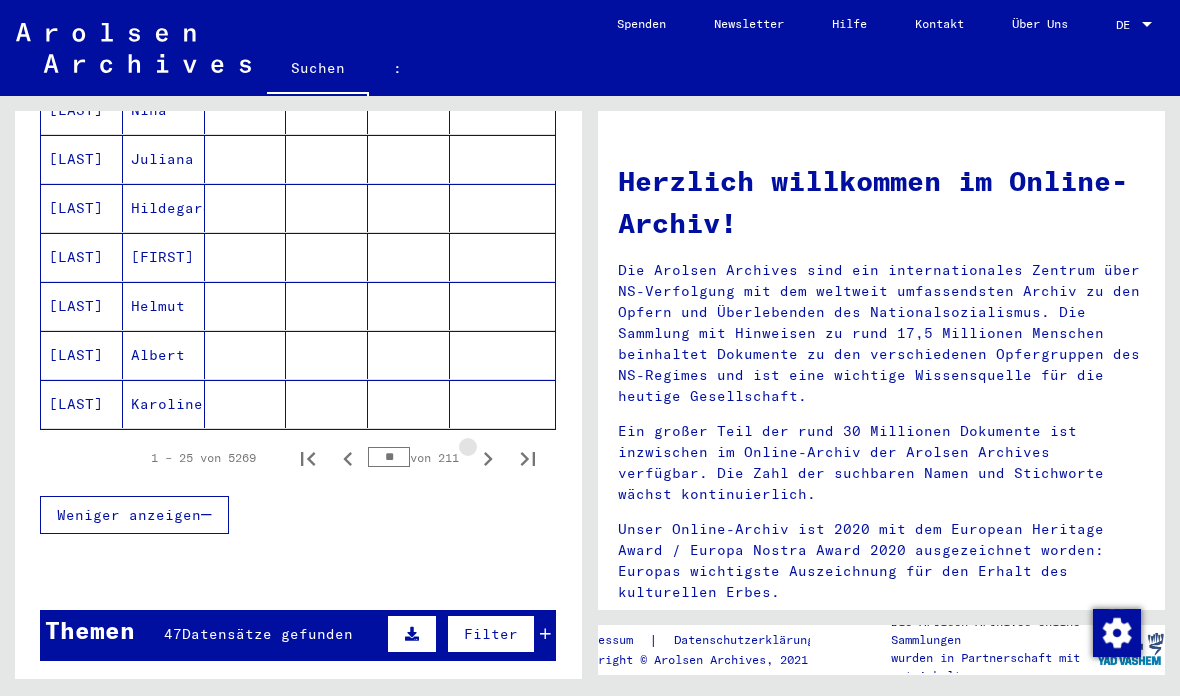click 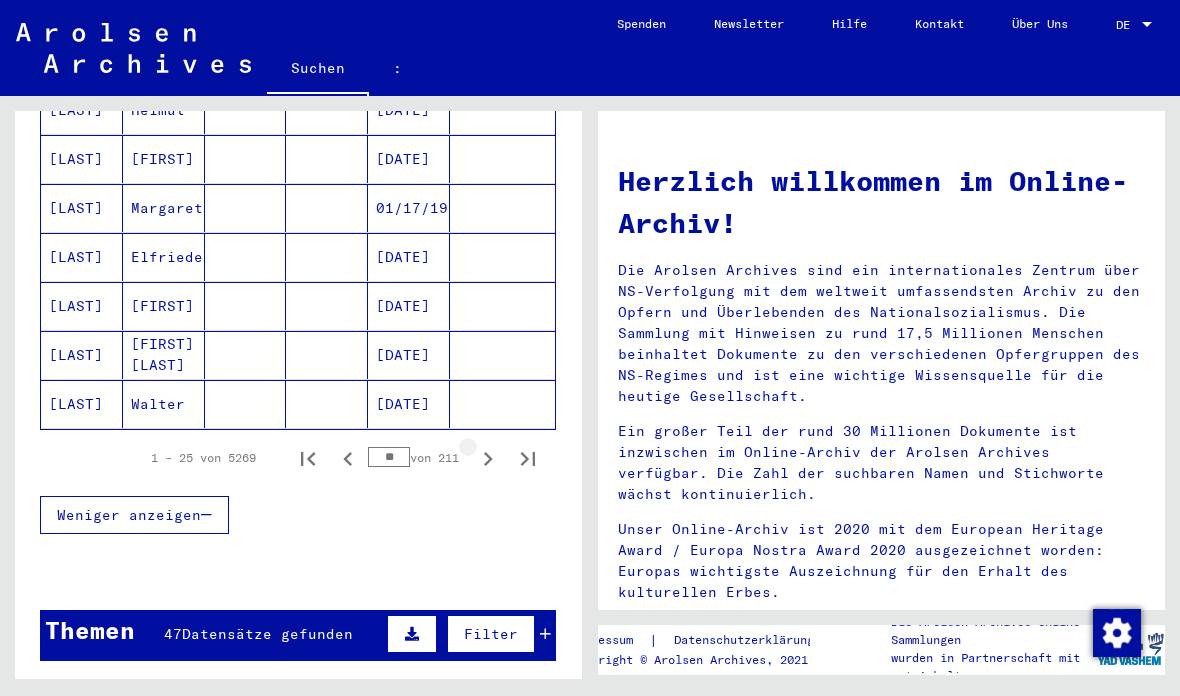 click 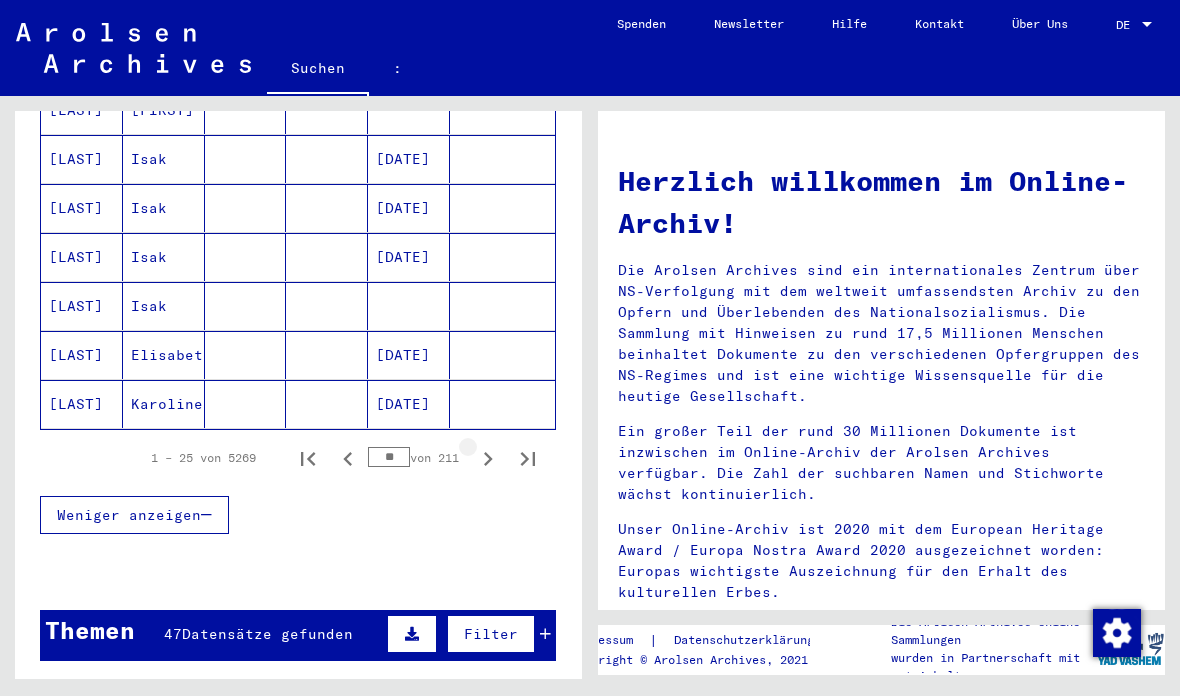 click 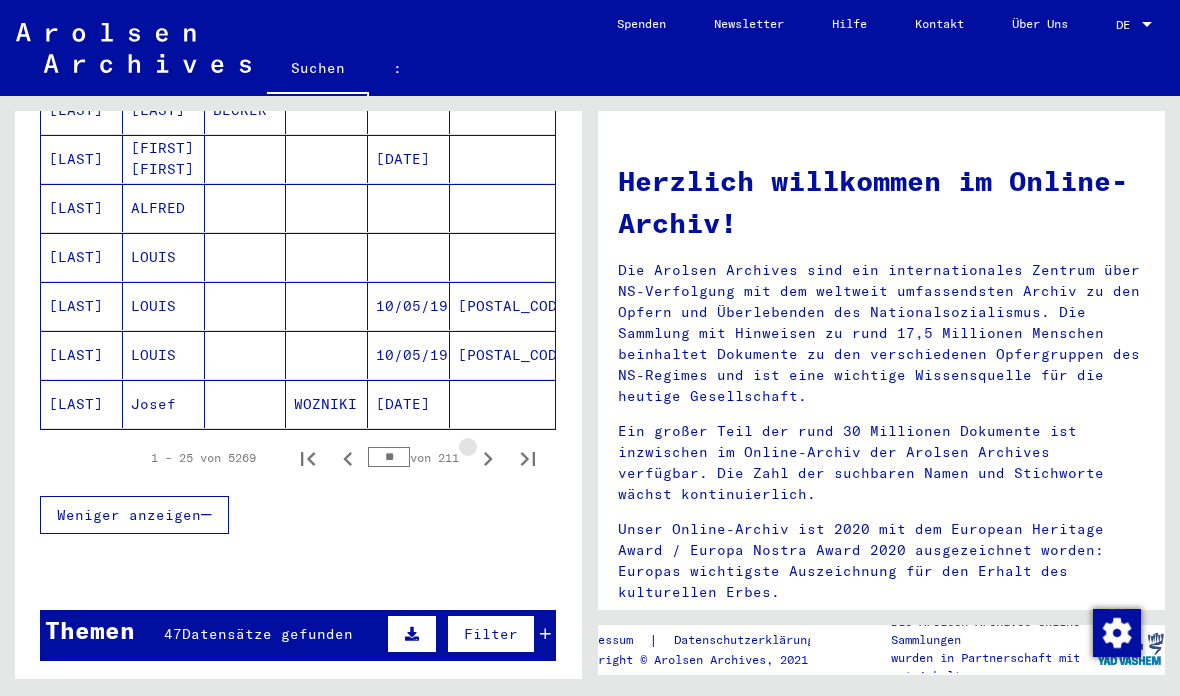 click 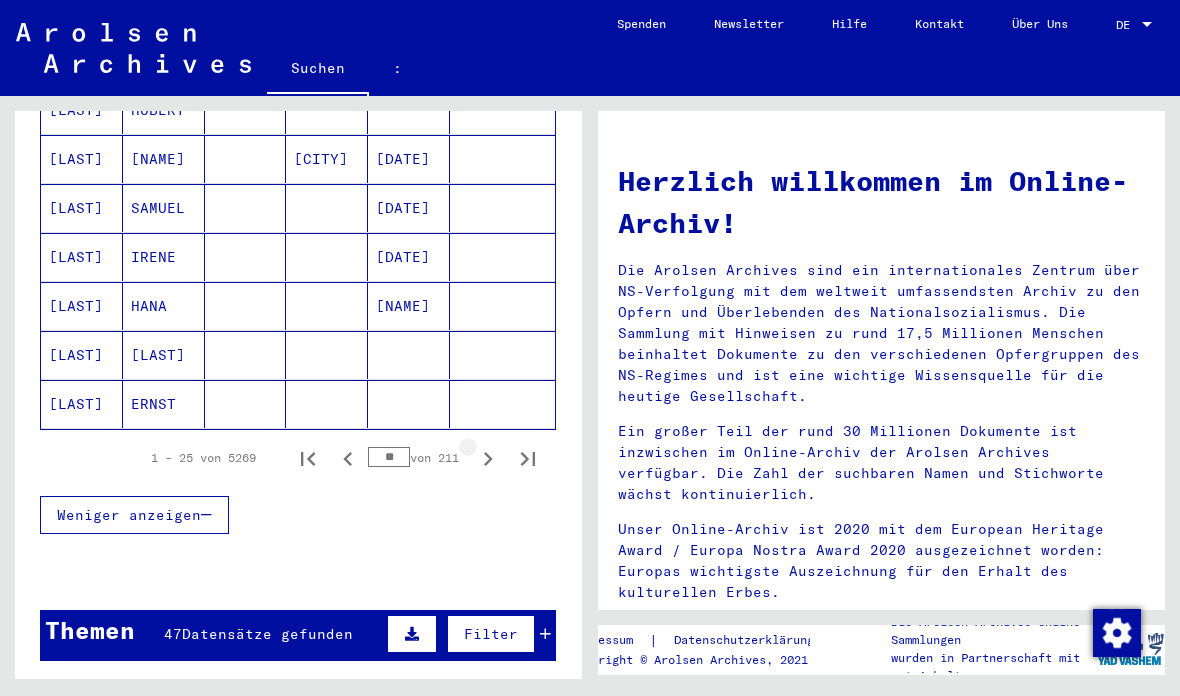 click 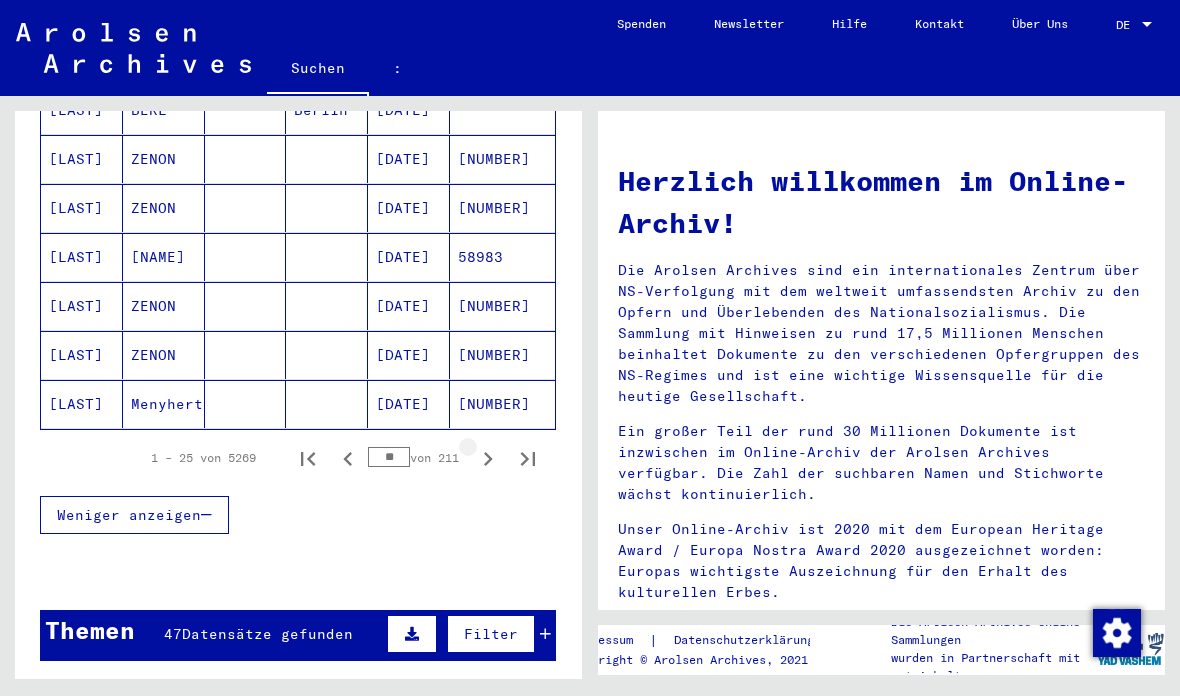 click 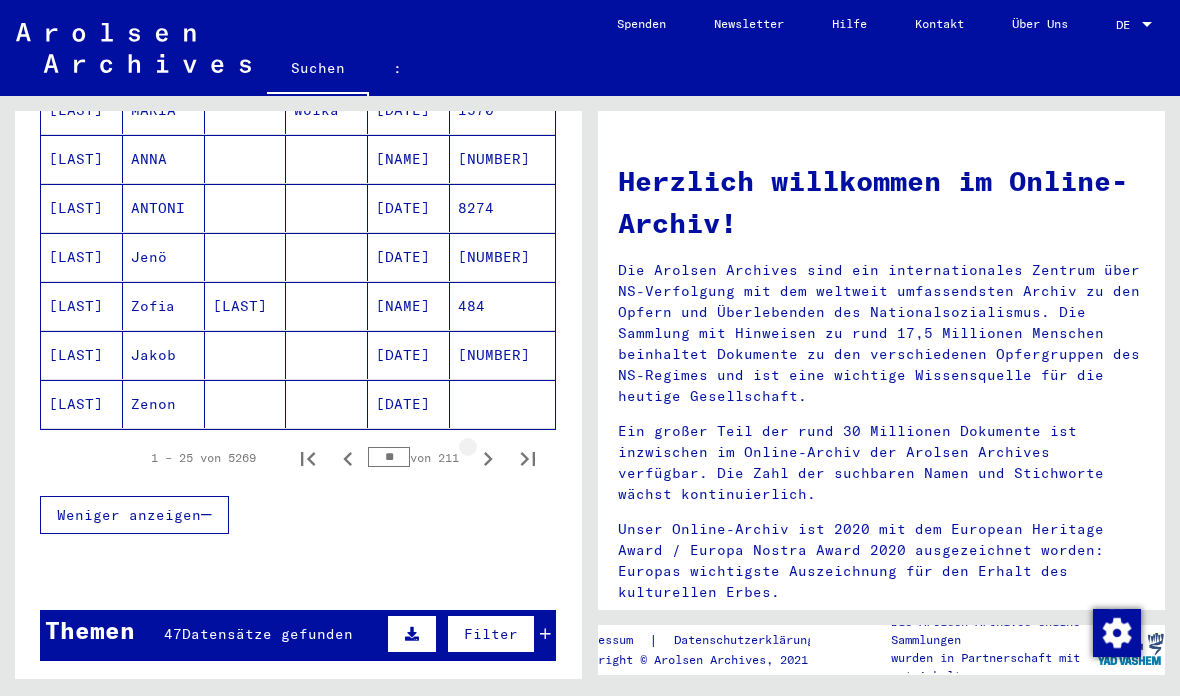 click 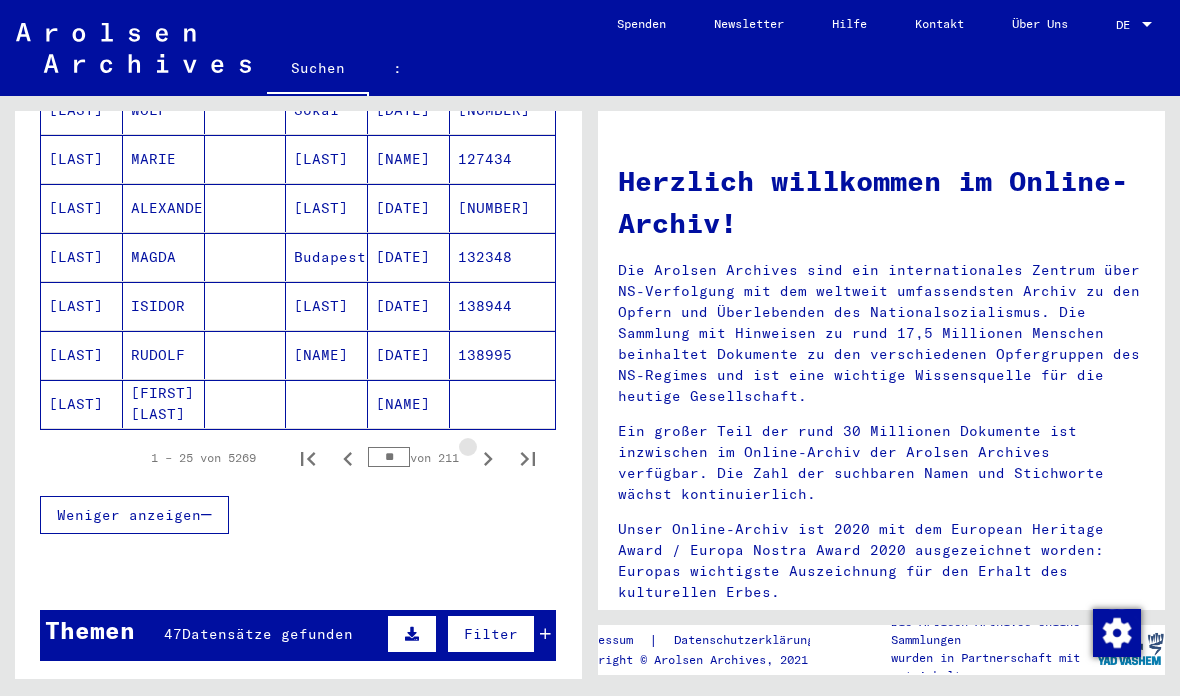 click 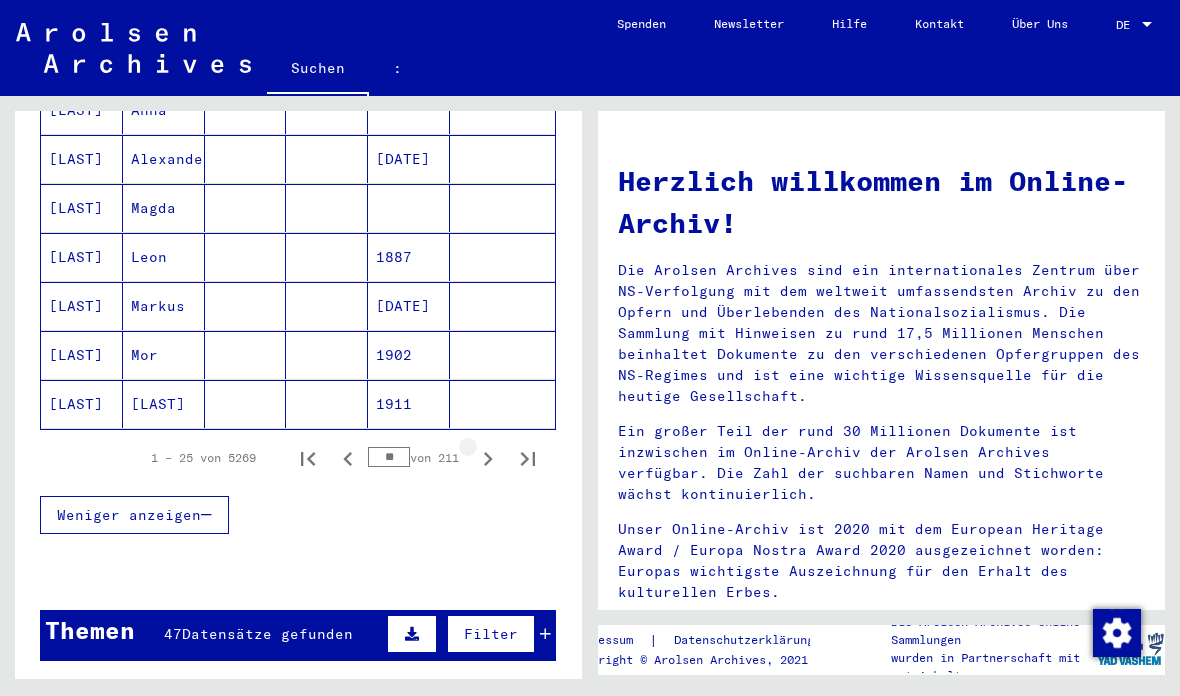 click 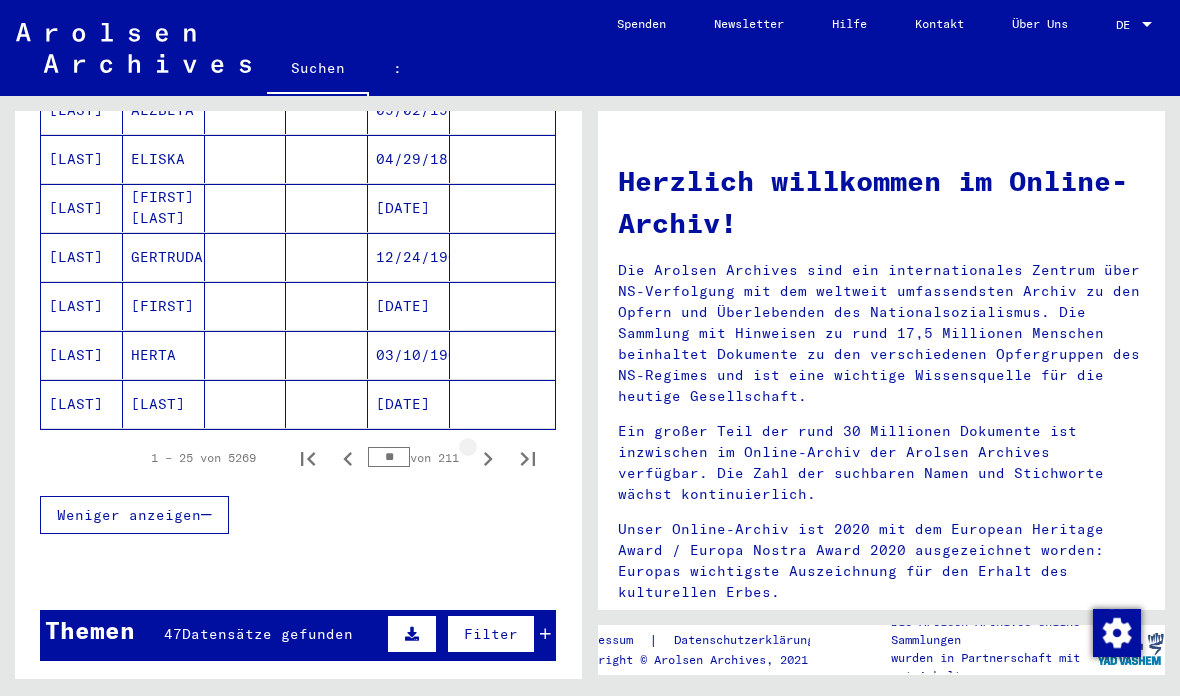 click 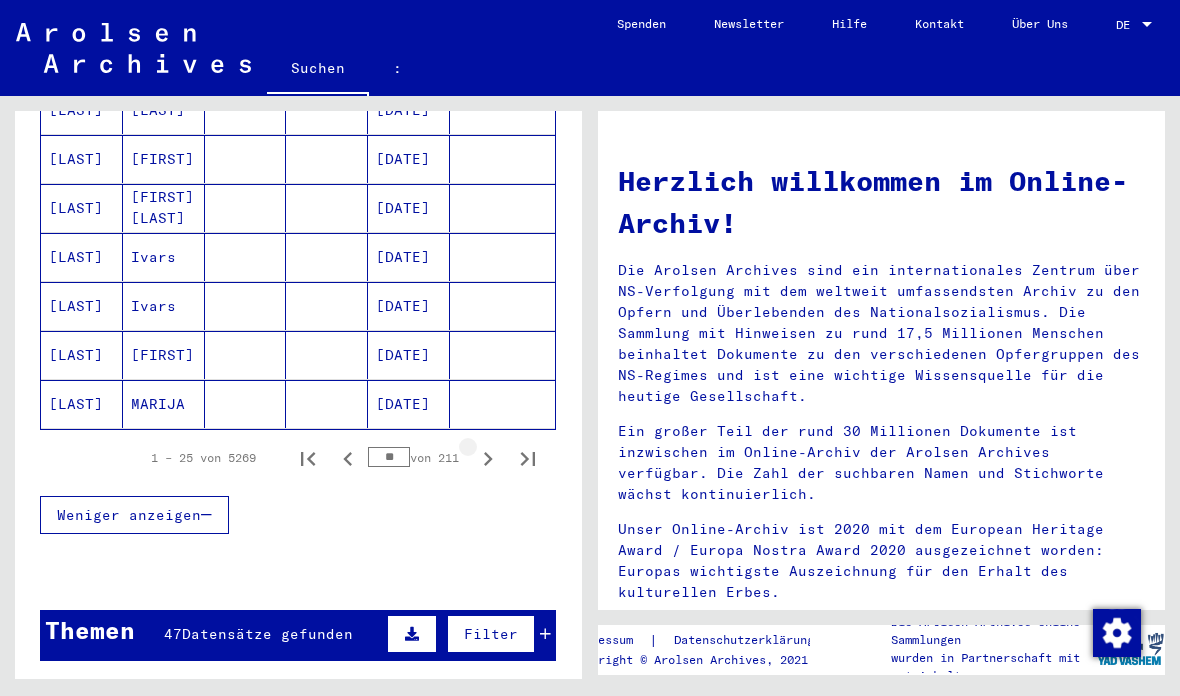 click 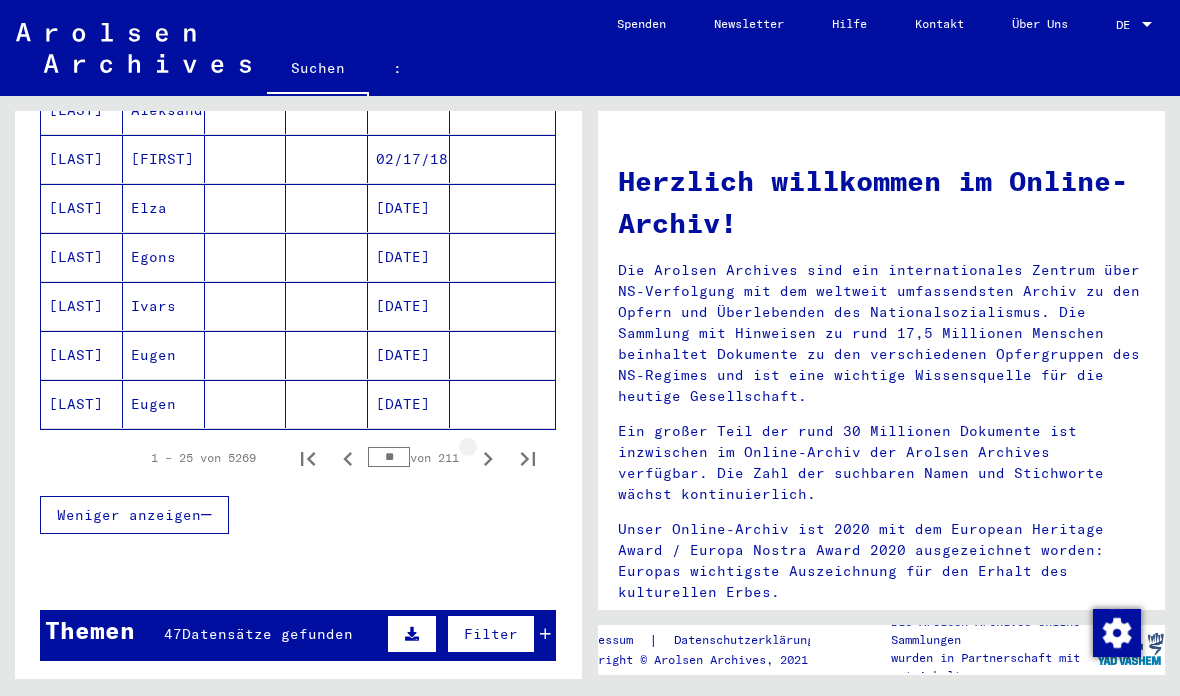 click 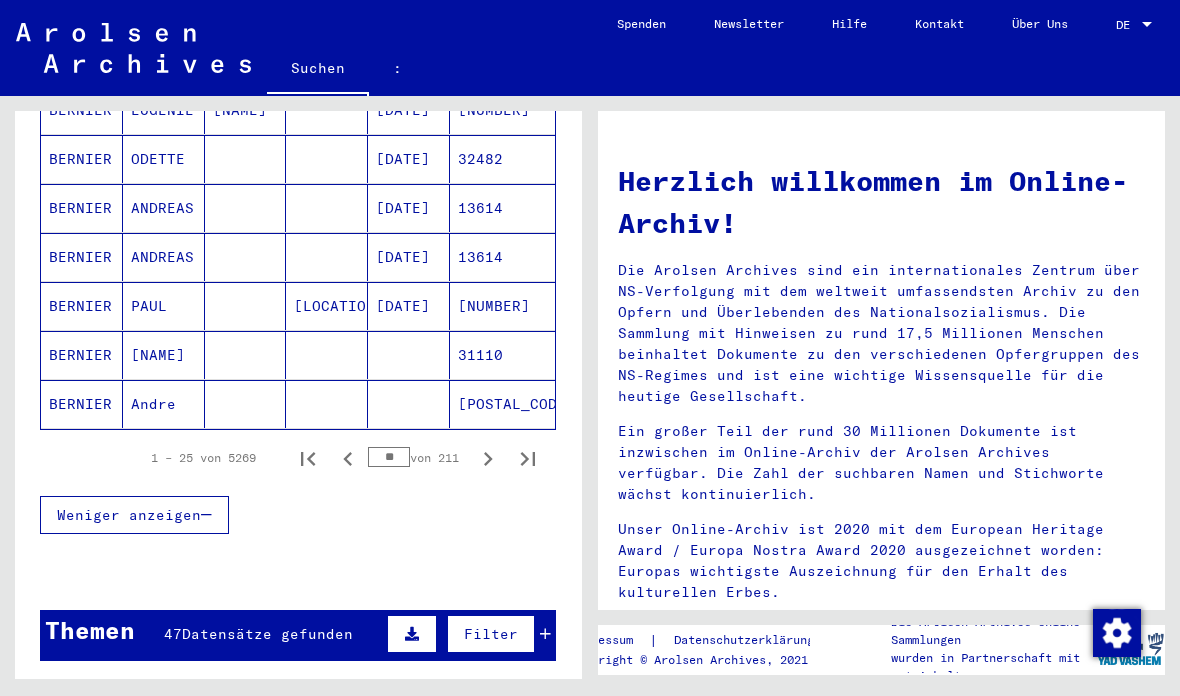 click 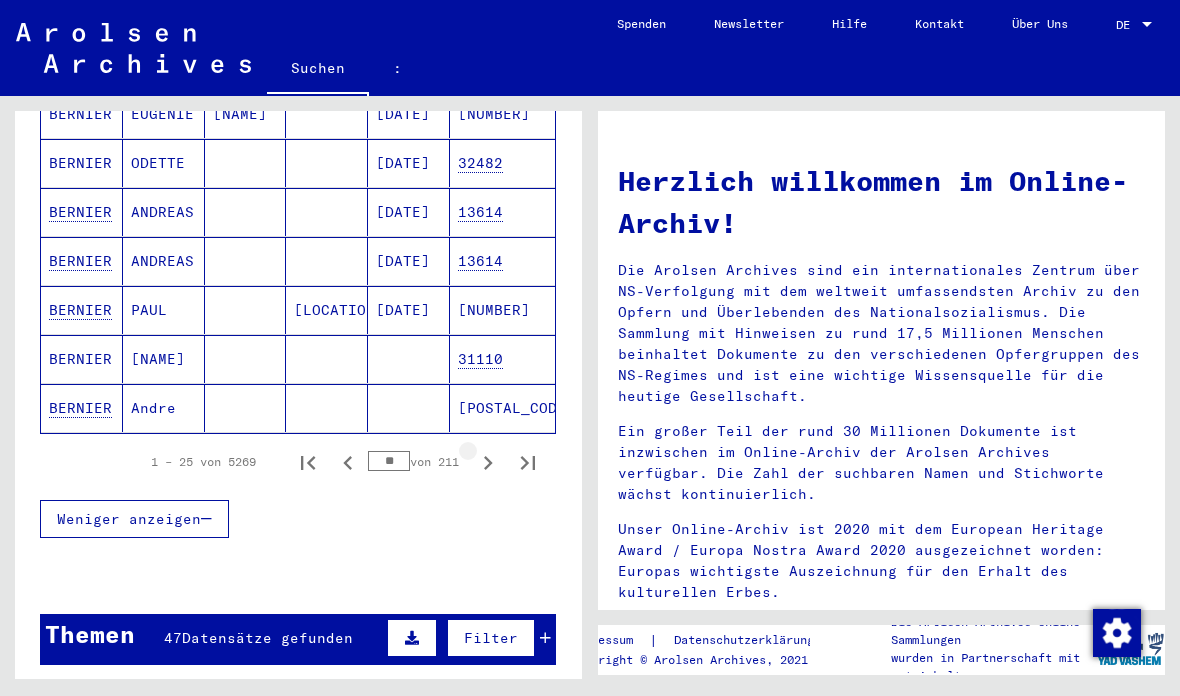 click 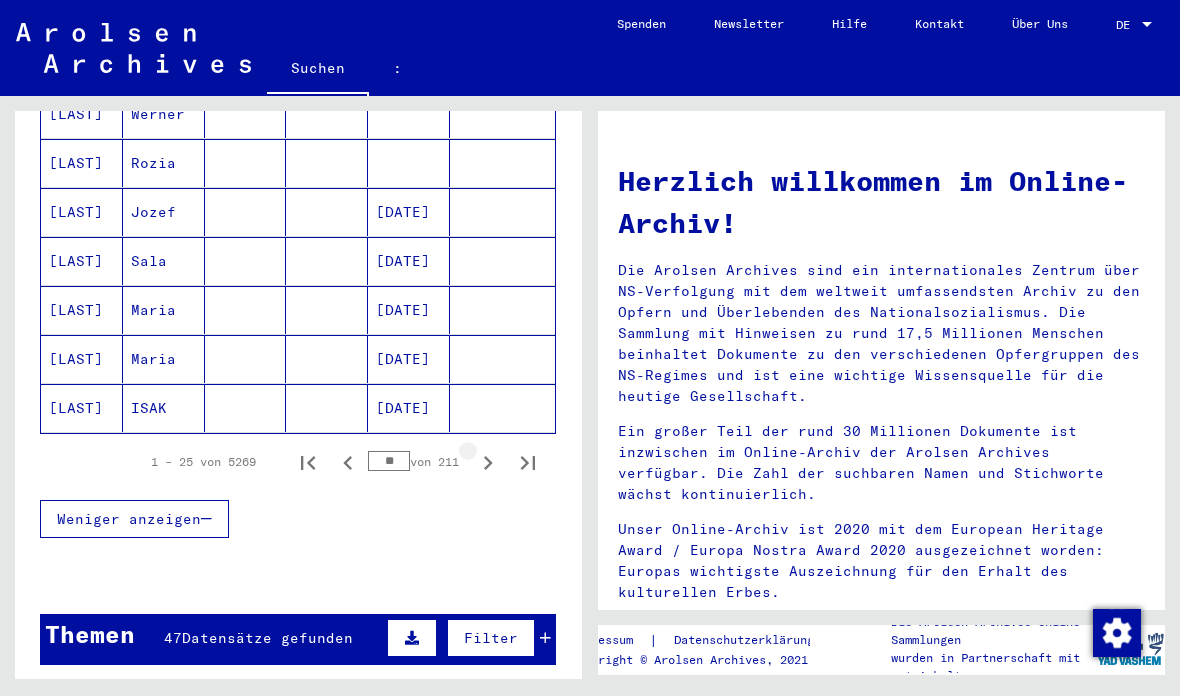click 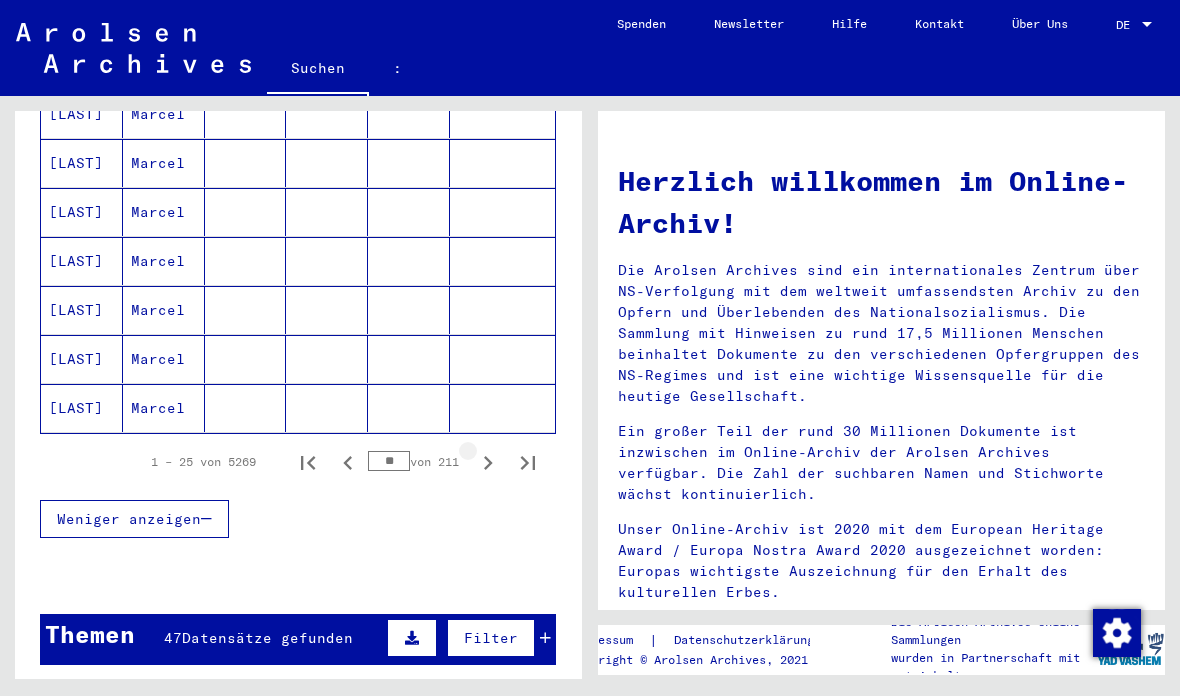 click 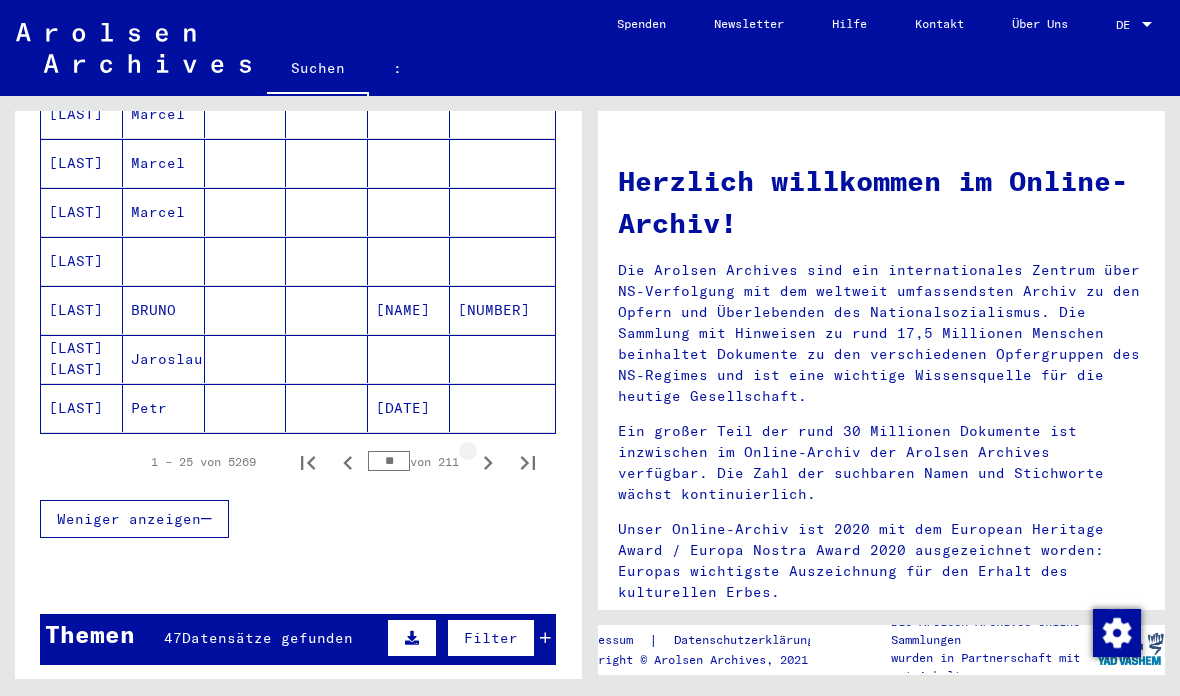 click 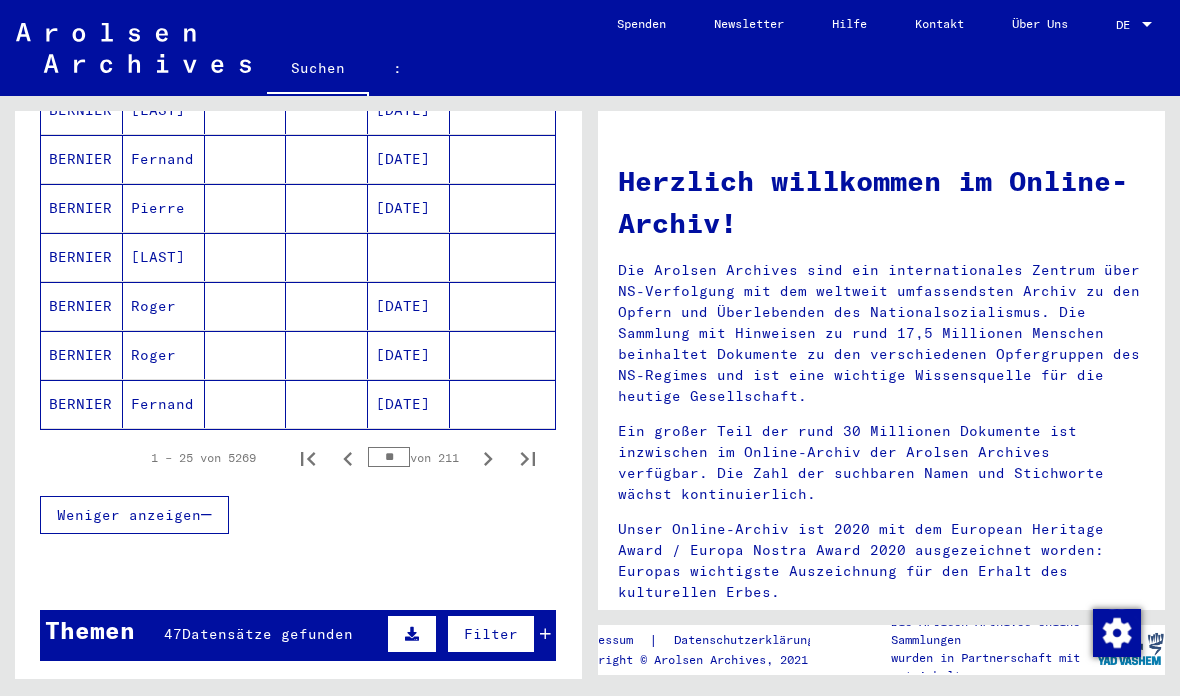 click 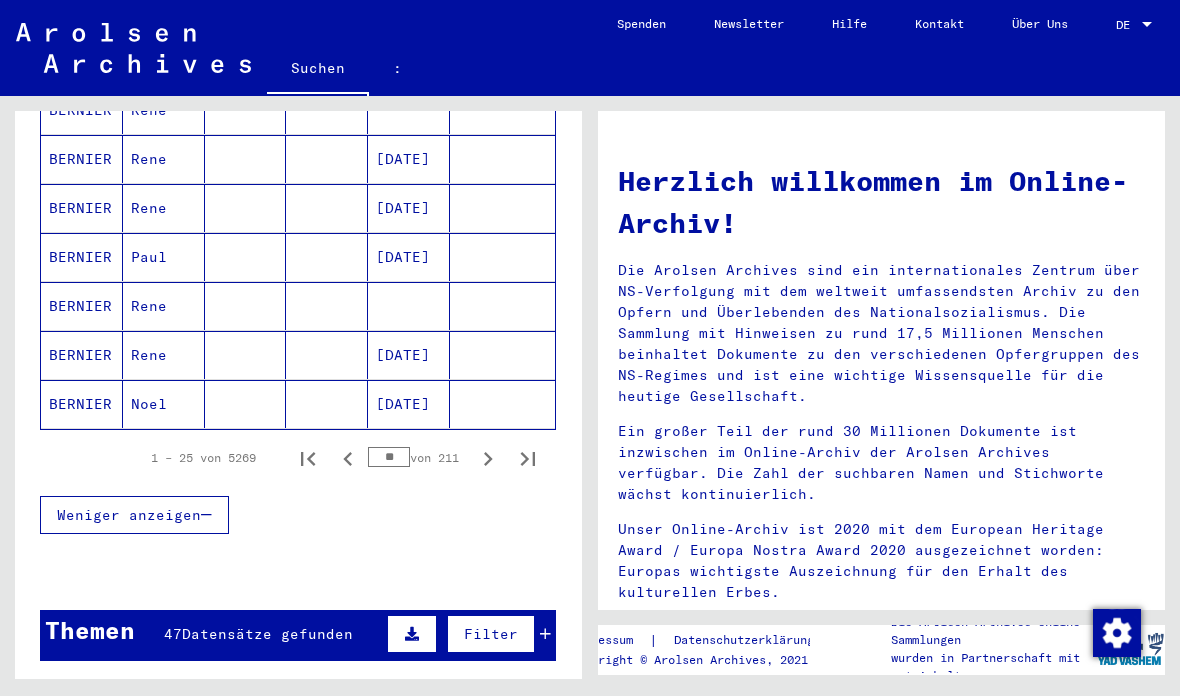 click 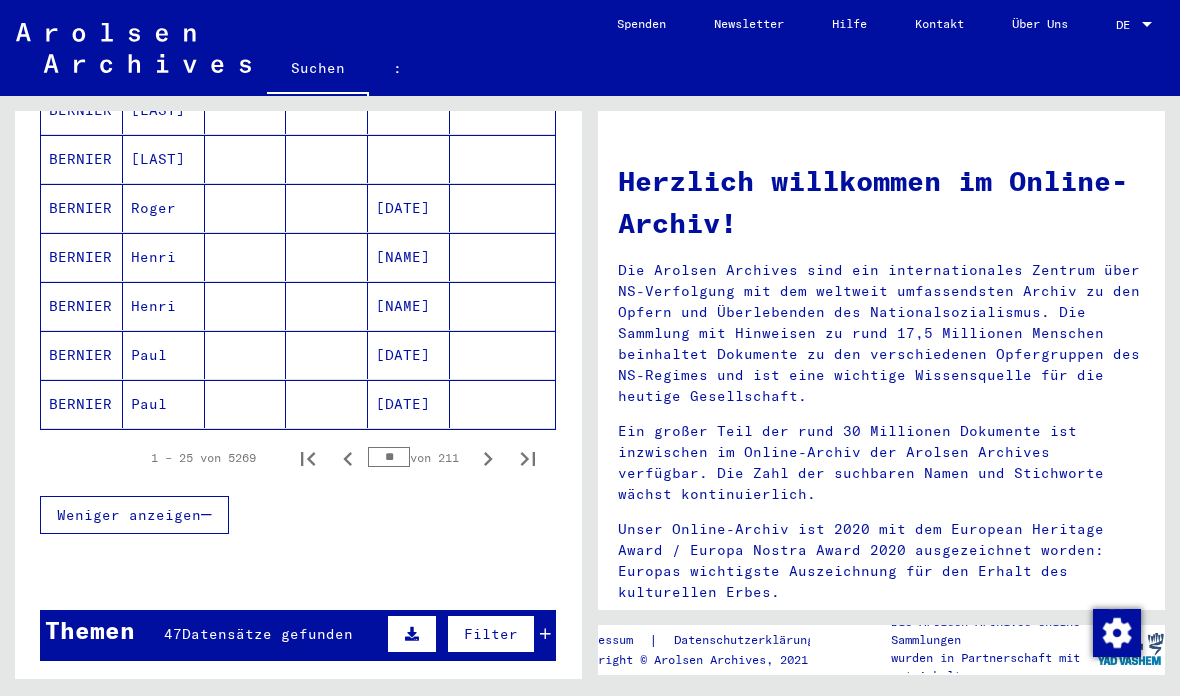 click 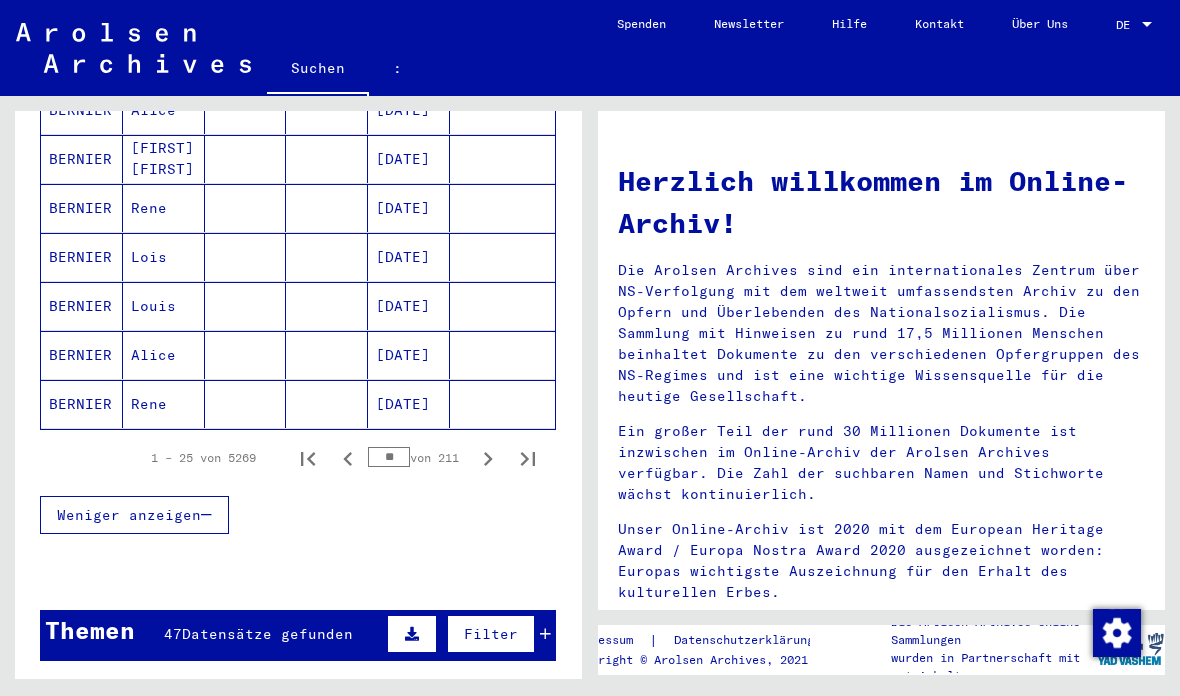 click 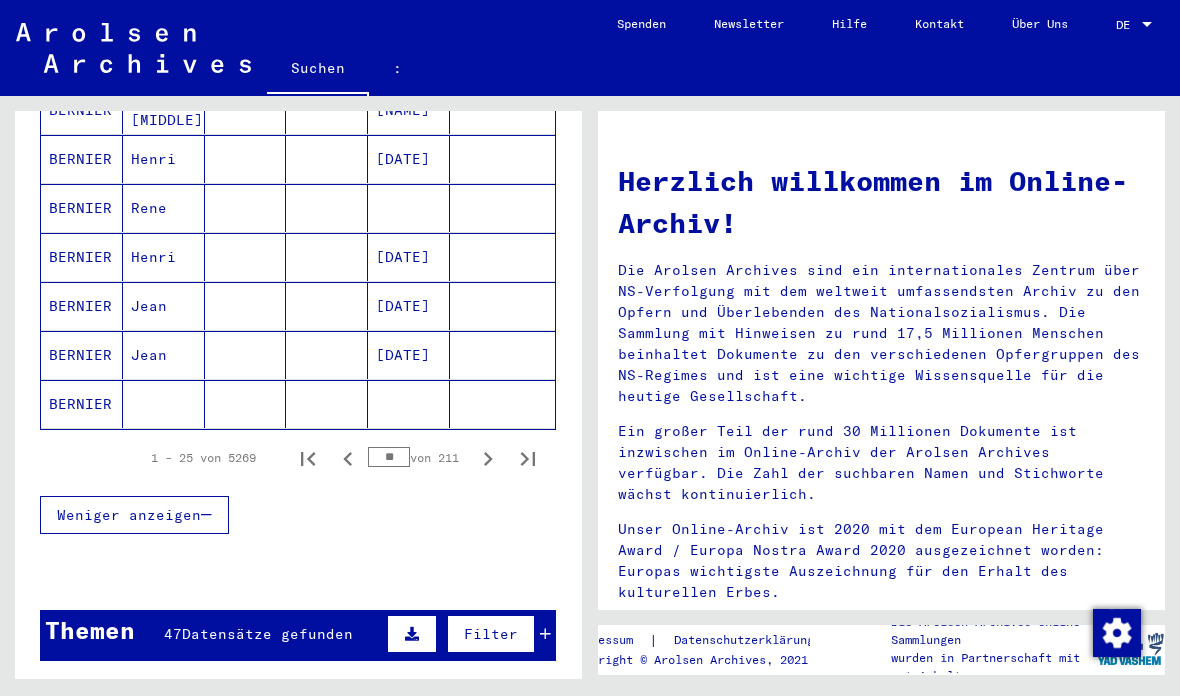 click 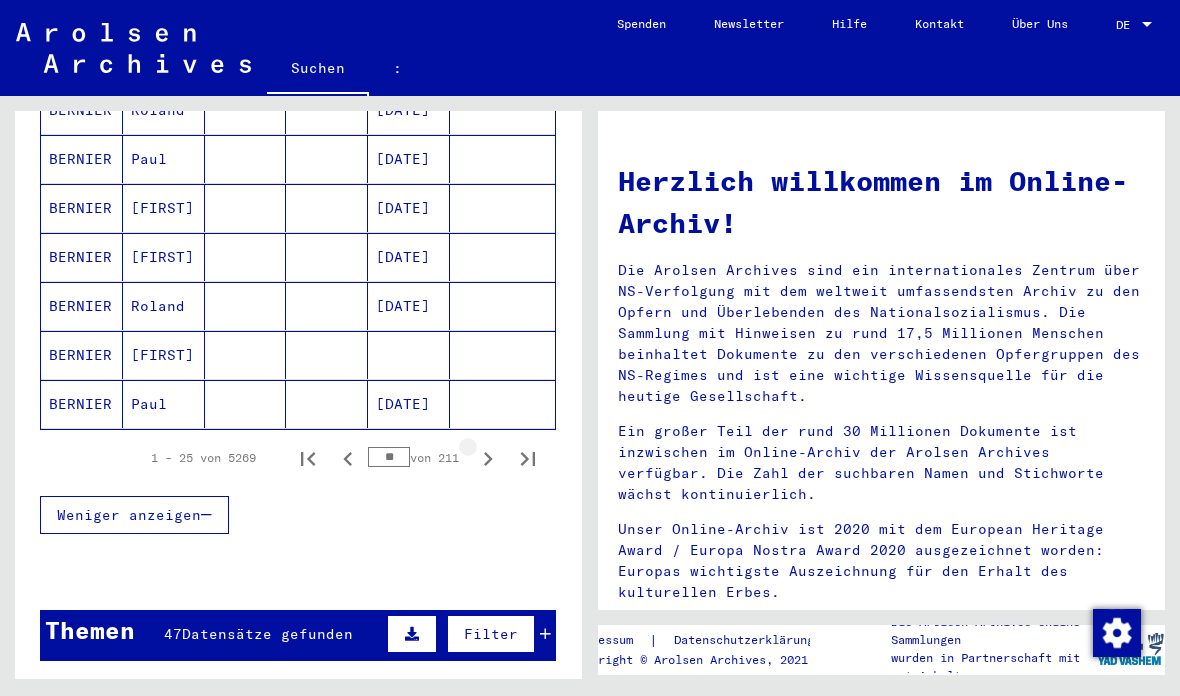 click 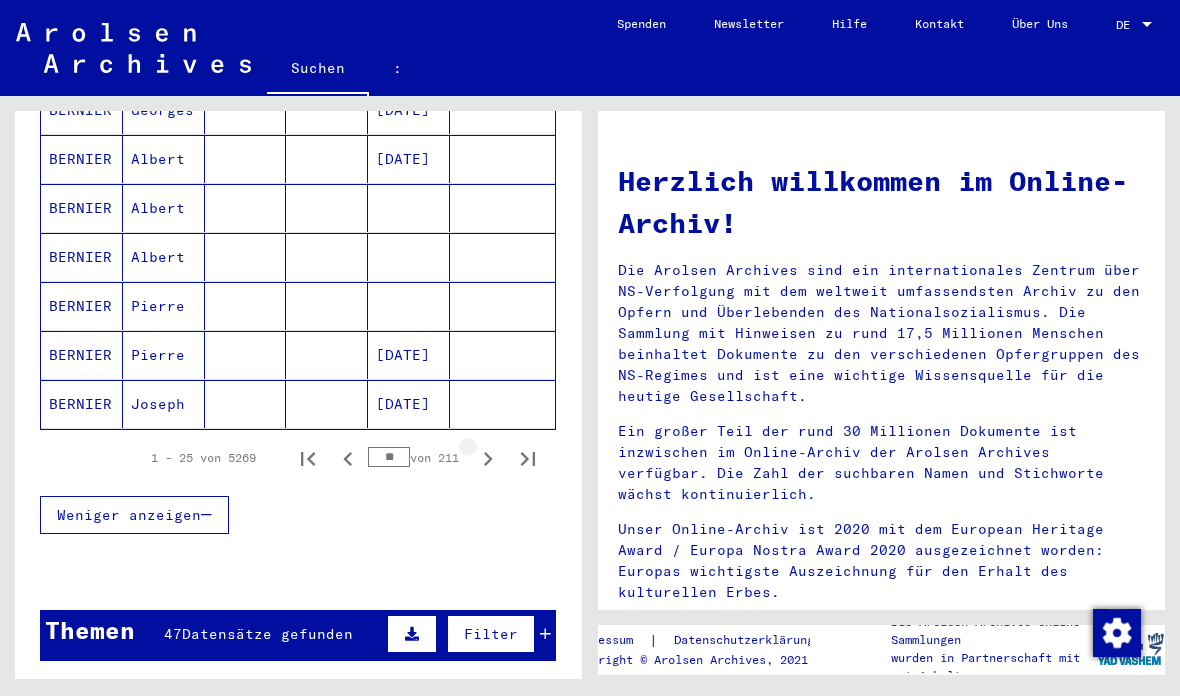 click 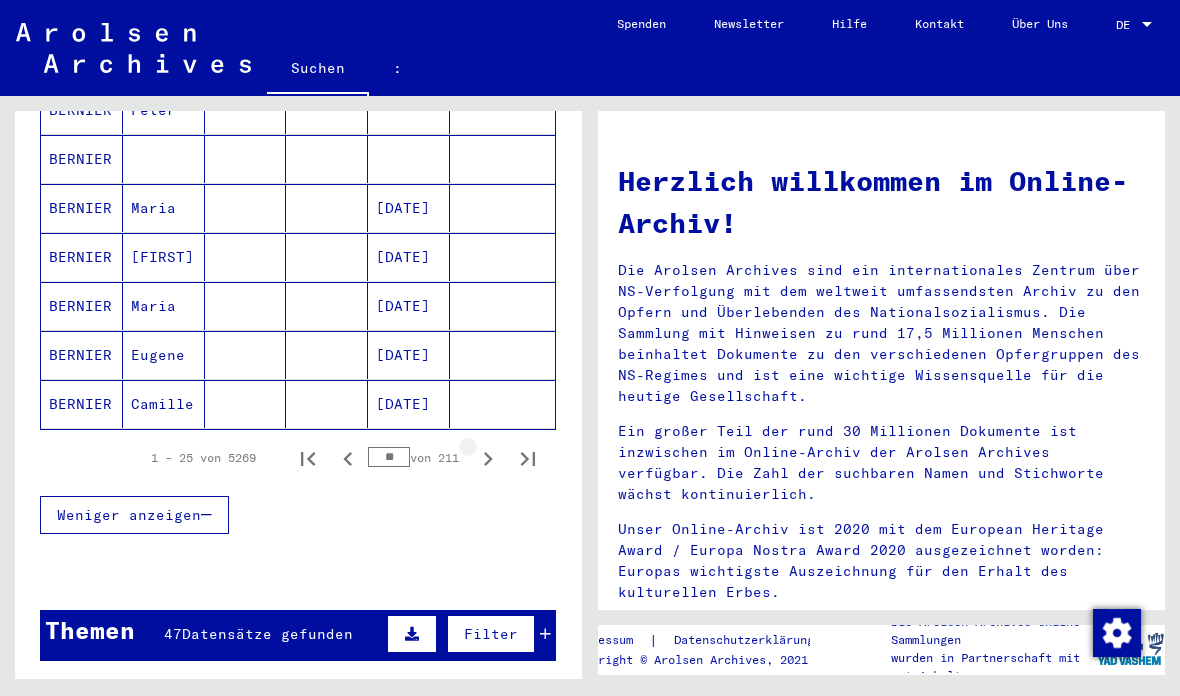 click 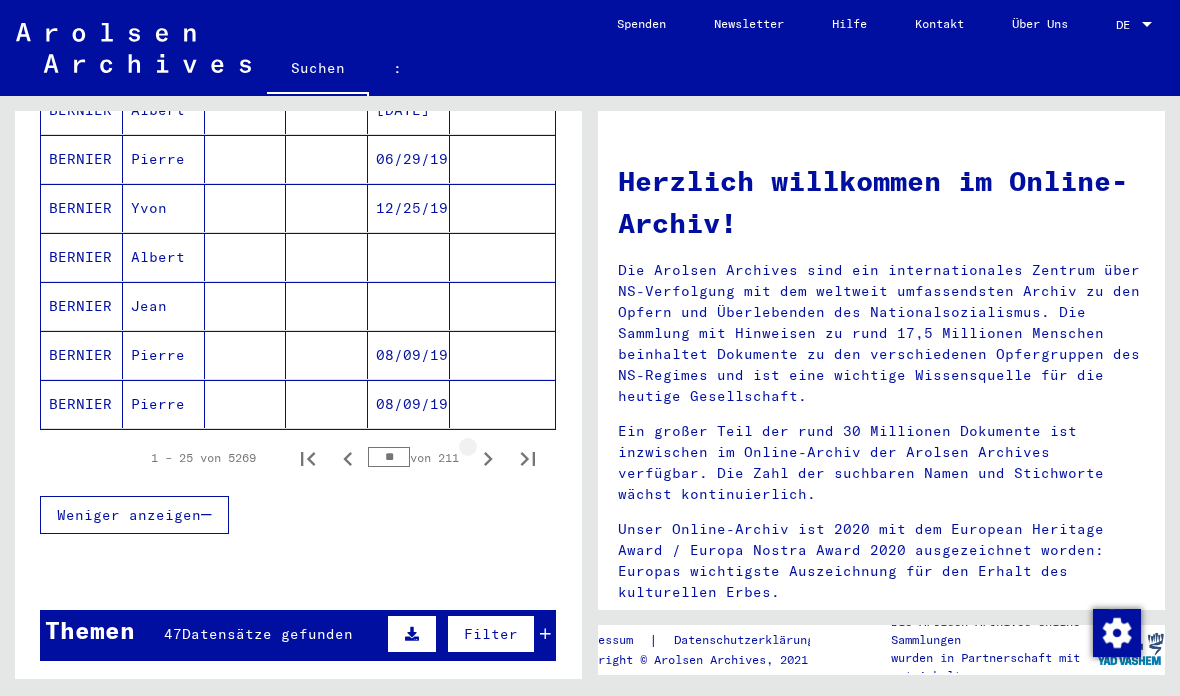 click 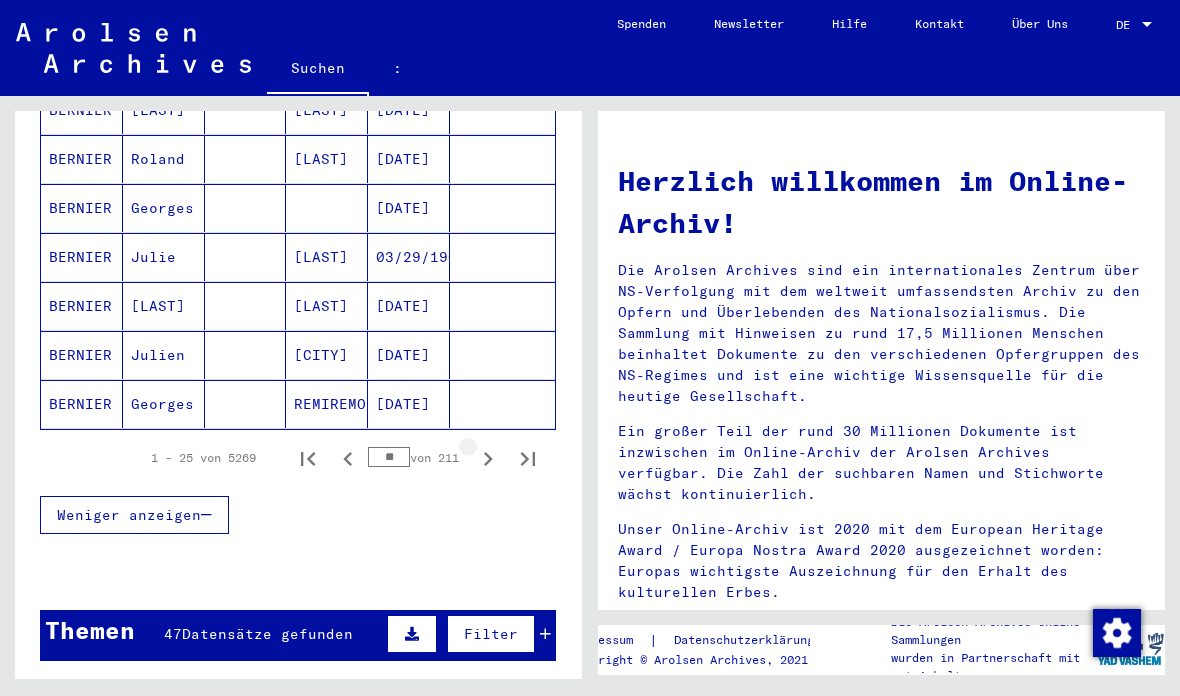 click 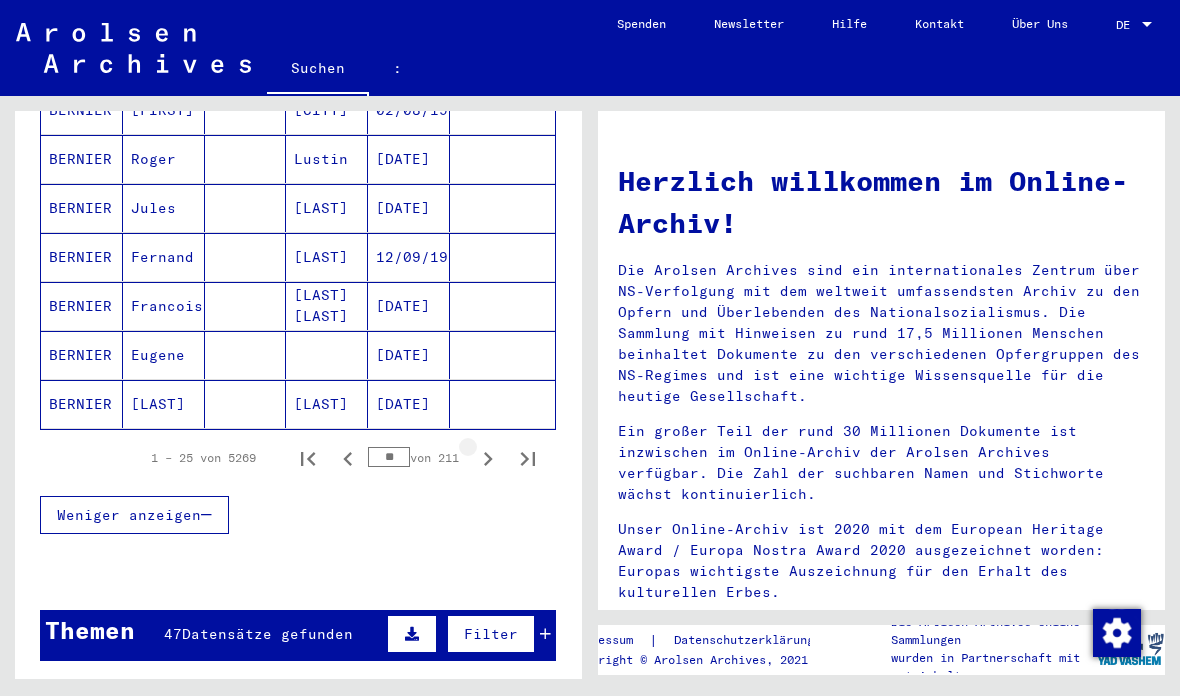 click 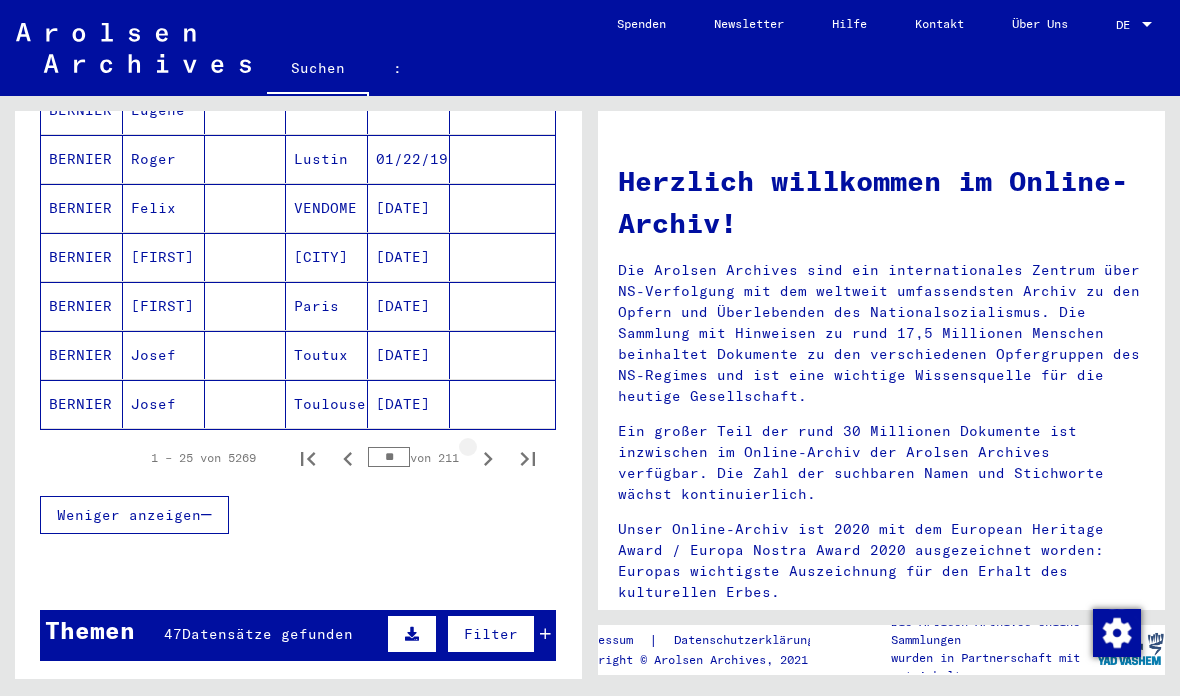 click 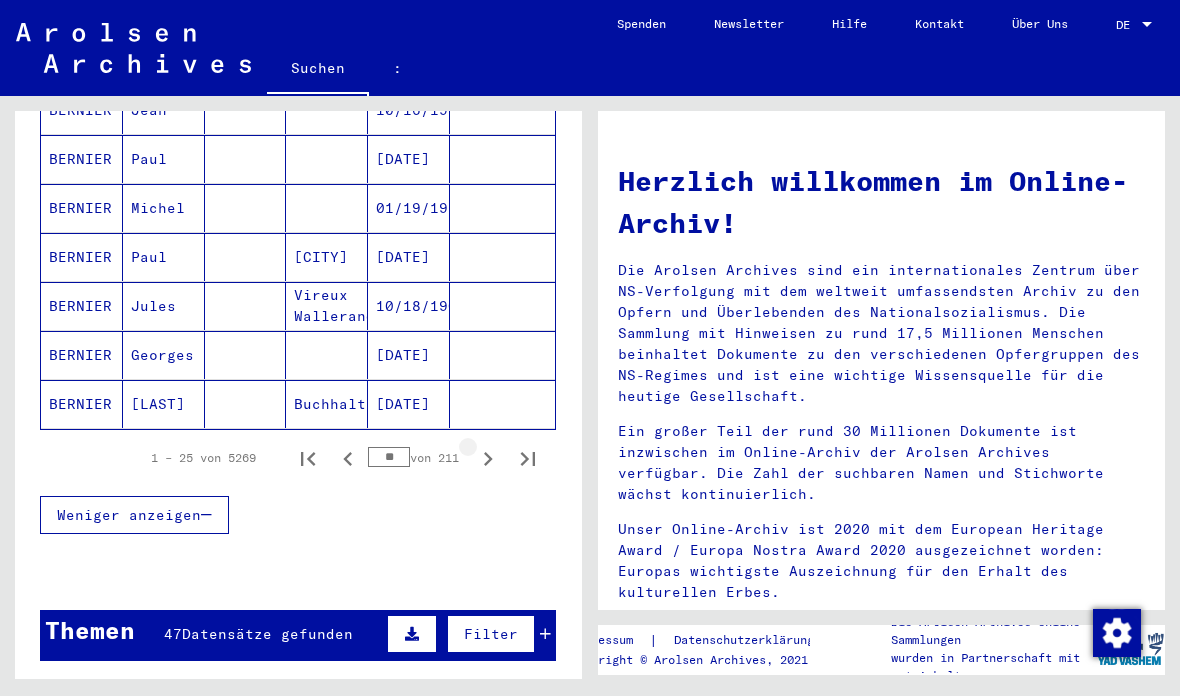 click 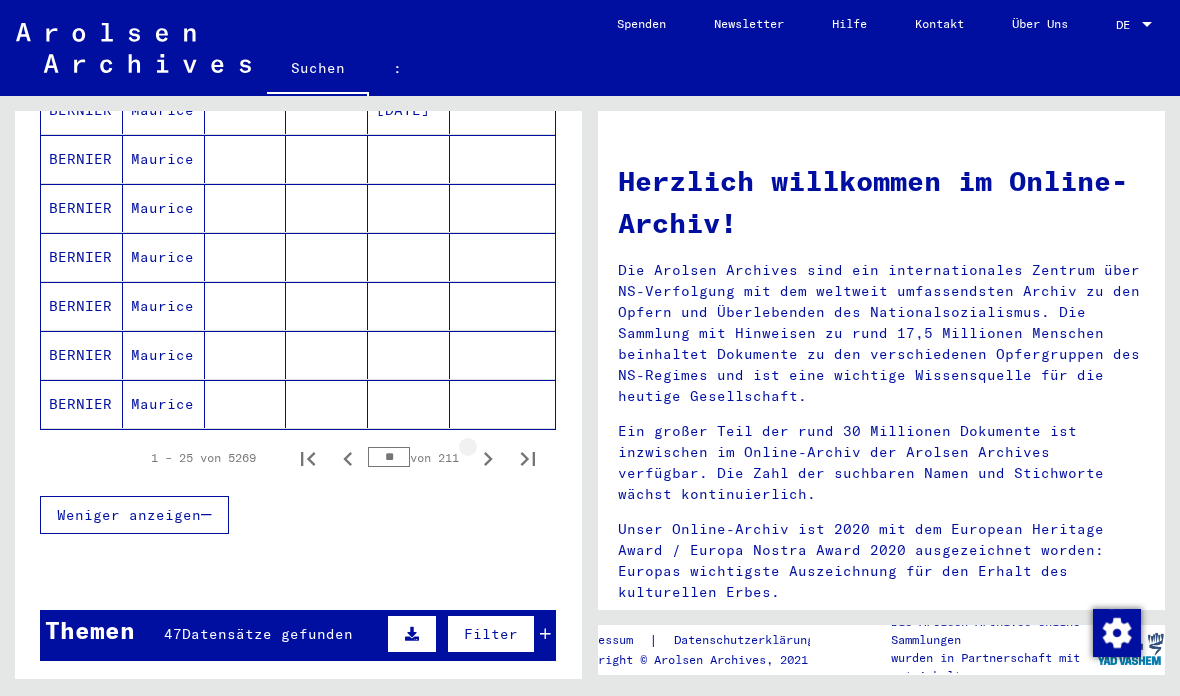 click 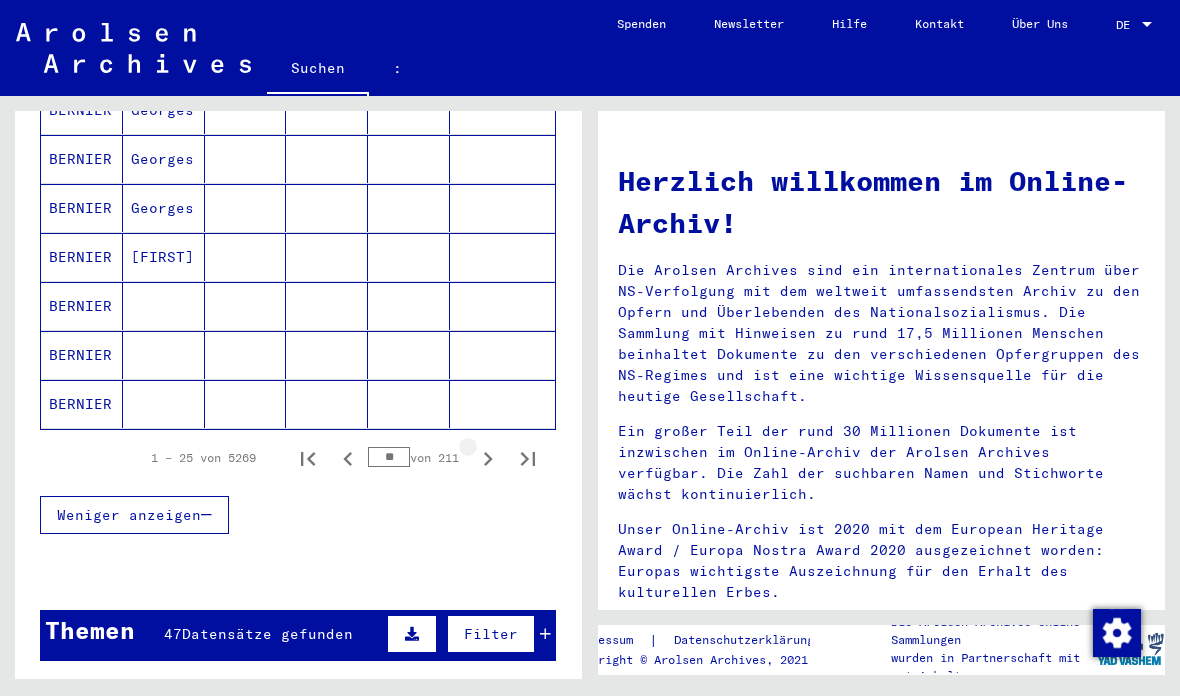 click 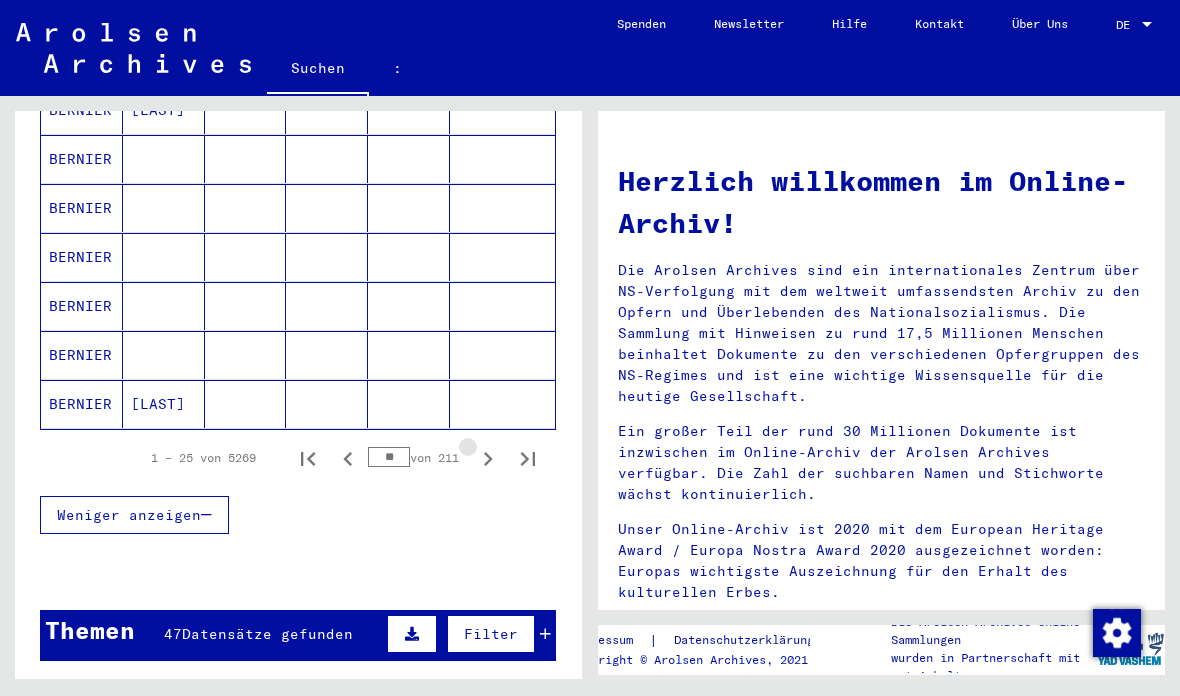 click 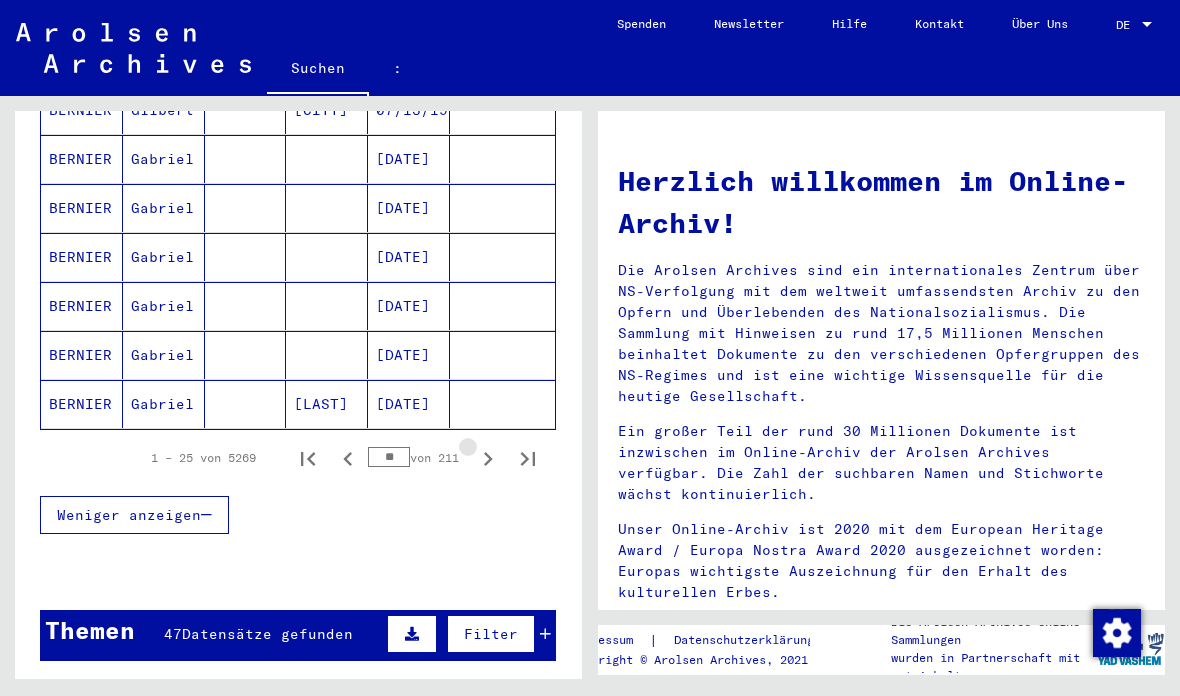 click 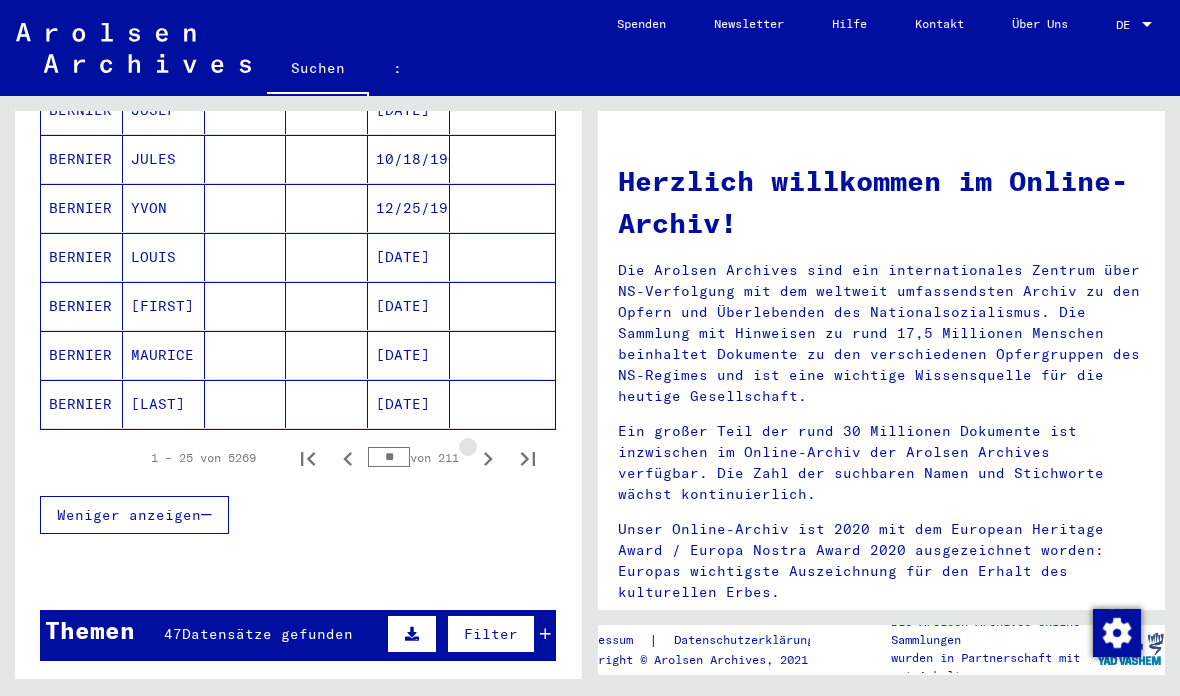 click 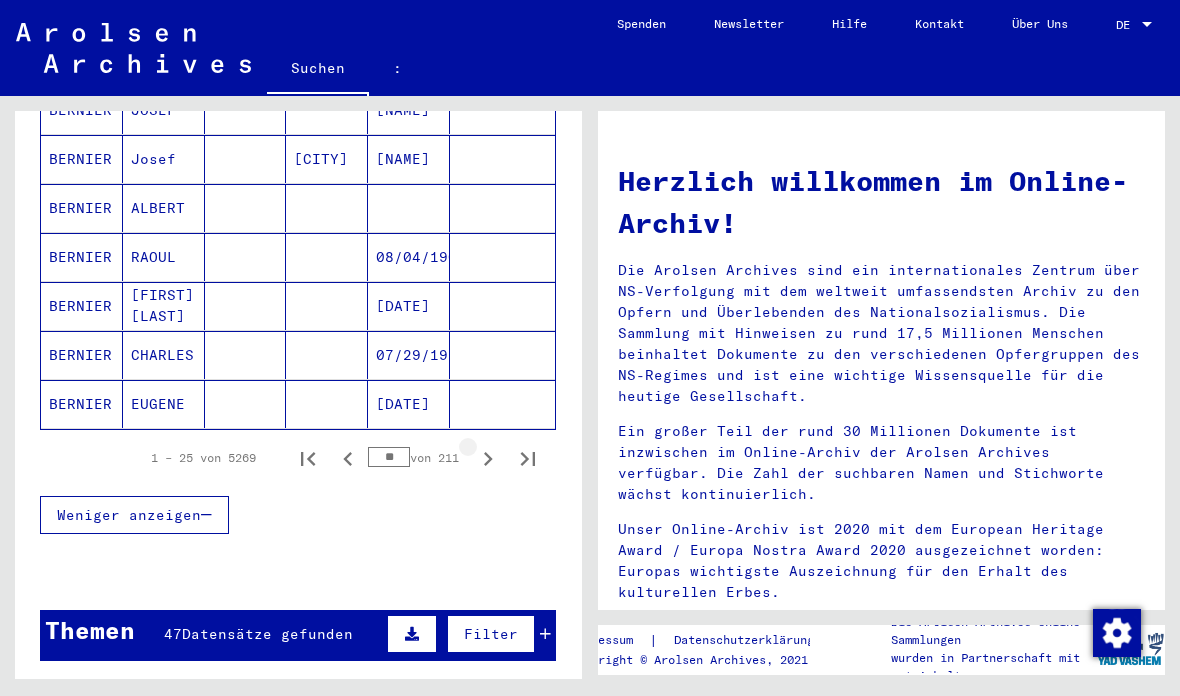 click 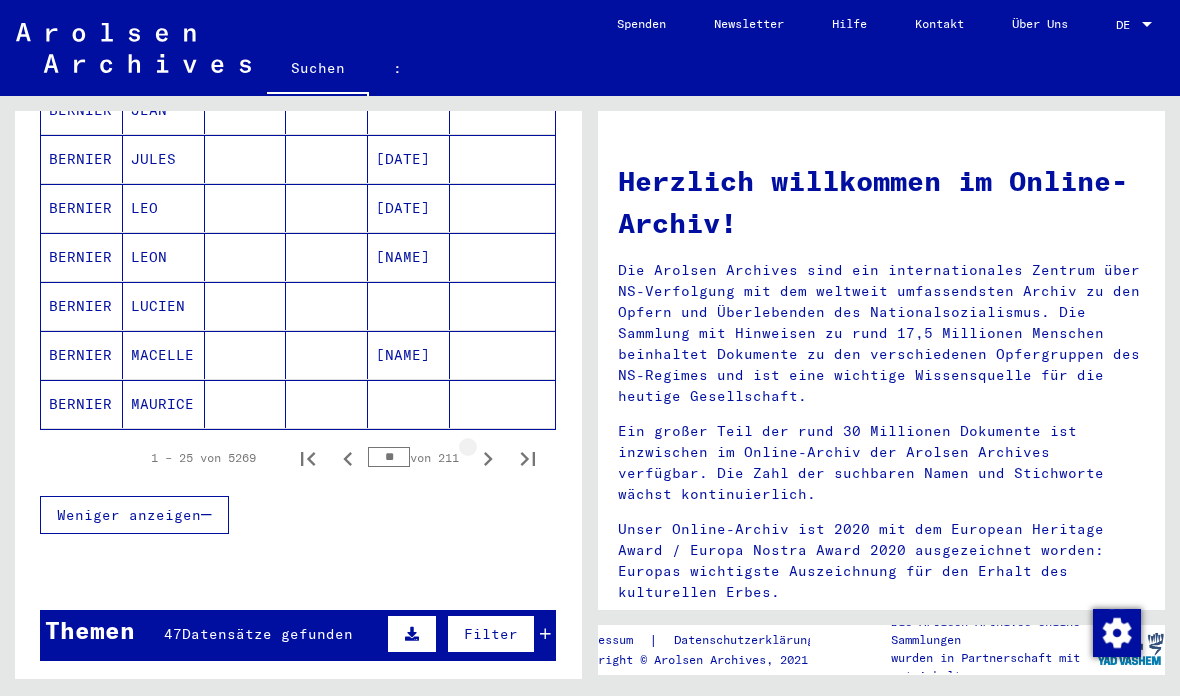 click 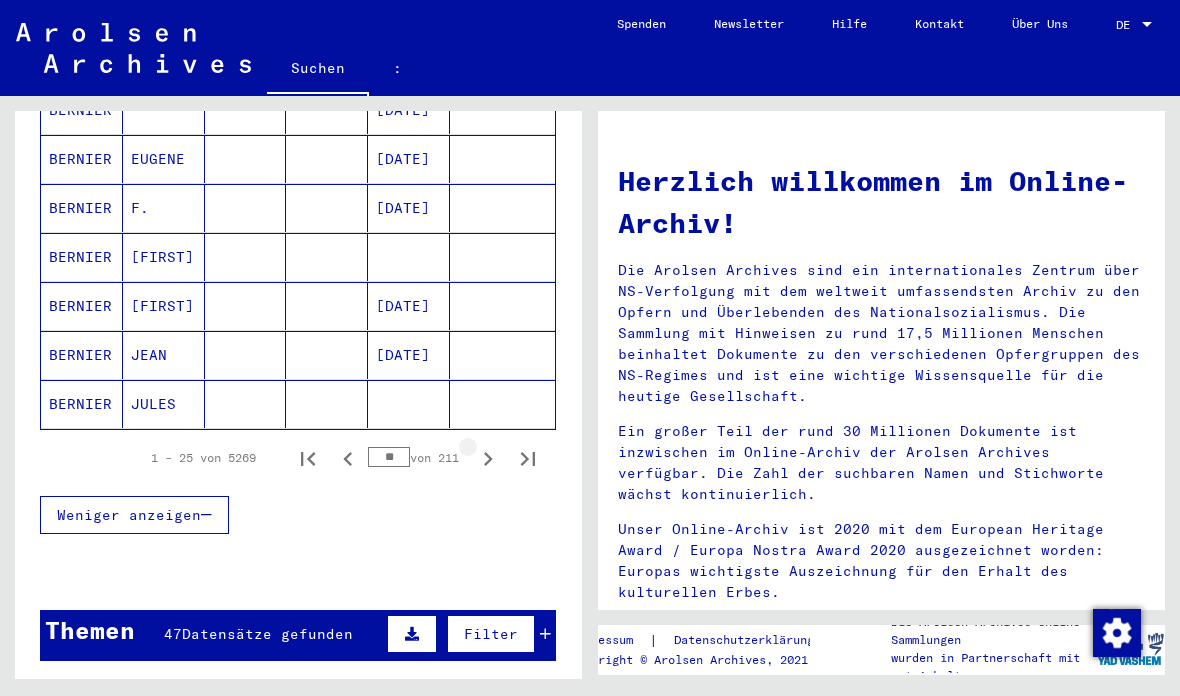 click 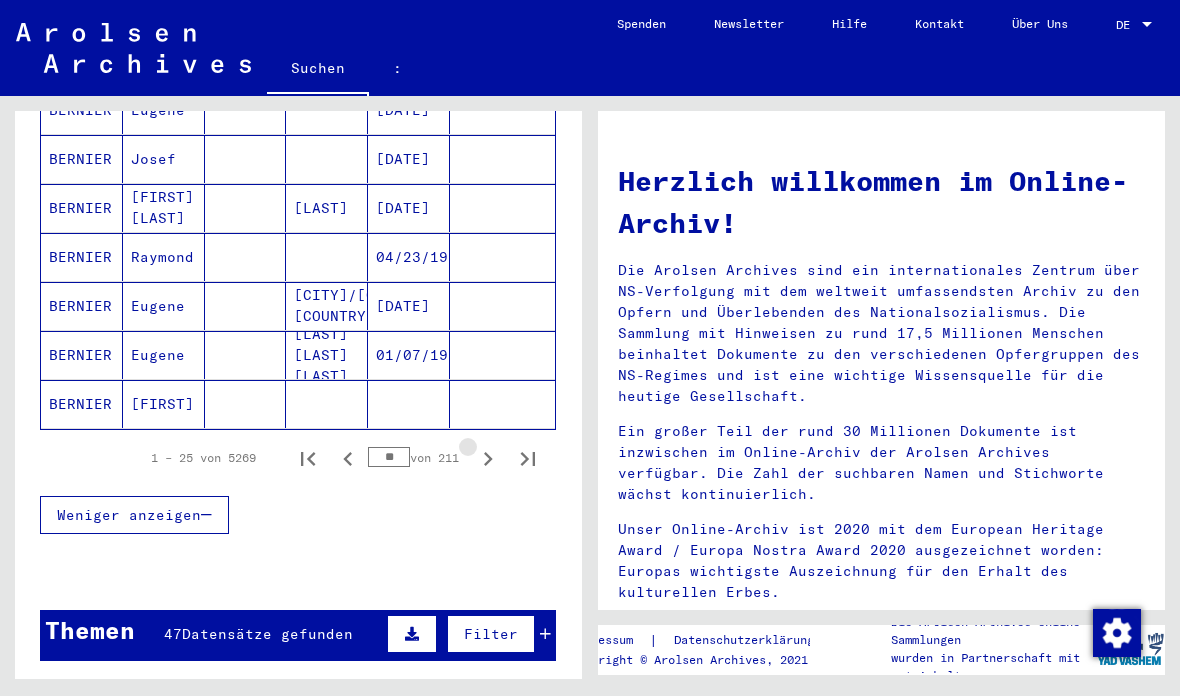 click 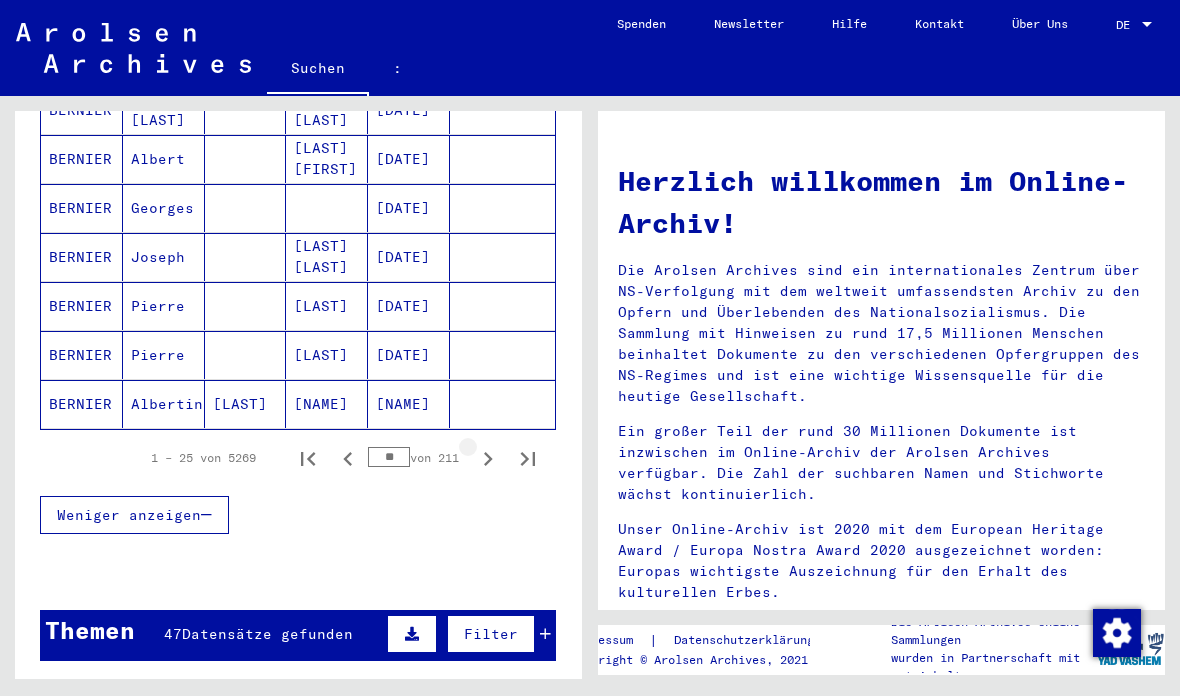 click 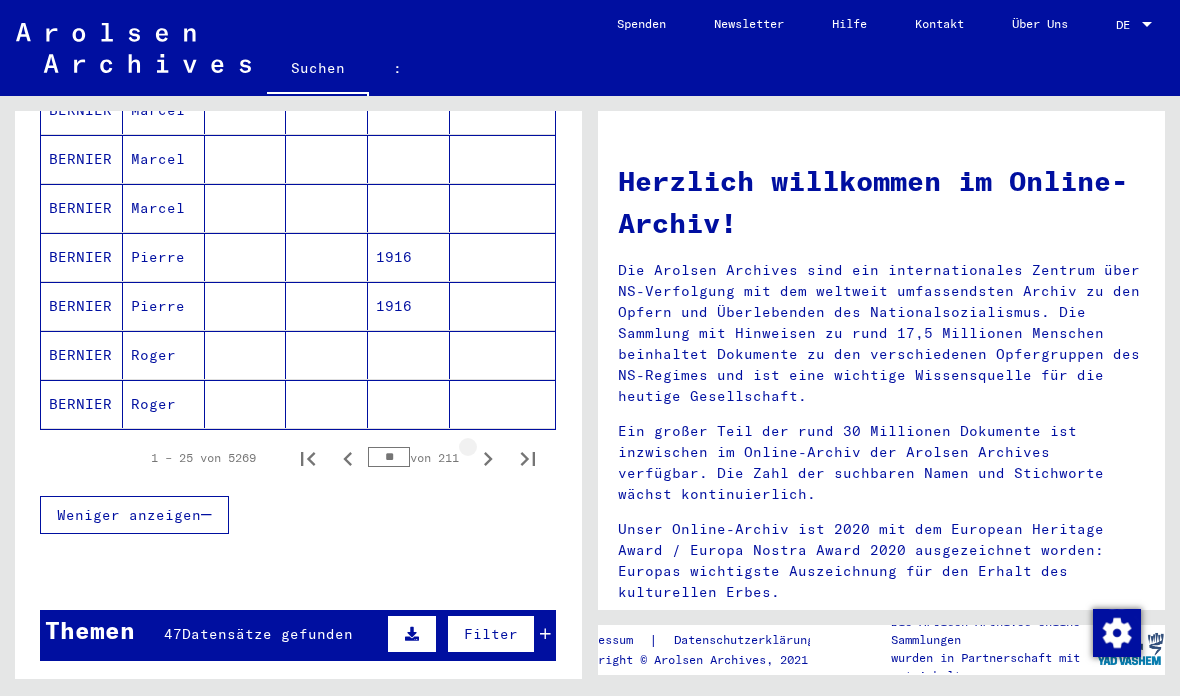 click 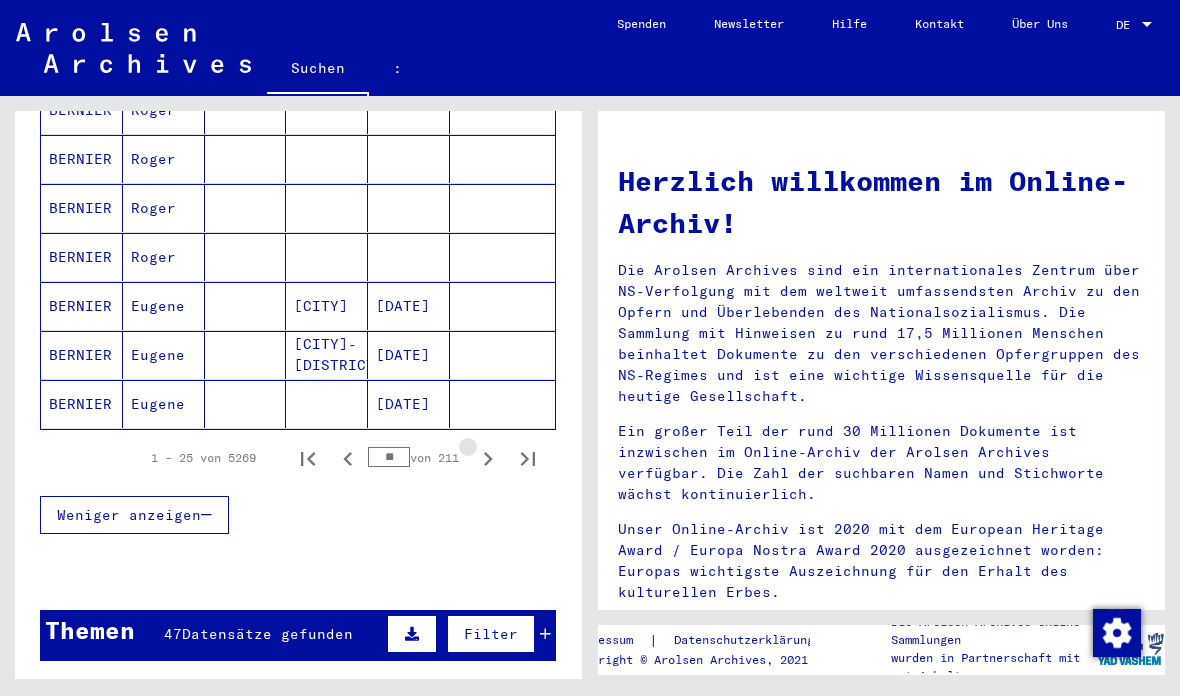 click 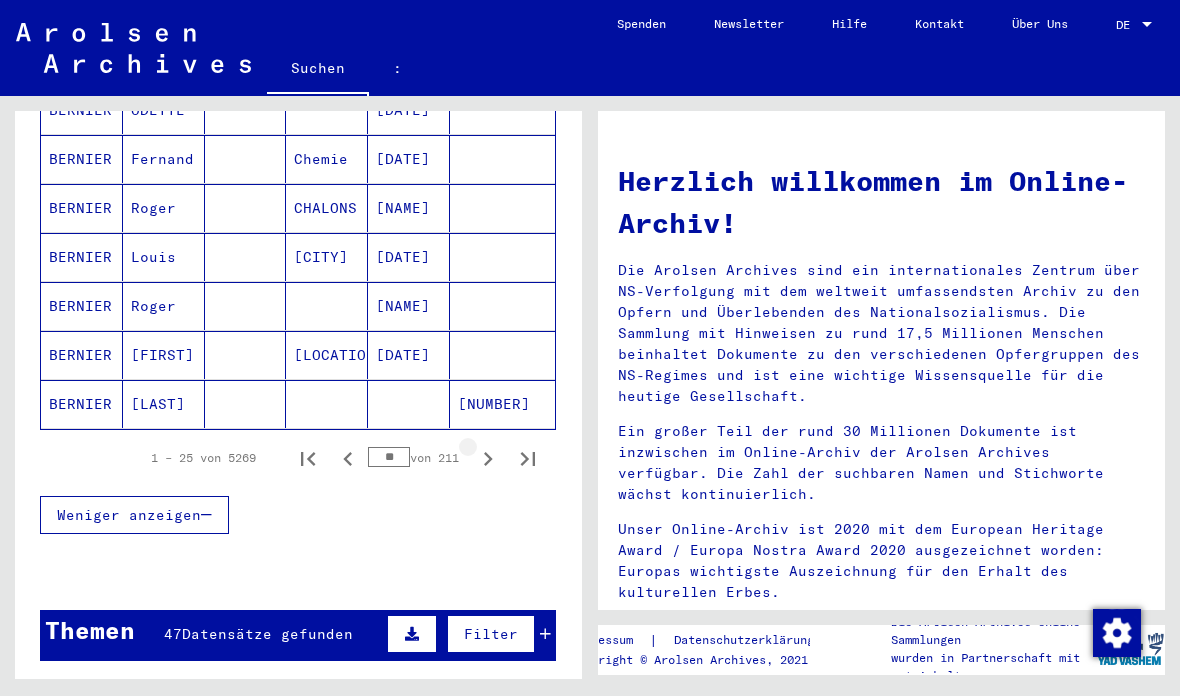 click 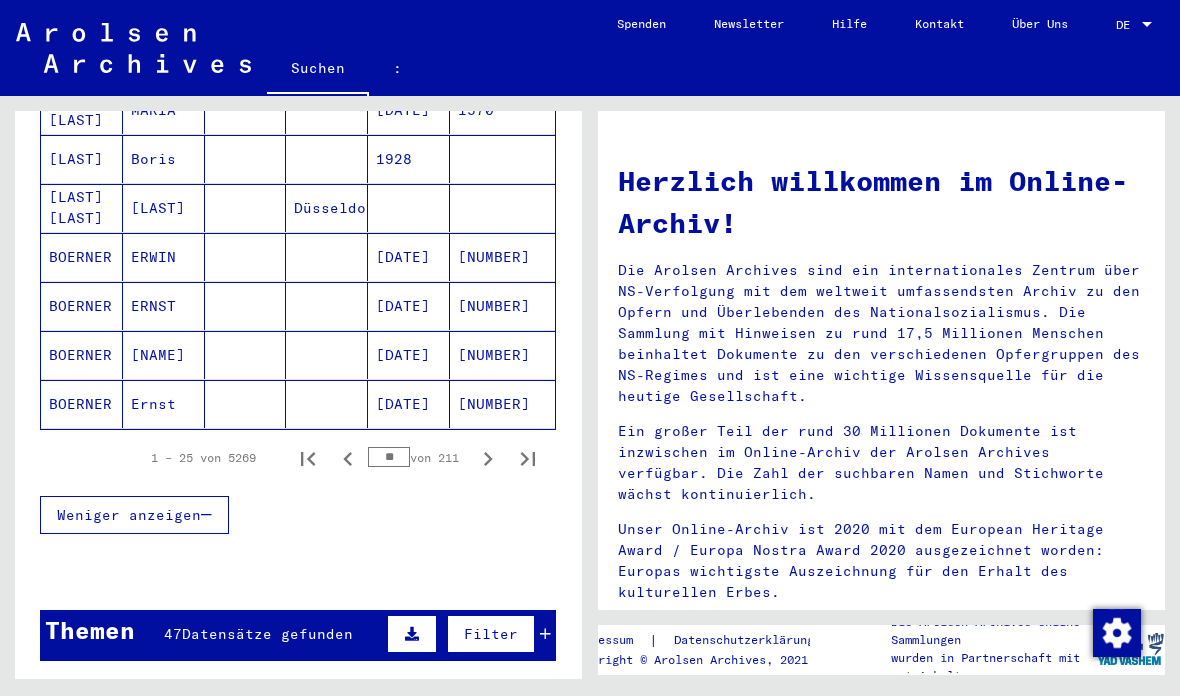 click on "**" at bounding box center [389, 457] 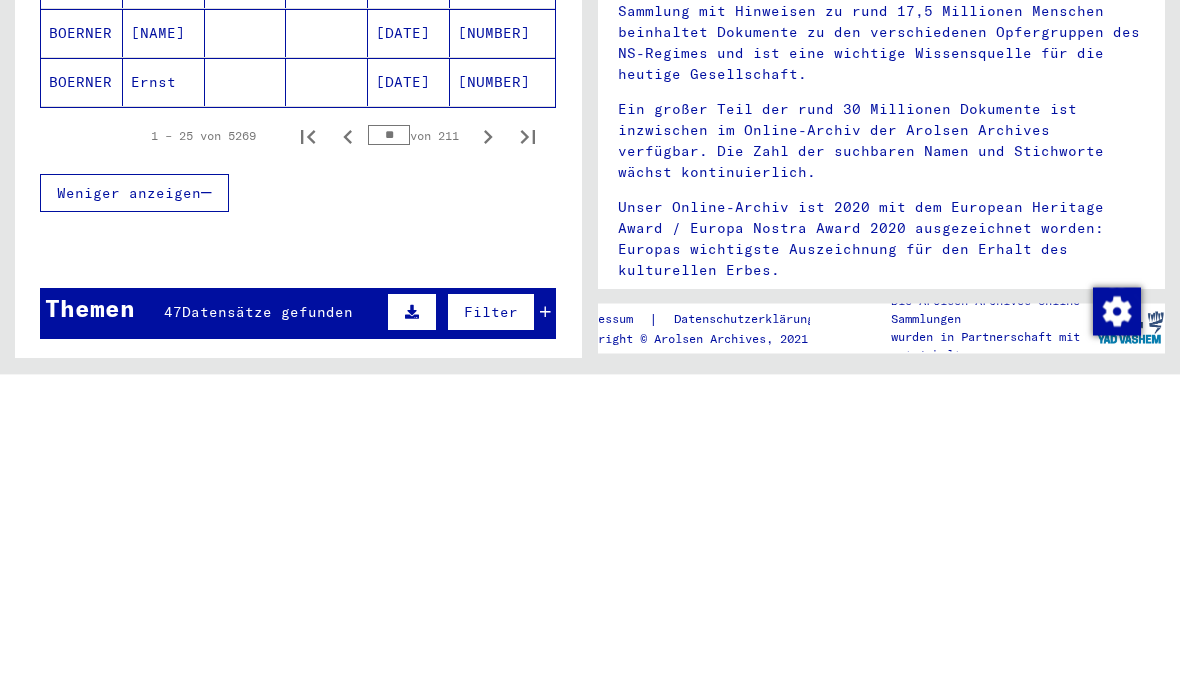 type on "*" 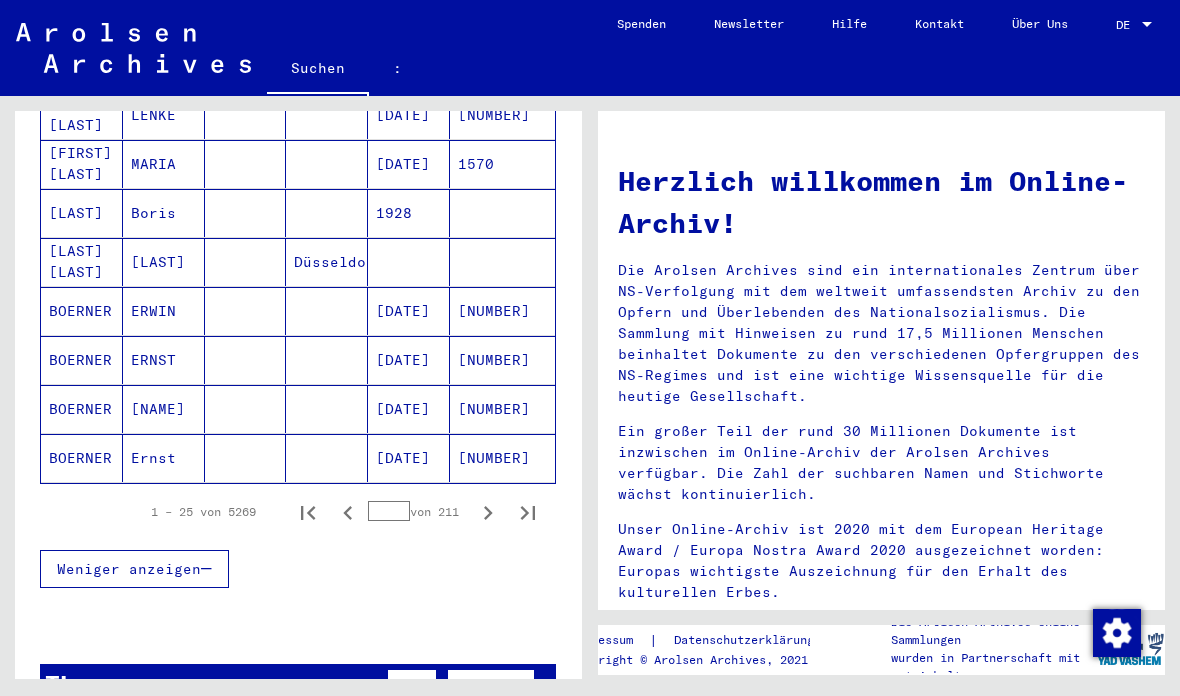 scroll, scrollTop: 1165, scrollLeft: 0, axis: vertical 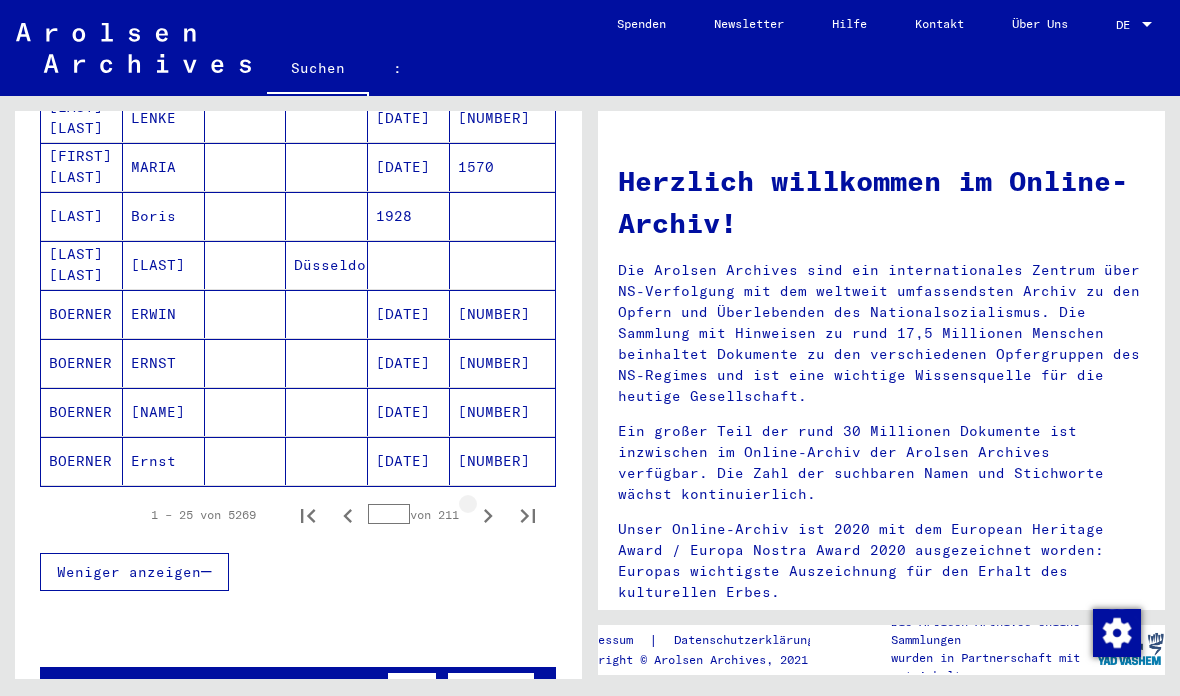 click at bounding box center [488, 515] 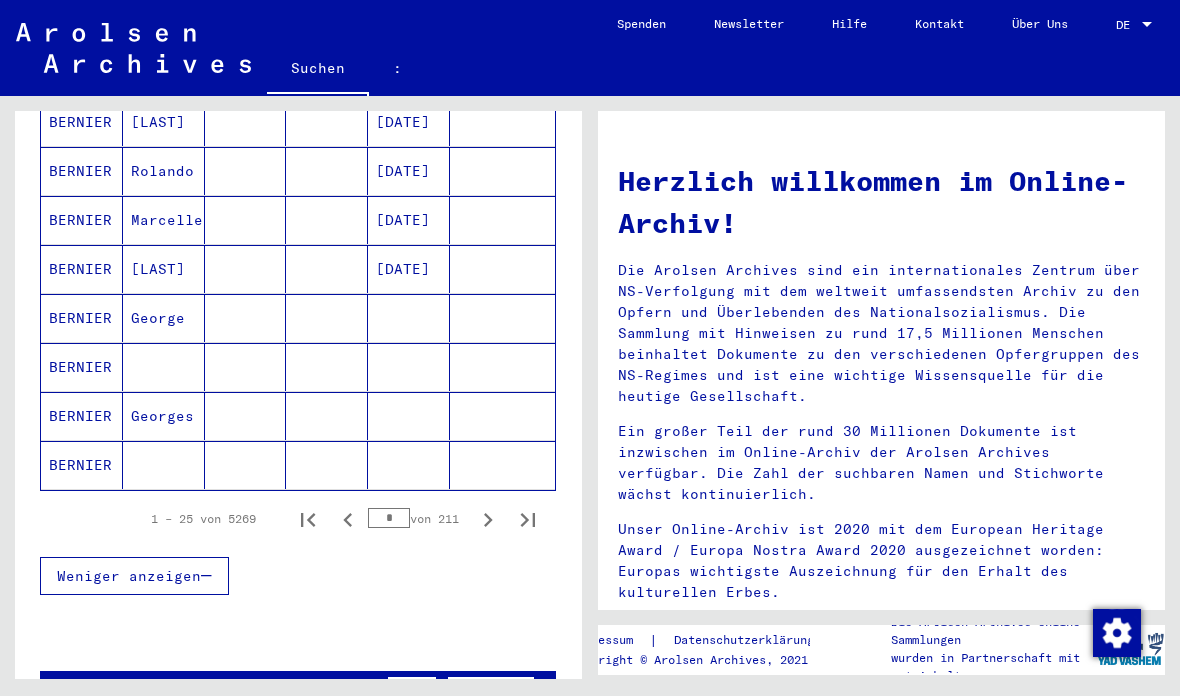 click on "*" at bounding box center (389, 518) 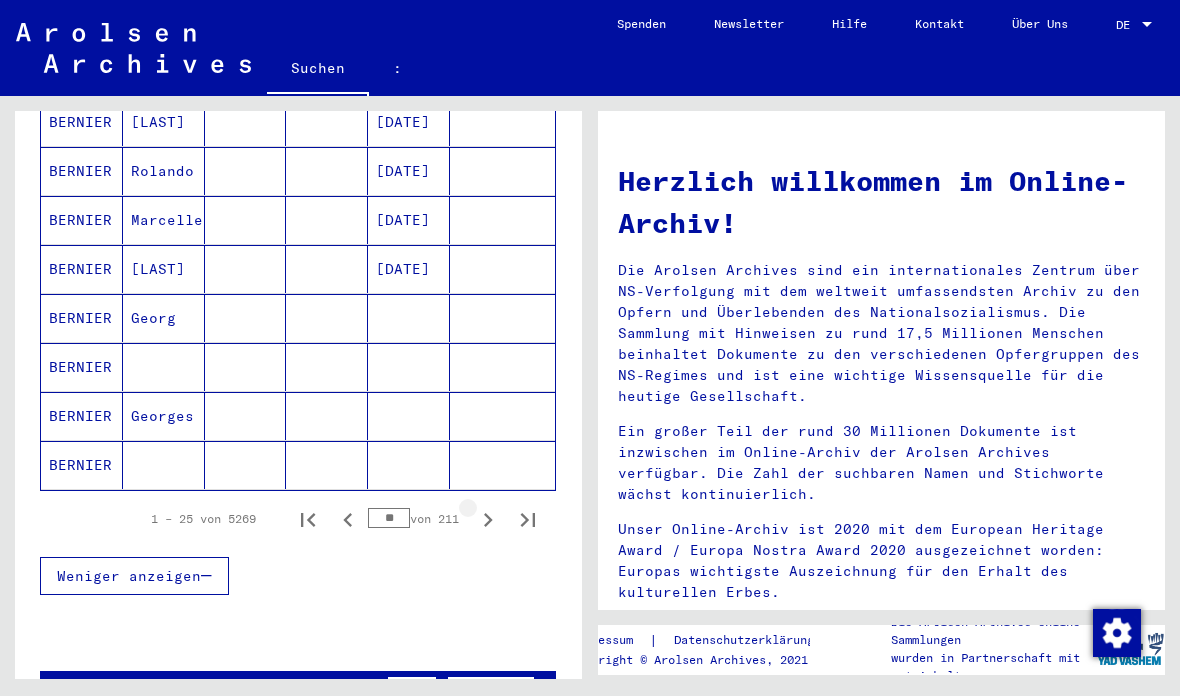 click 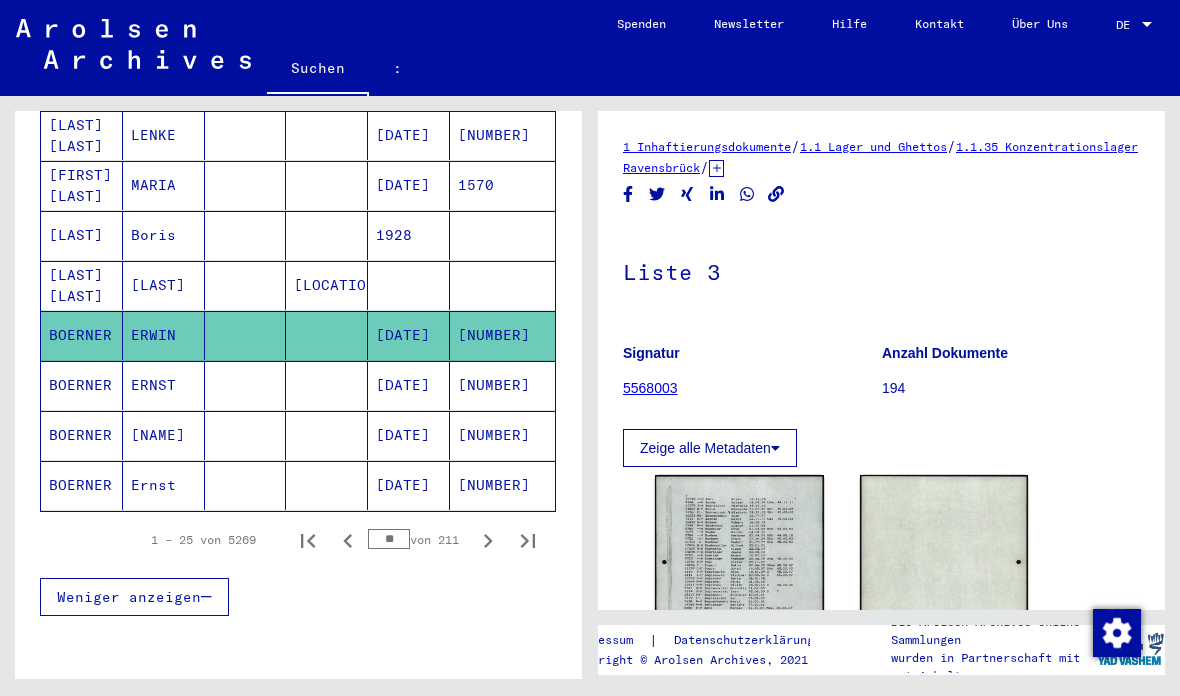 scroll, scrollTop: 1158, scrollLeft: 0, axis: vertical 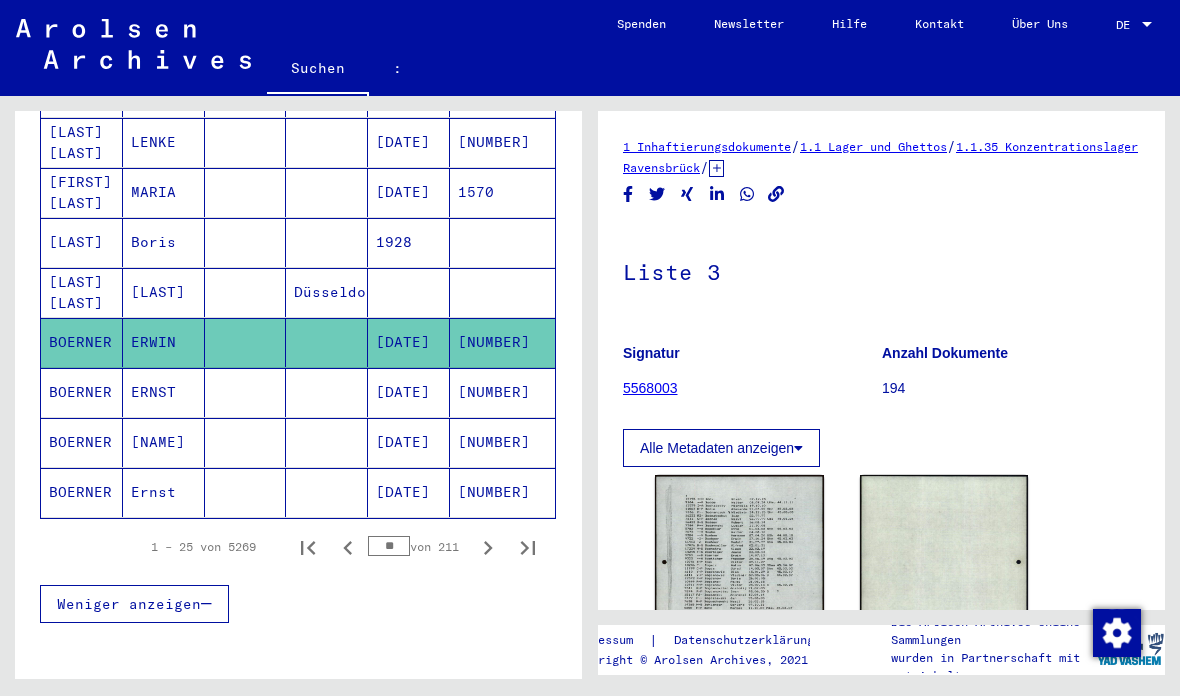 click 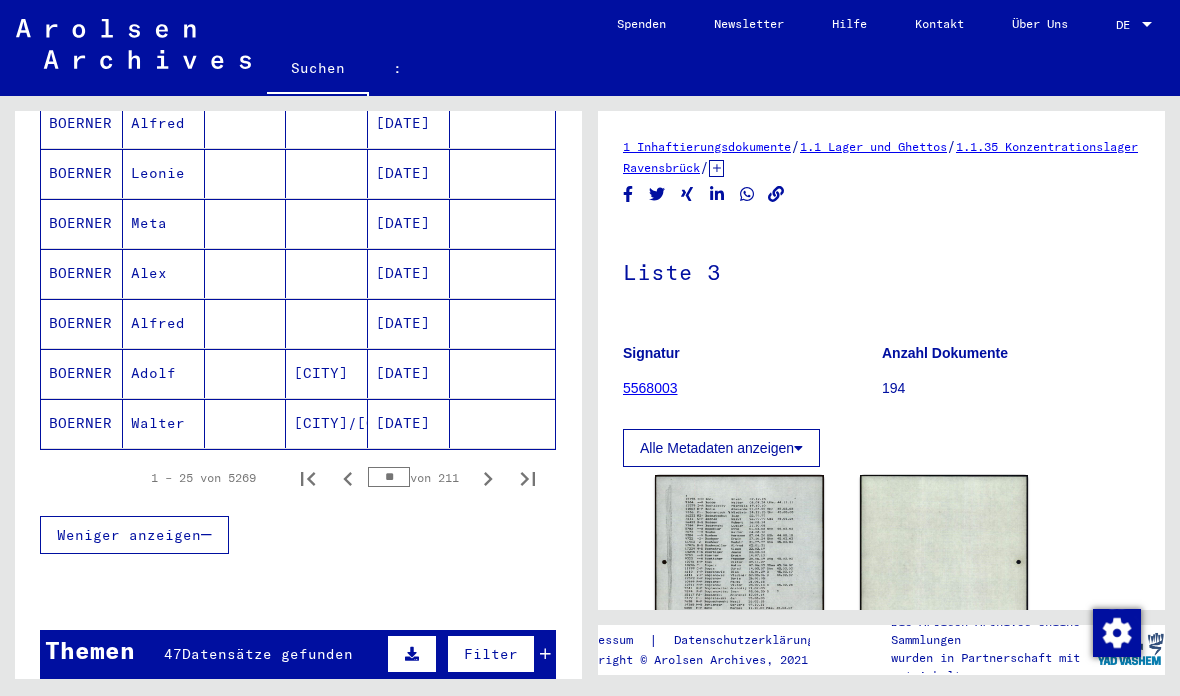 scroll, scrollTop: 1176, scrollLeft: 0, axis: vertical 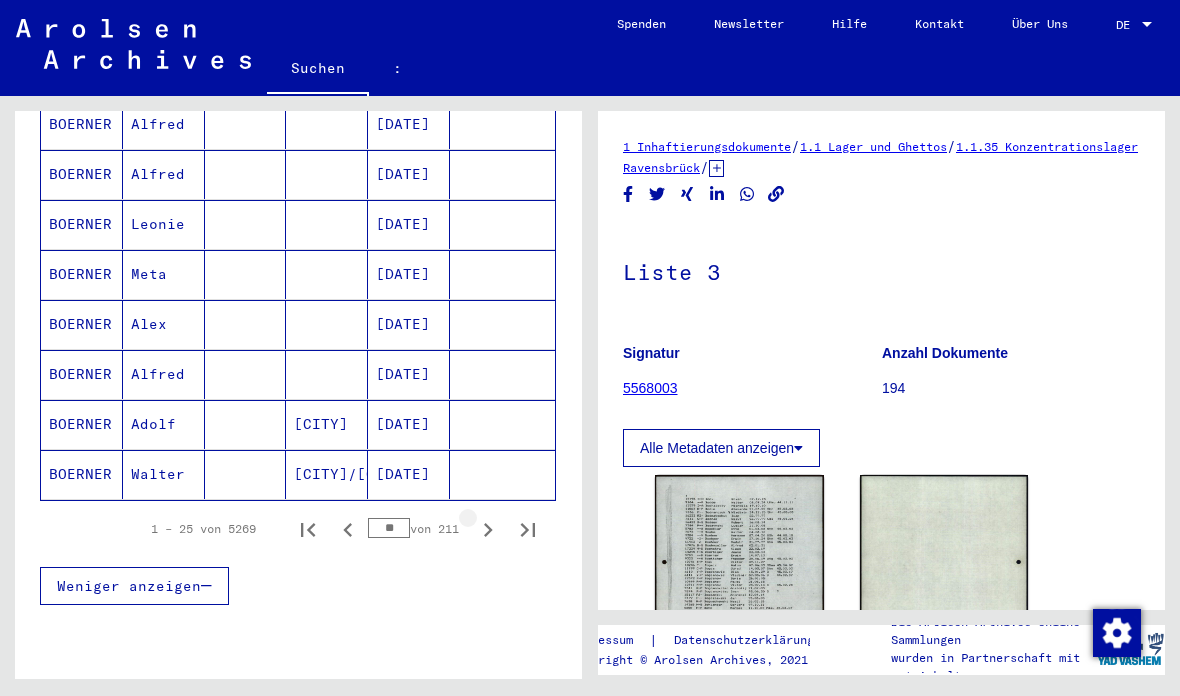 click 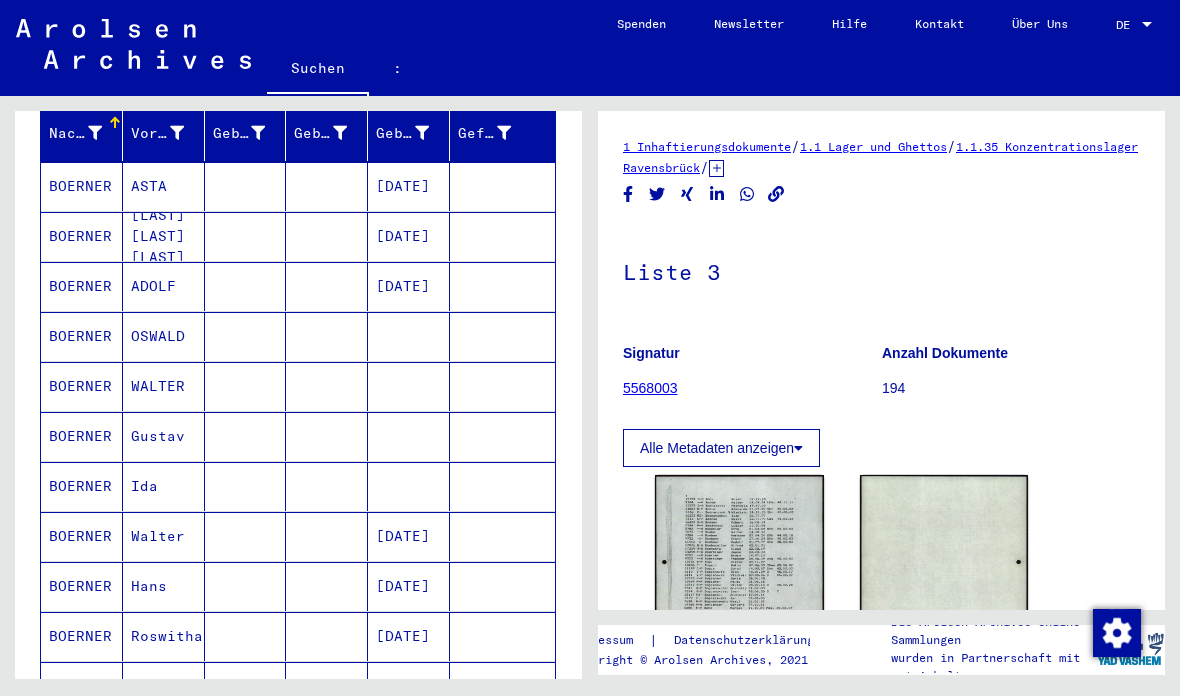 scroll, scrollTop: 263, scrollLeft: 0, axis: vertical 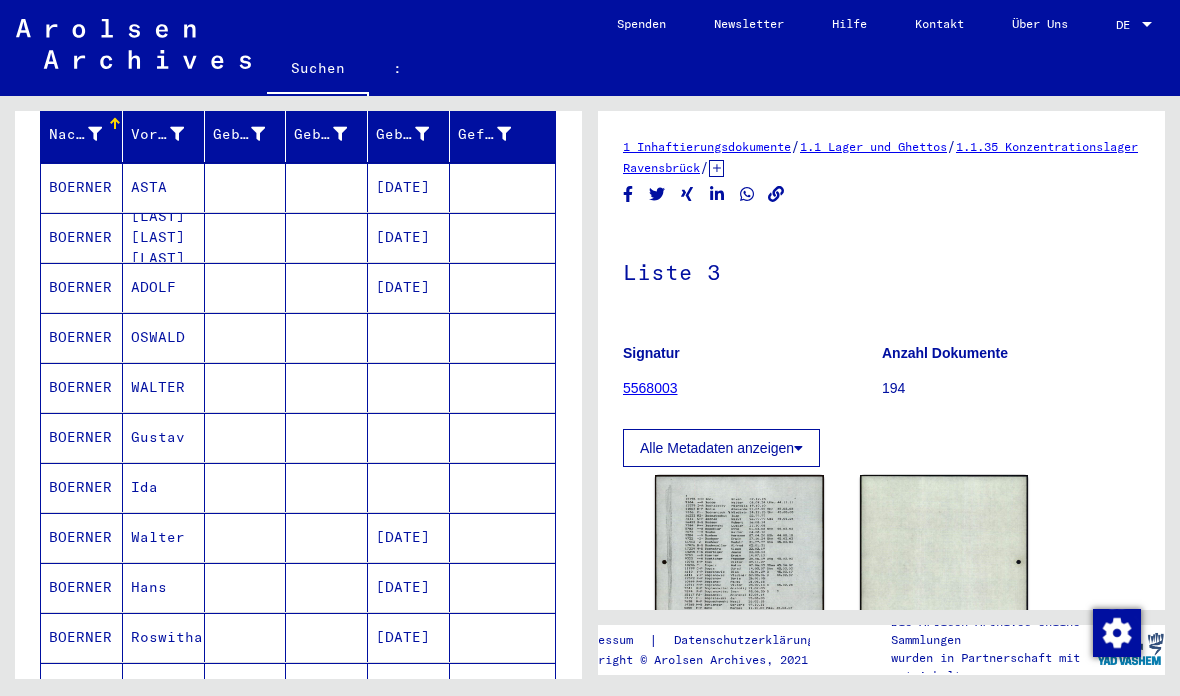 click on "BOERNER" at bounding box center [80, 587] 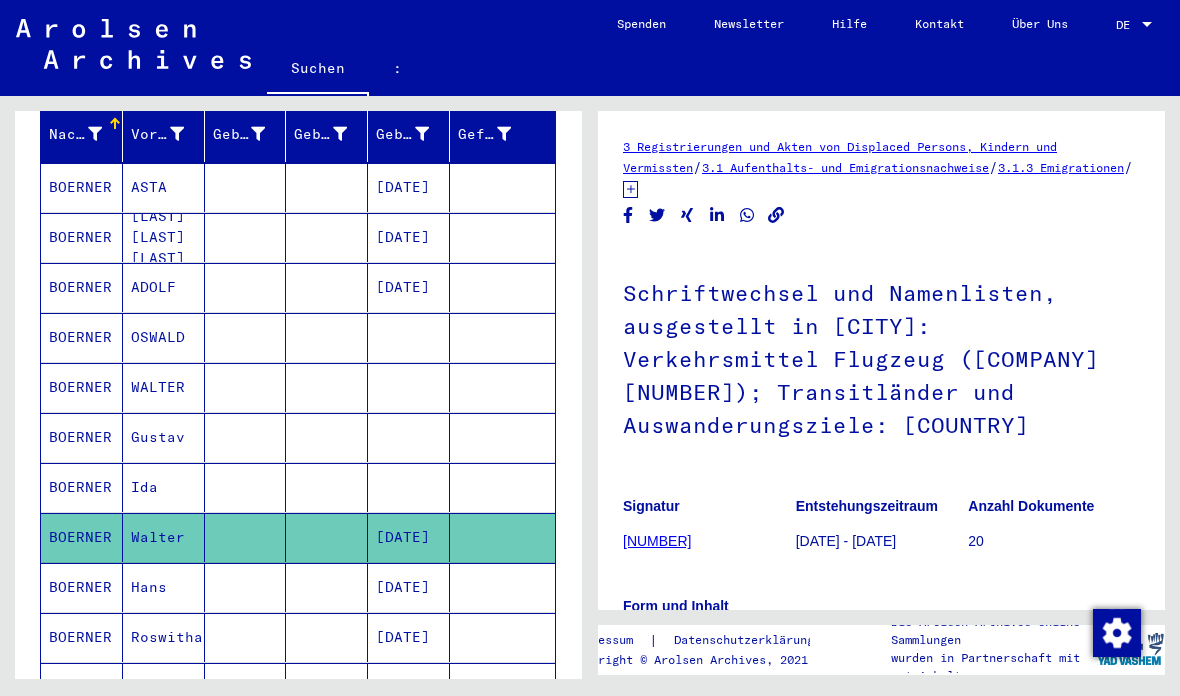 scroll, scrollTop: 0, scrollLeft: 0, axis: both 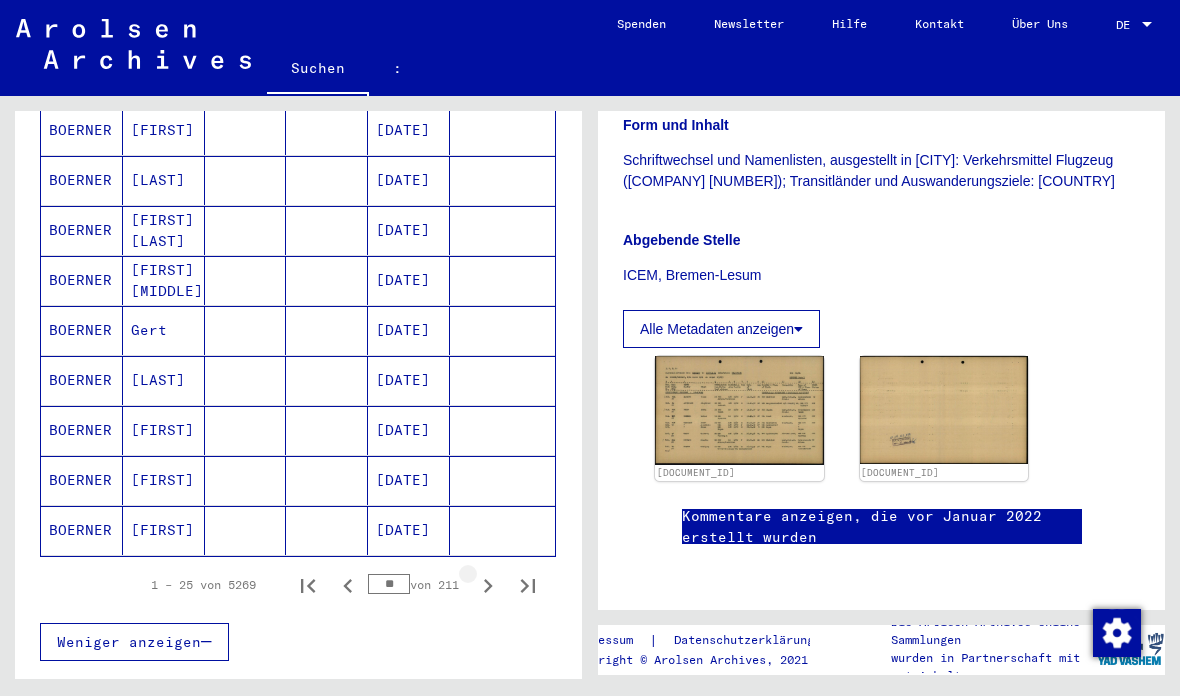 click 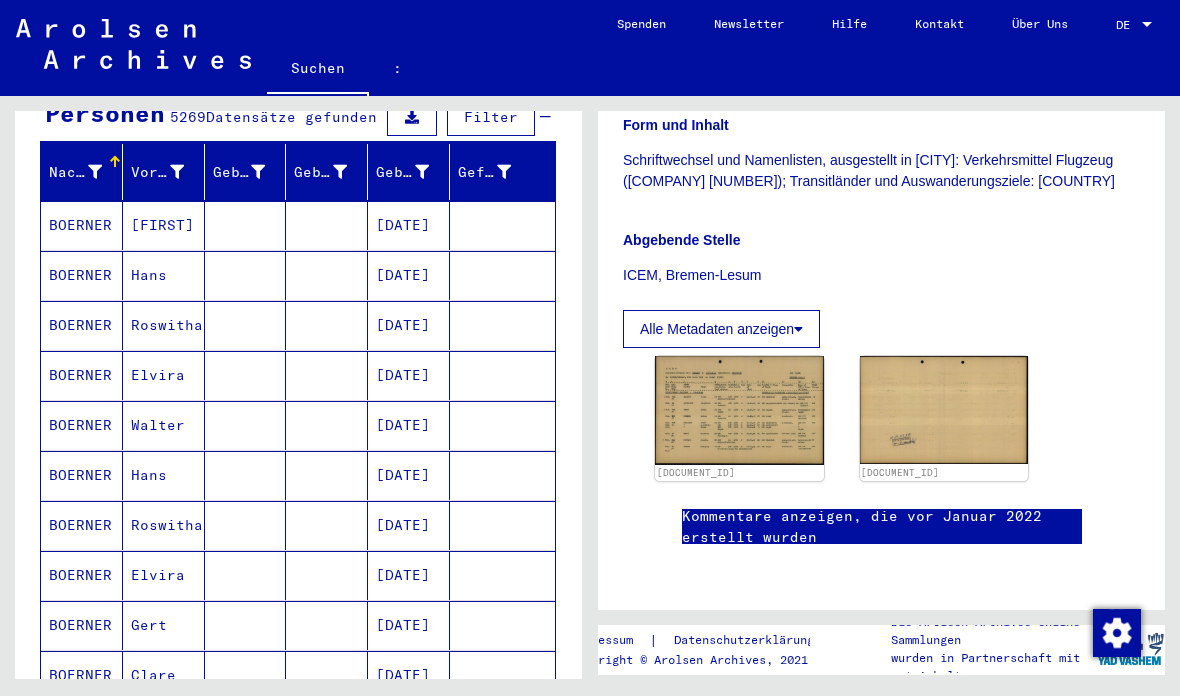 scroll, scrollTop: 223, scrollLeft: 0, axis: vertical 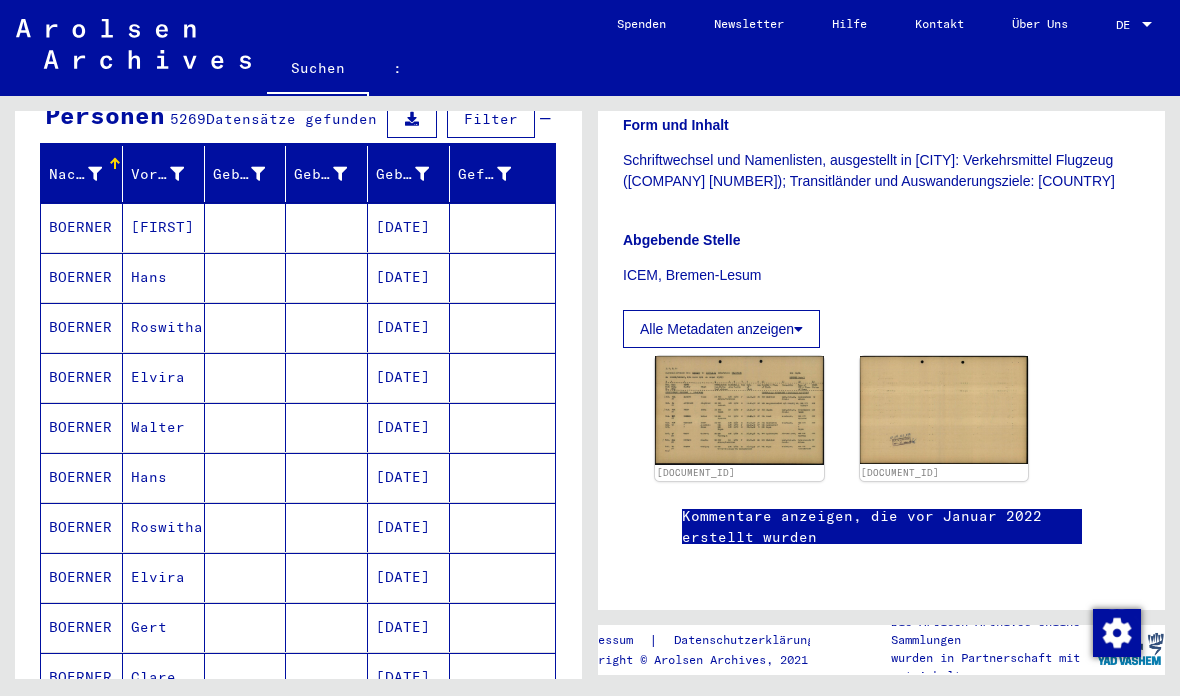 click on "BOERNER" at bounding box center [80, 477] 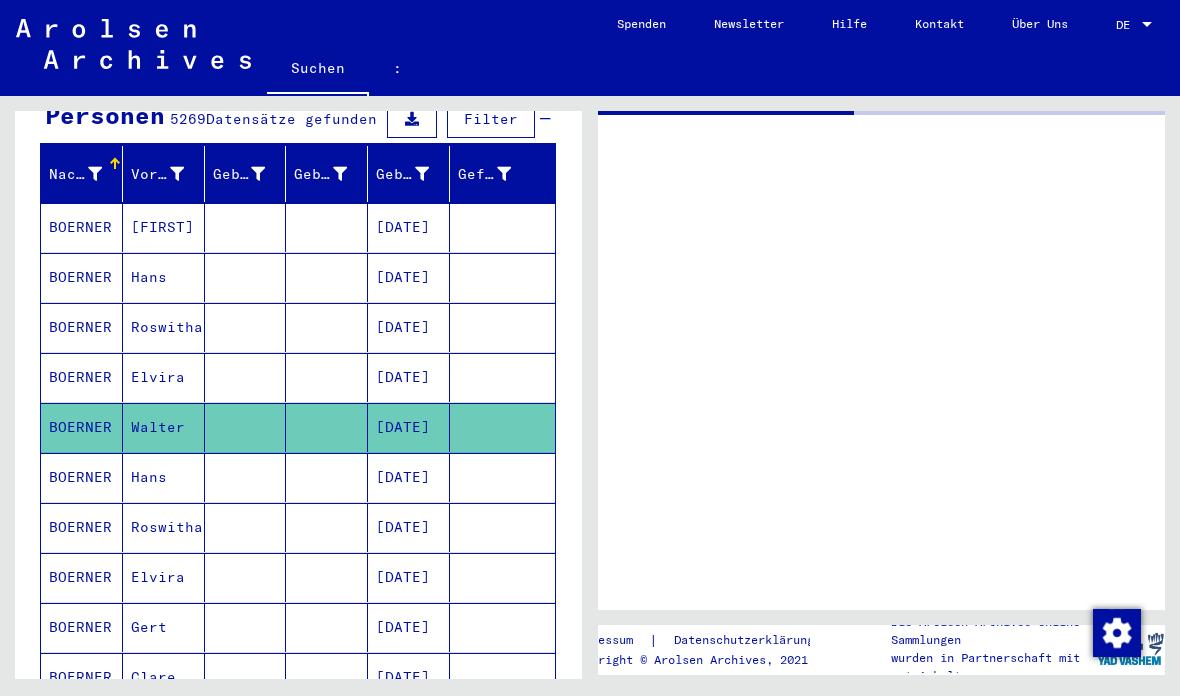 scroll, scrollTop: 0, scrollLeft: 0, axis: both 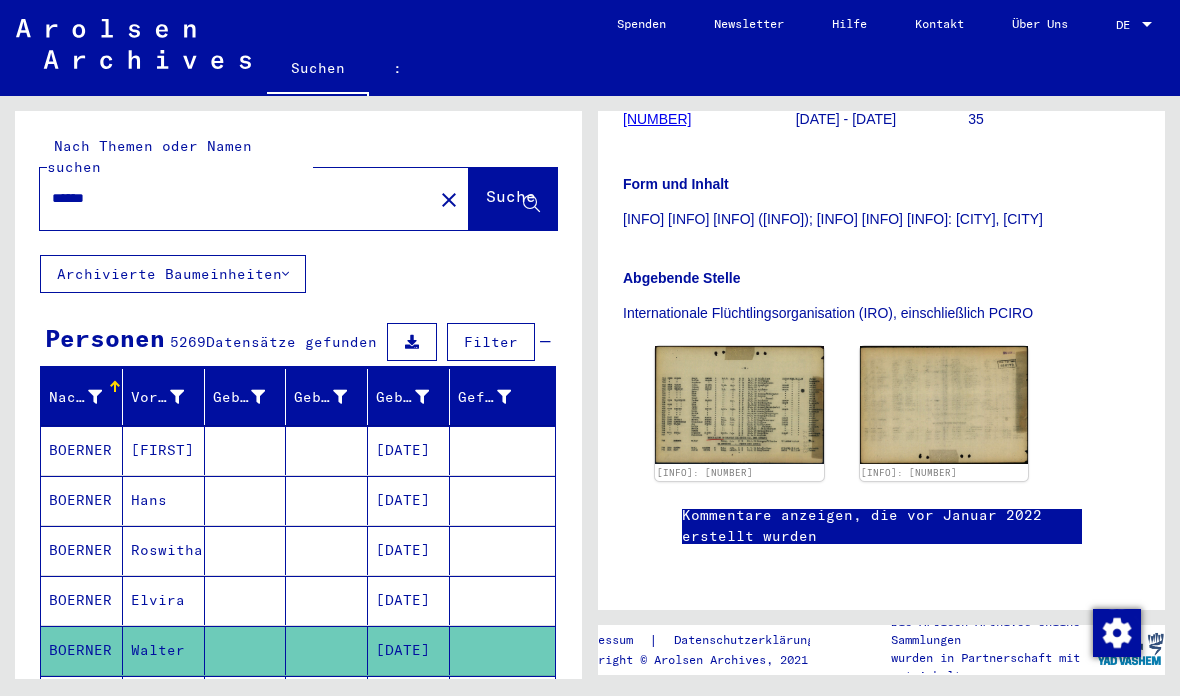 click on "******" at bounding box center [236, 198] 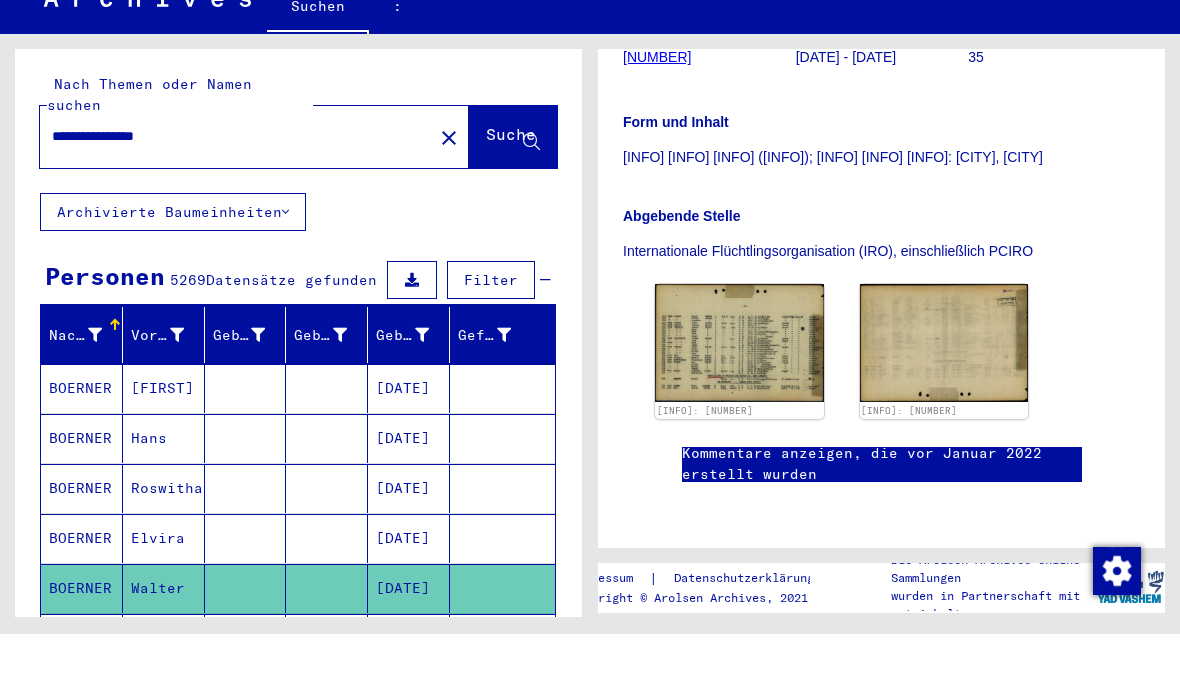 type on "**********" 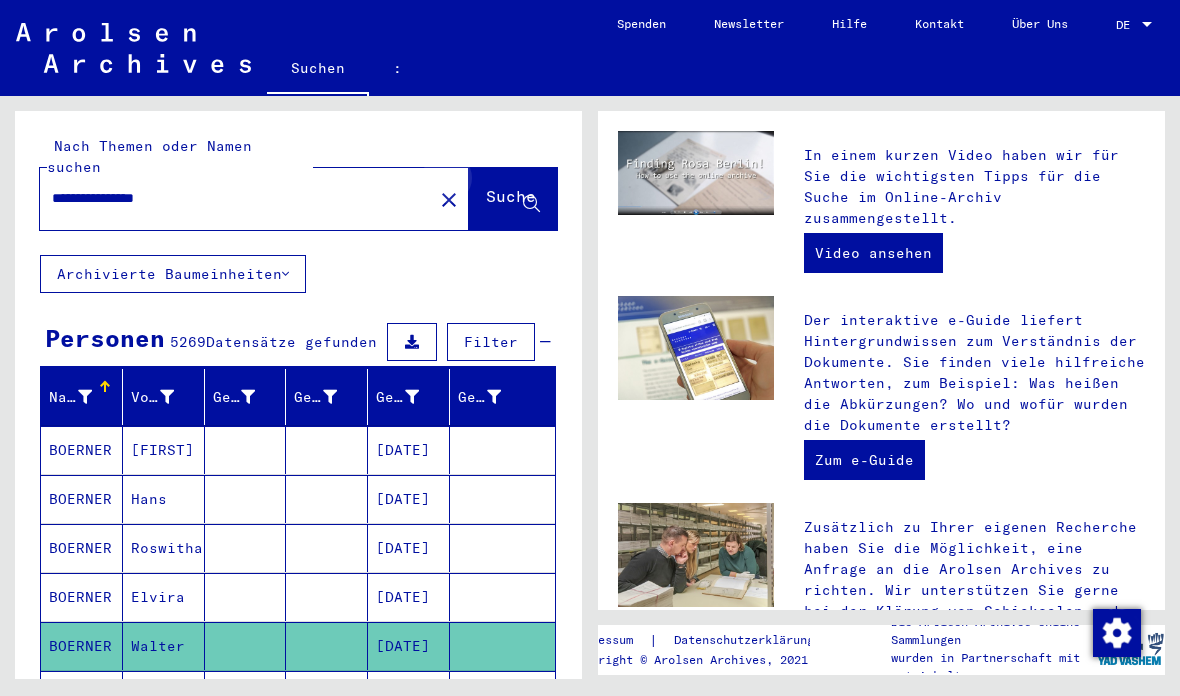 scroll, scrollTop: 0, scrollLeft: 0, axis: both 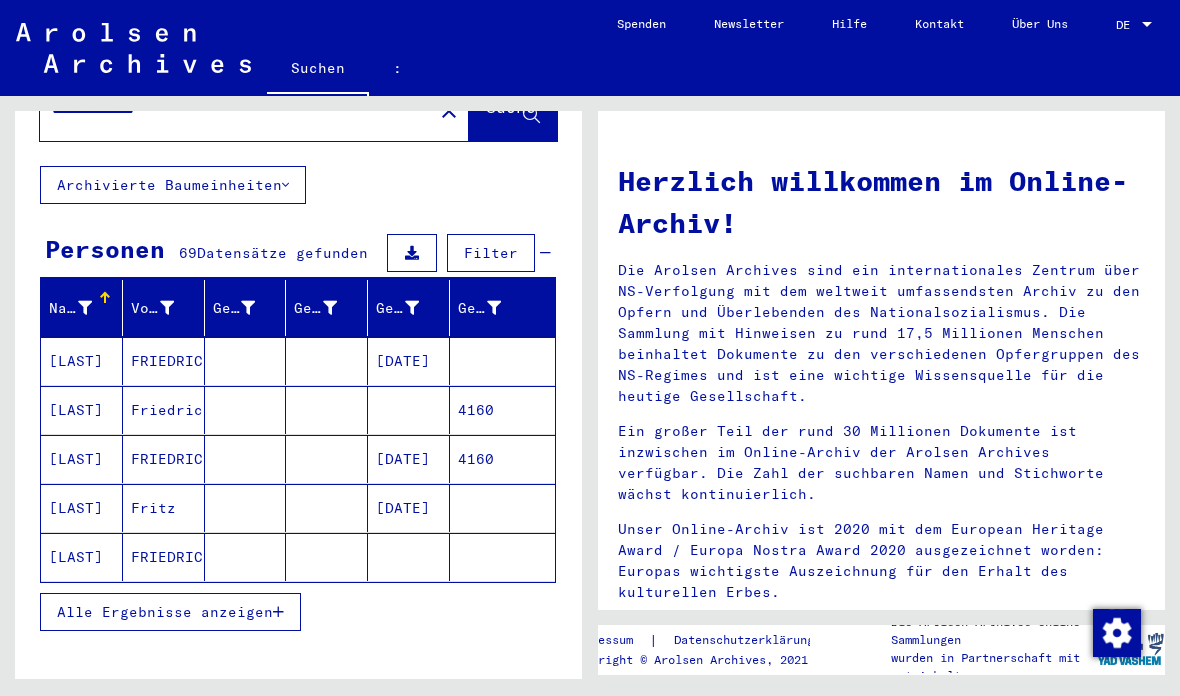 click on "Alle Ergebnisse anzeigen" at bounding box center (165, 612) 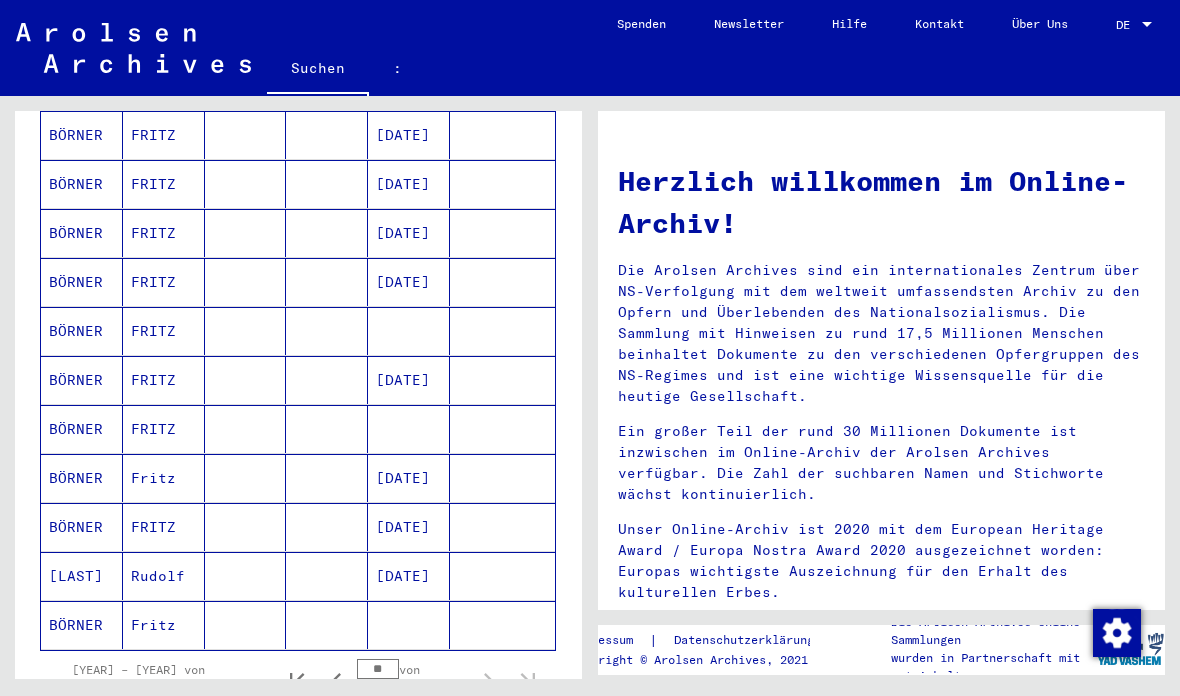 scroll, scrollTop: 1035, scrollLeft: 0, axis: vertical 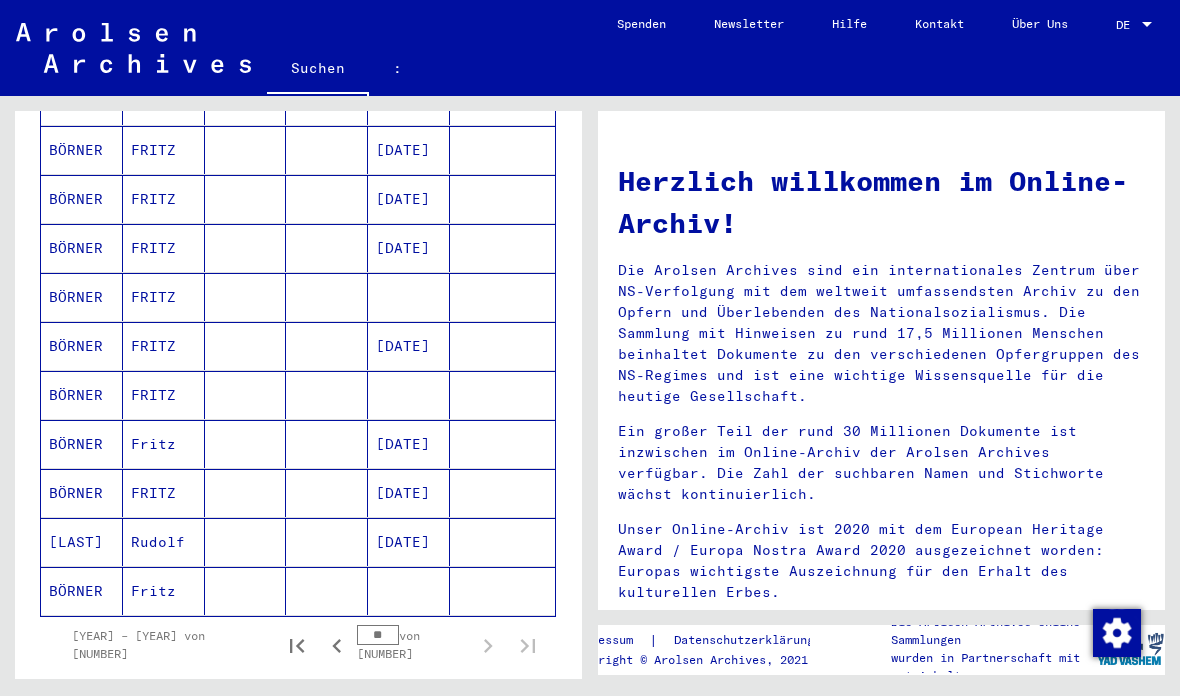 click on "[LAST]" at bounding box center [76, 591] 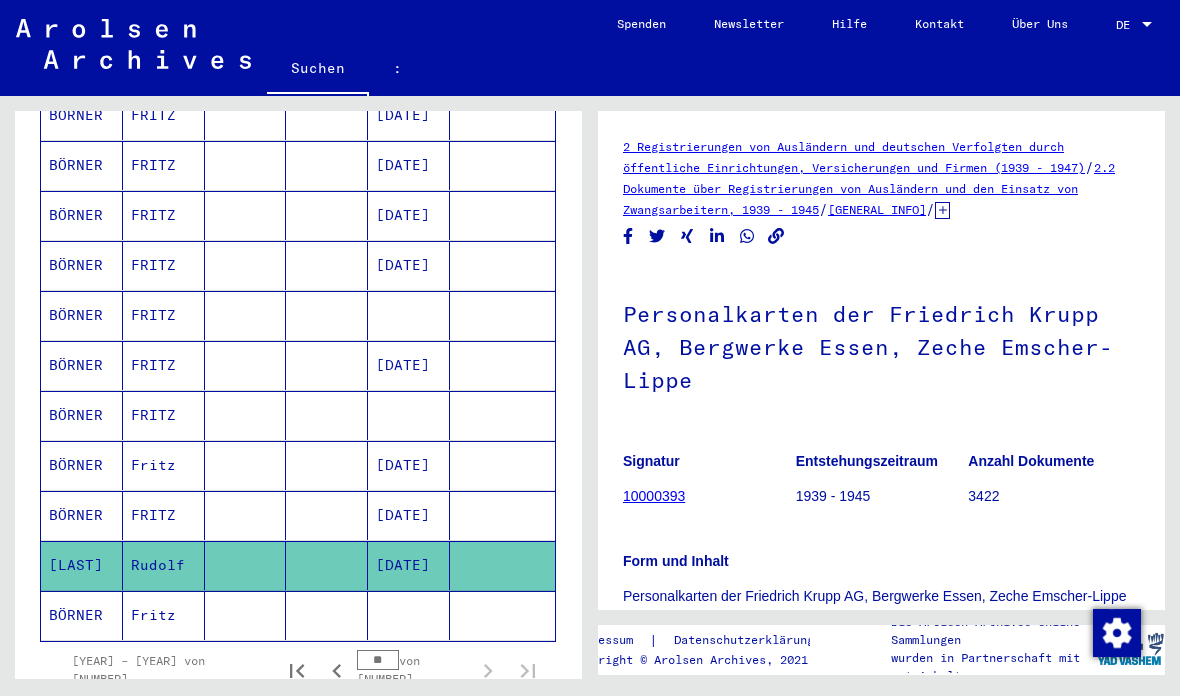 scroll, scrollTop: 0, scrollLeft: 0, axis: both 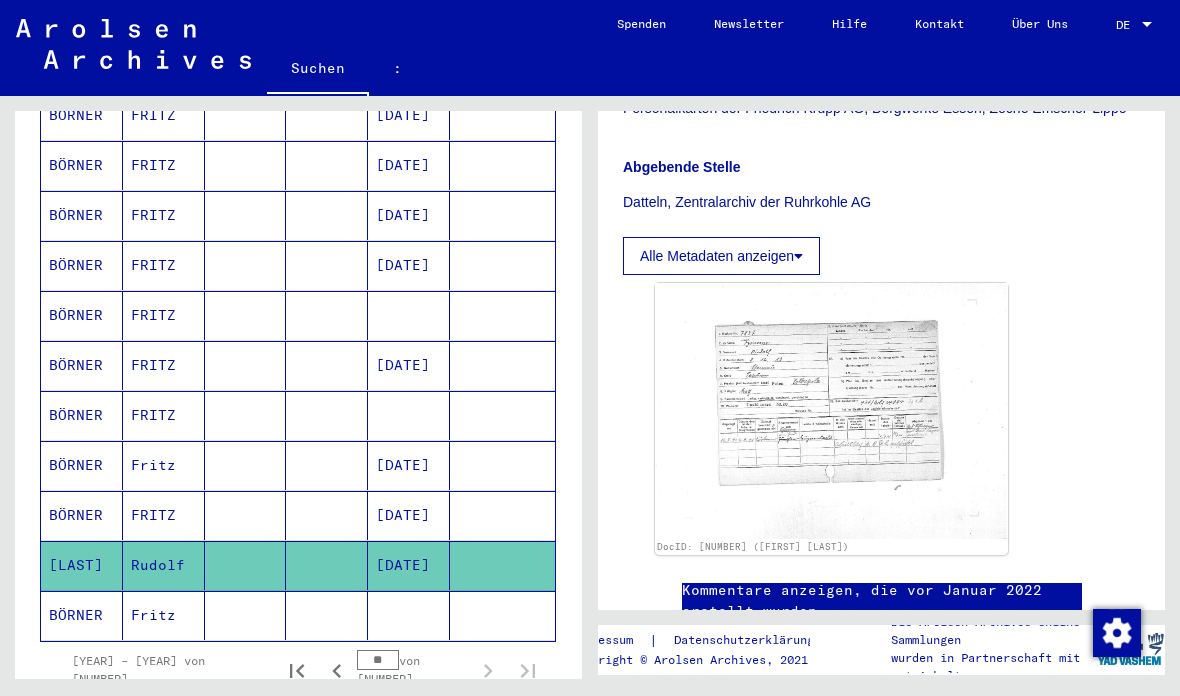 click 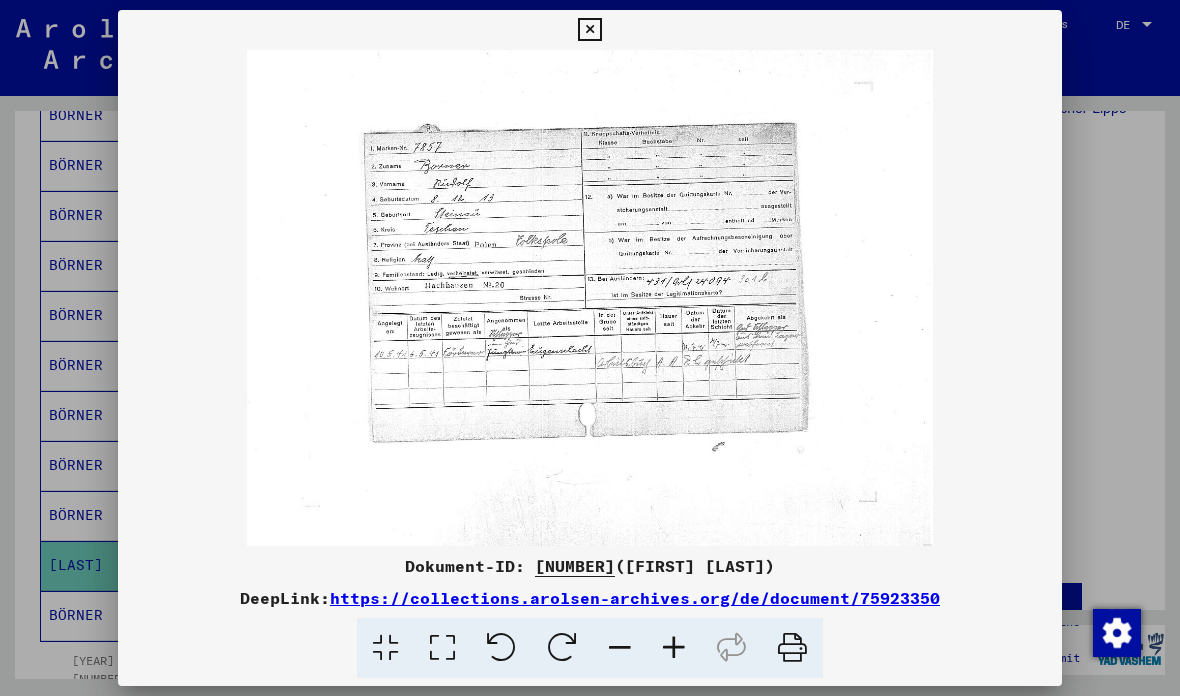 click at bounding box center [589, 30] 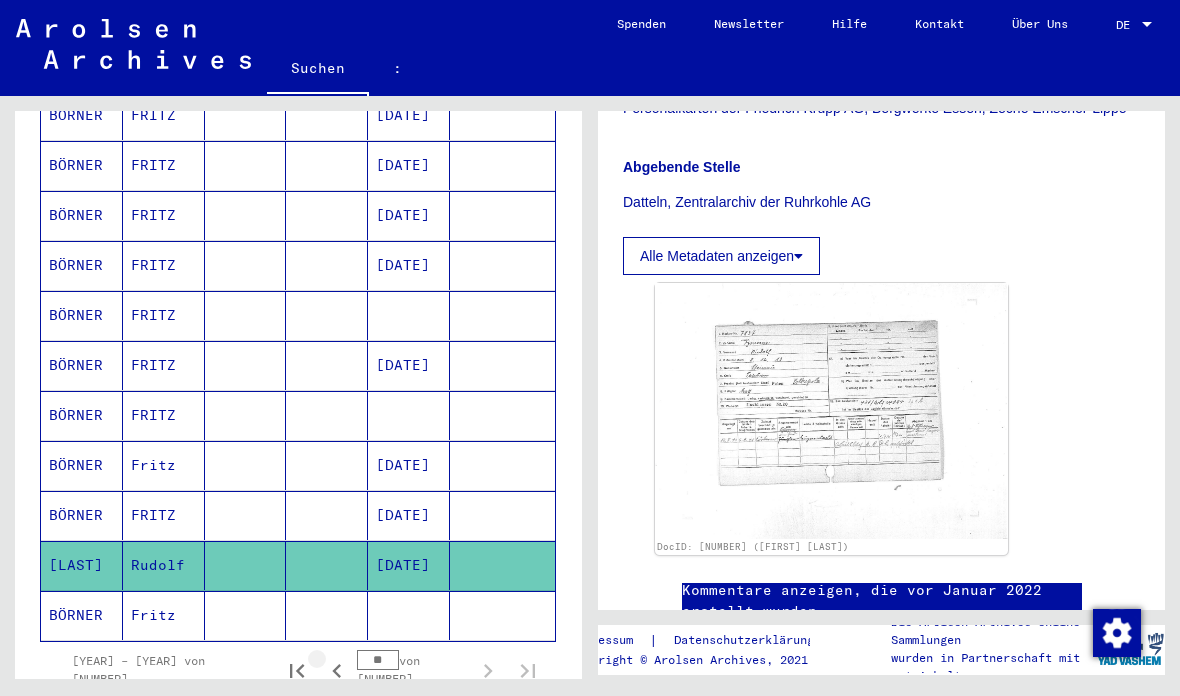 click 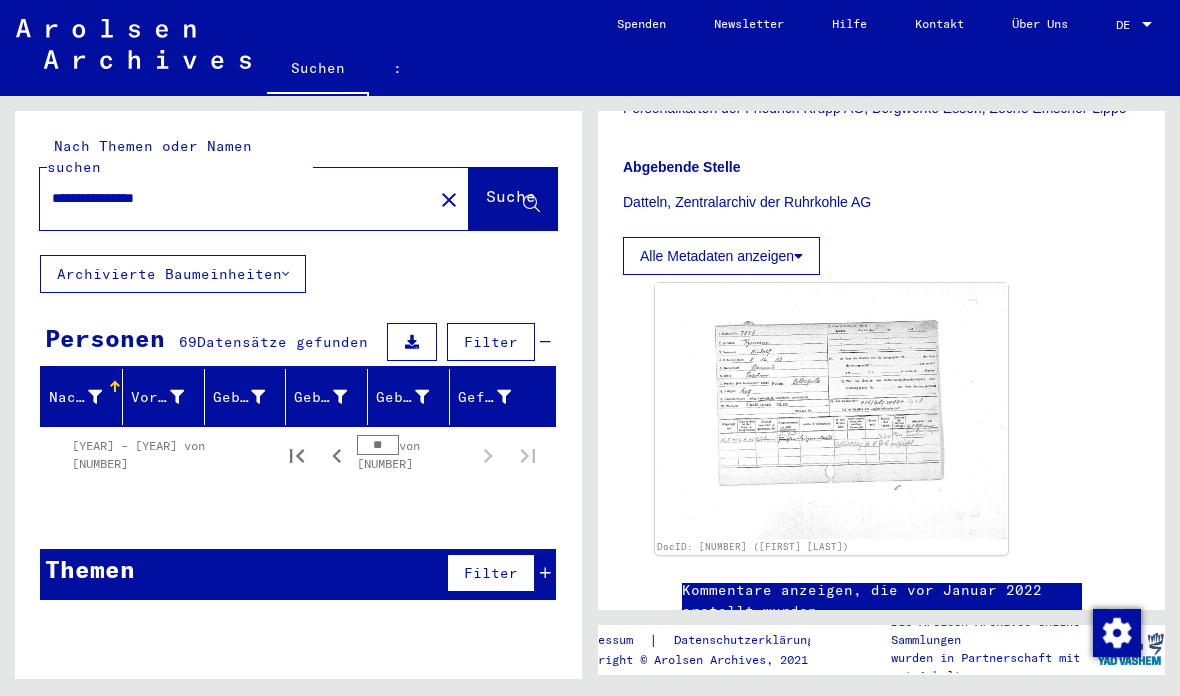 scroll, scrollTop: 0, scrollLeft: 0, axis: both 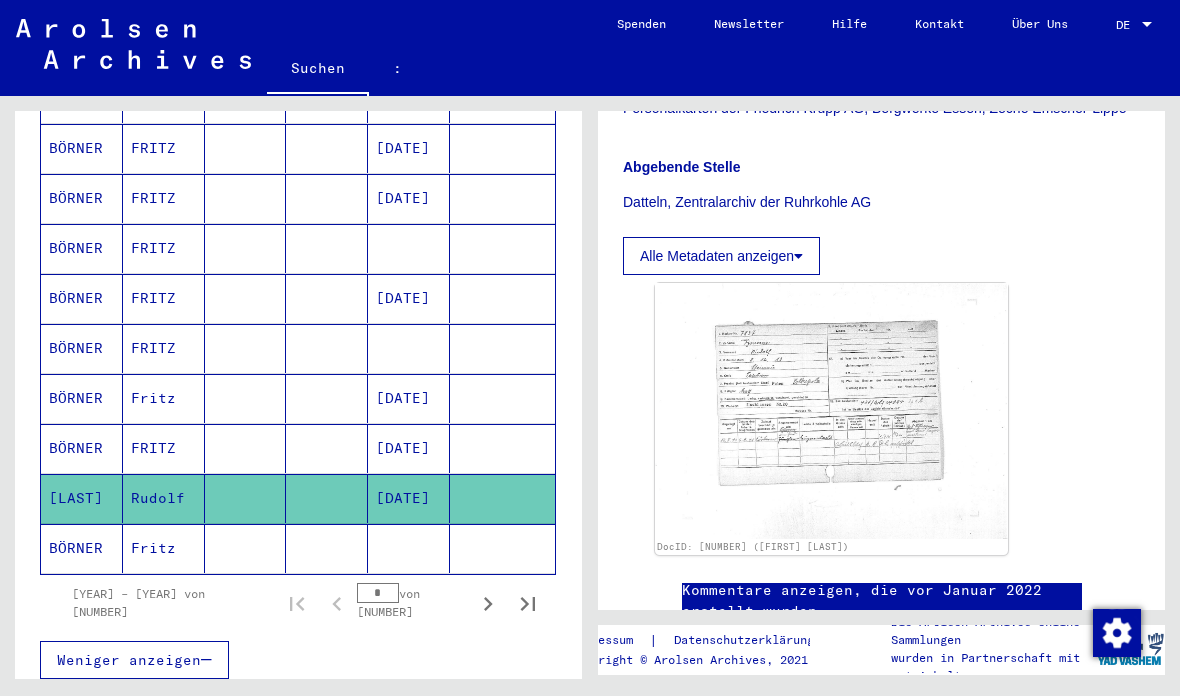 click 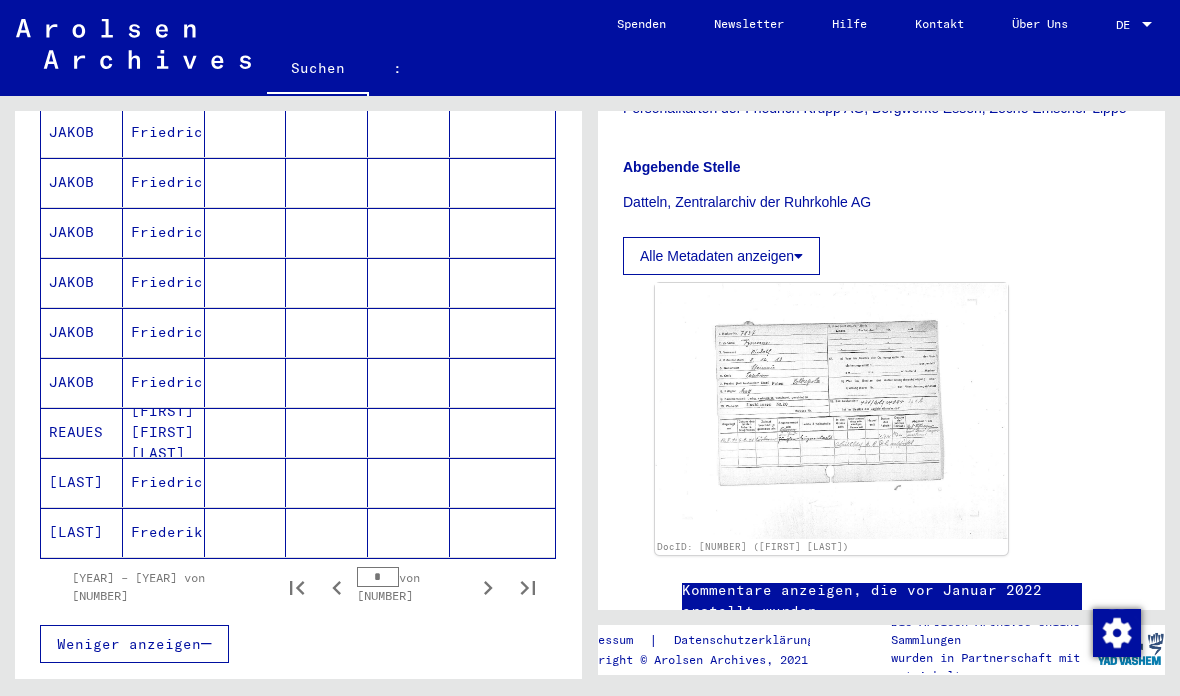 scroll, scrollTop: 1133, scrollLeft: 0, axis: vertical 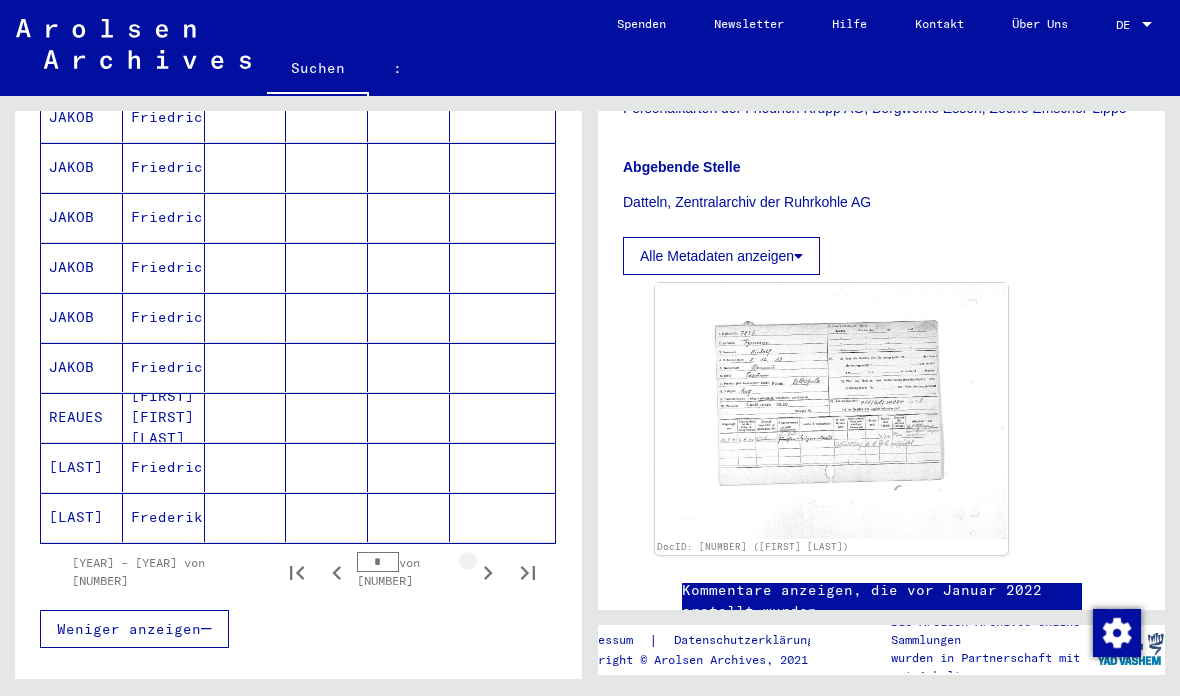 click 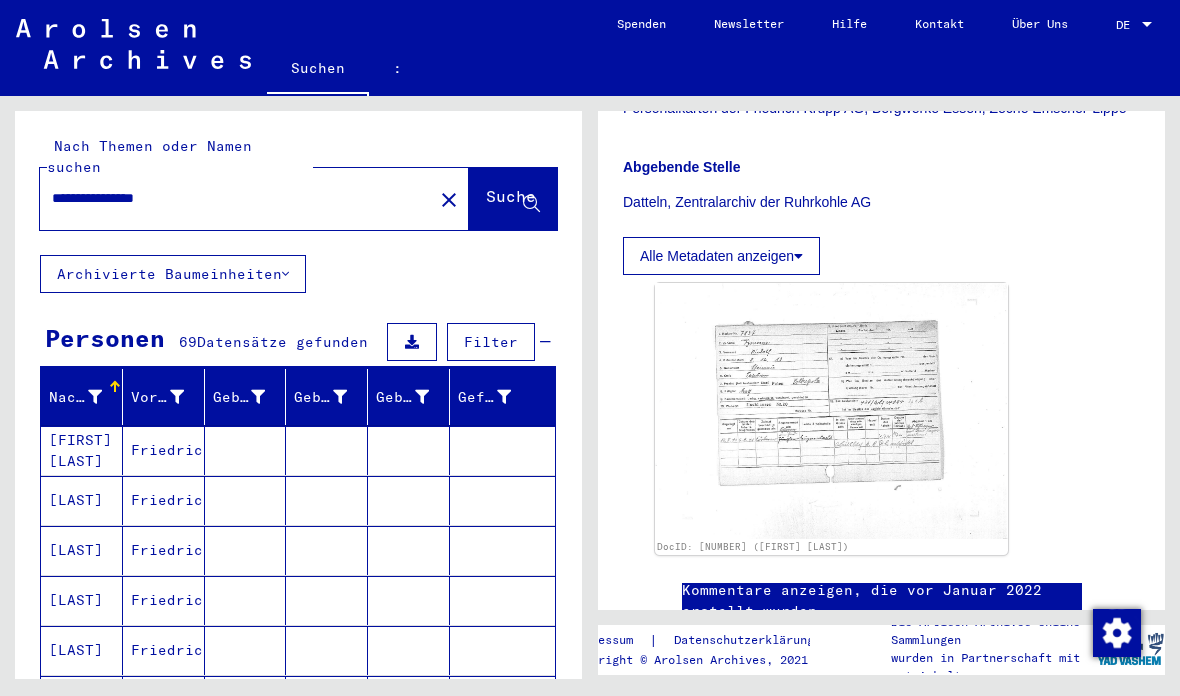 scroll, scrollTop: 0, scrollLeft: 0, axis: both 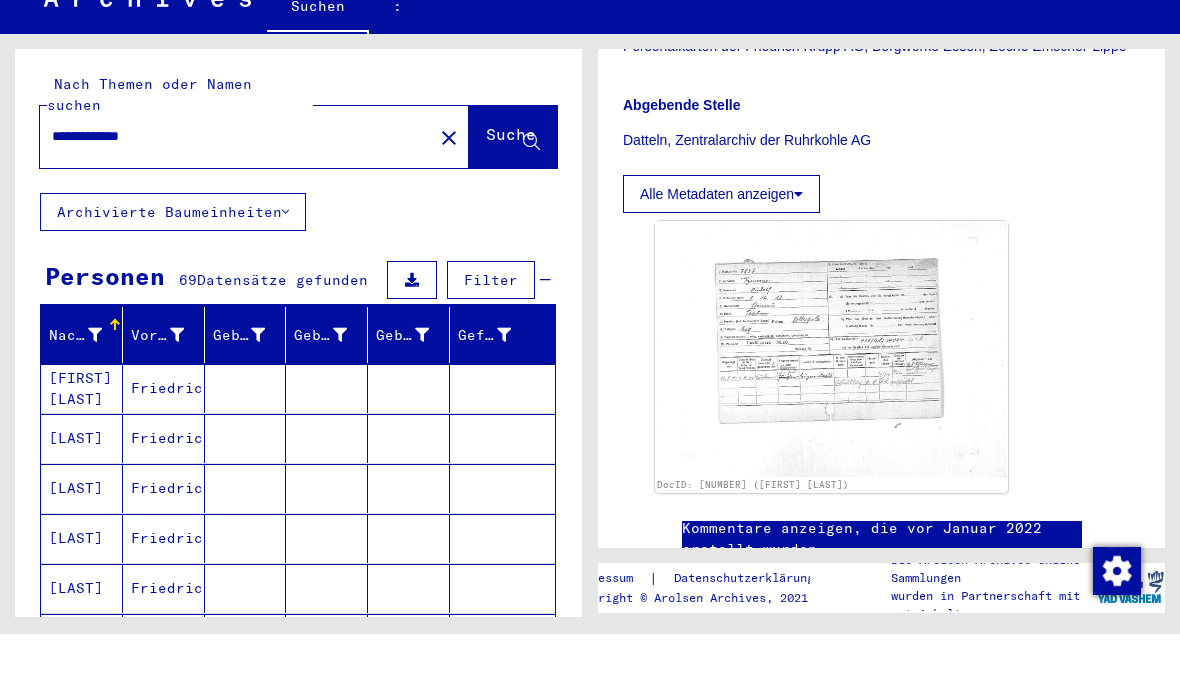 type on "**********" 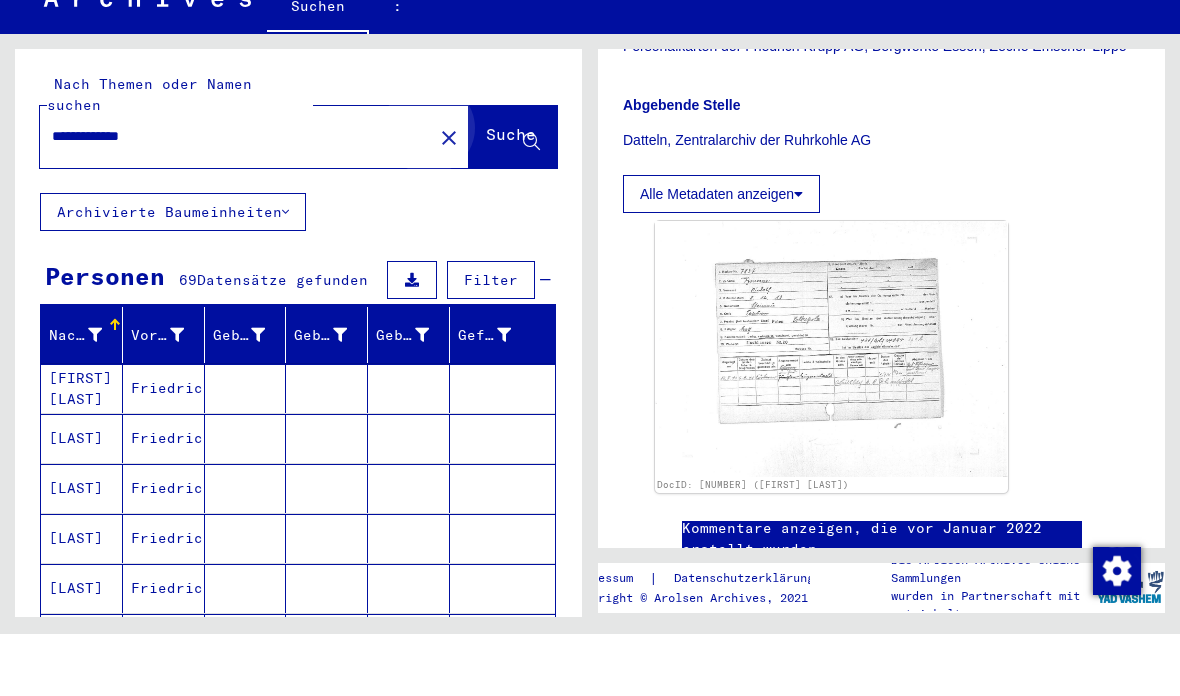 click on "Suche" 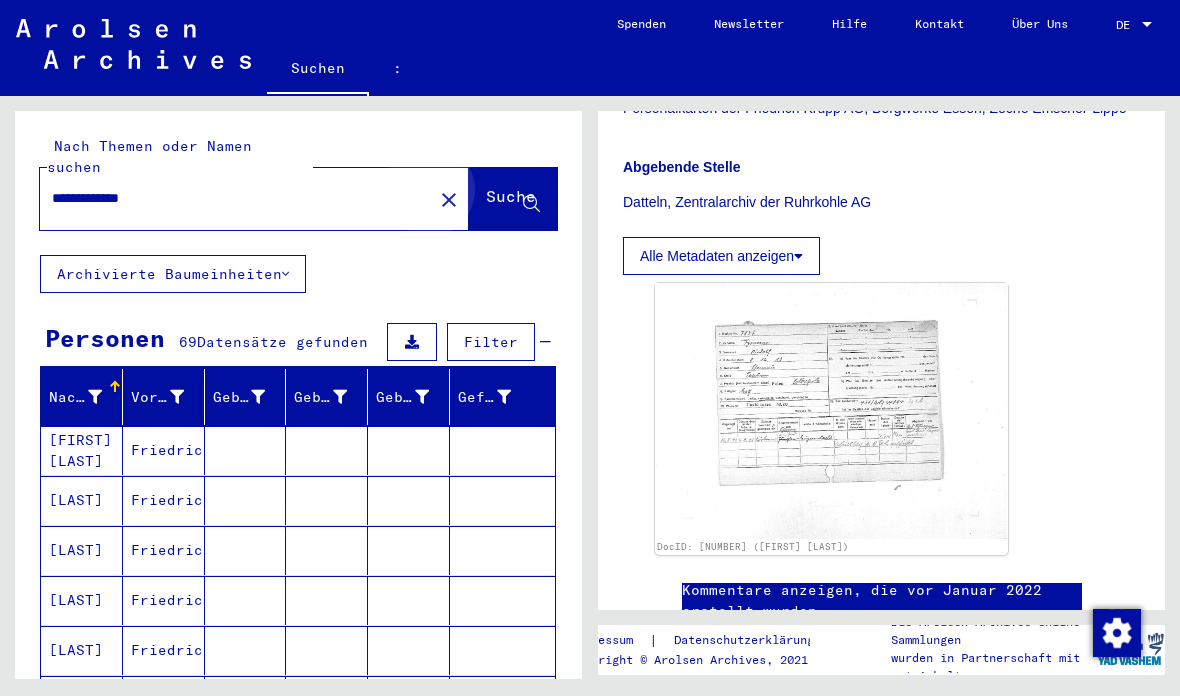 scroll, scrollTop: 0, scrollLeft: 0, axis: both 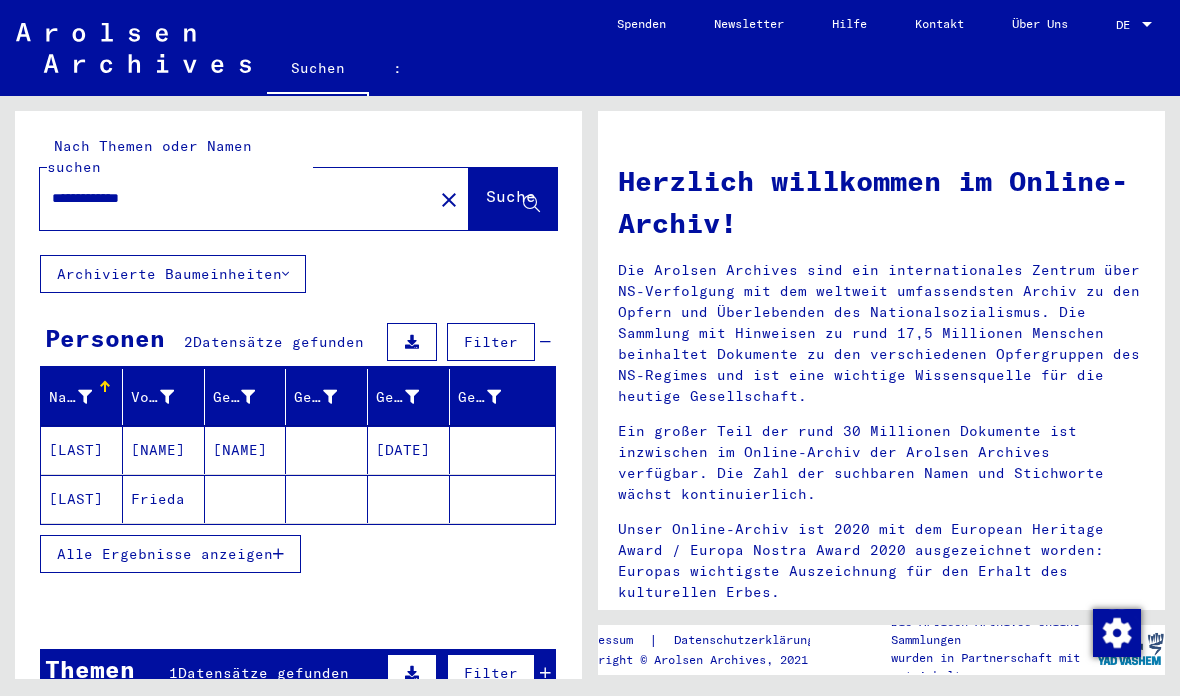 click on "[LAST]" 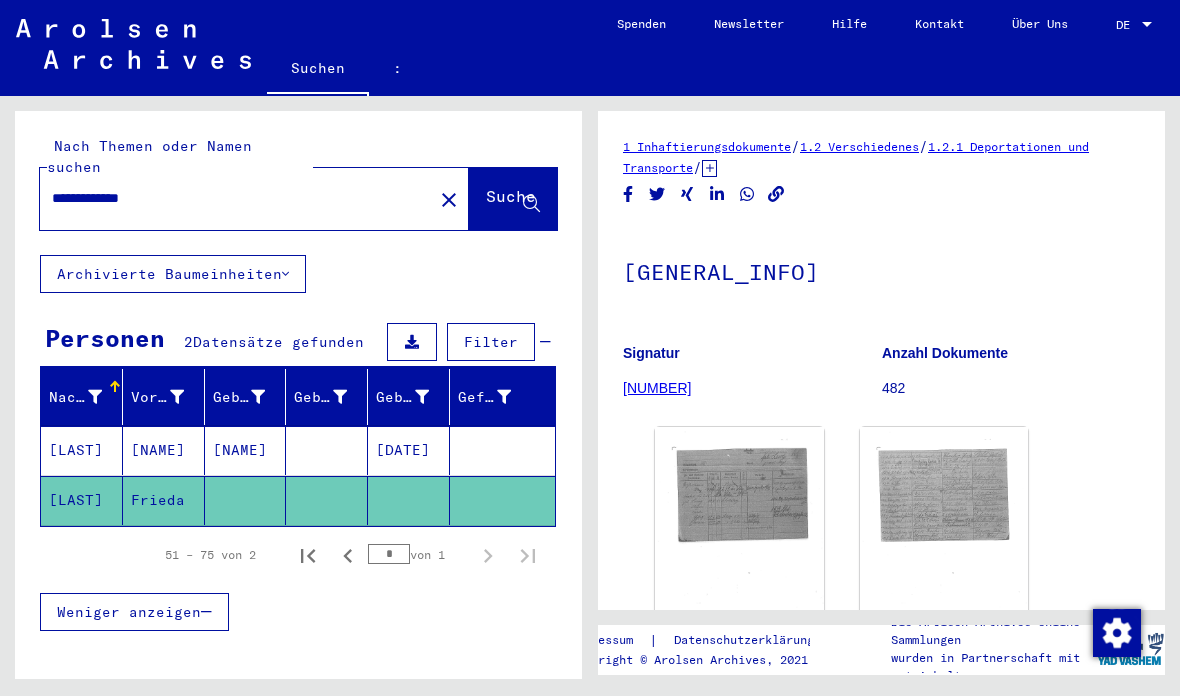 scroll, scrollTop: 0, scrollLeft: 0, axis: both 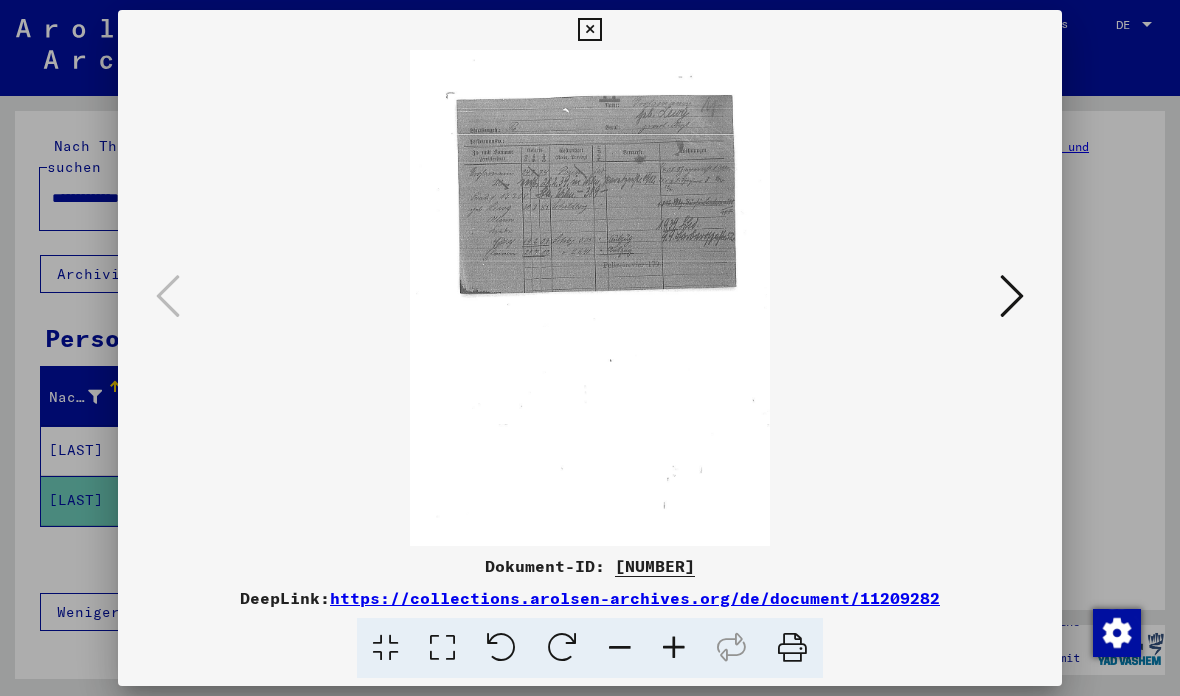 click at bounding box center (1012, 297) 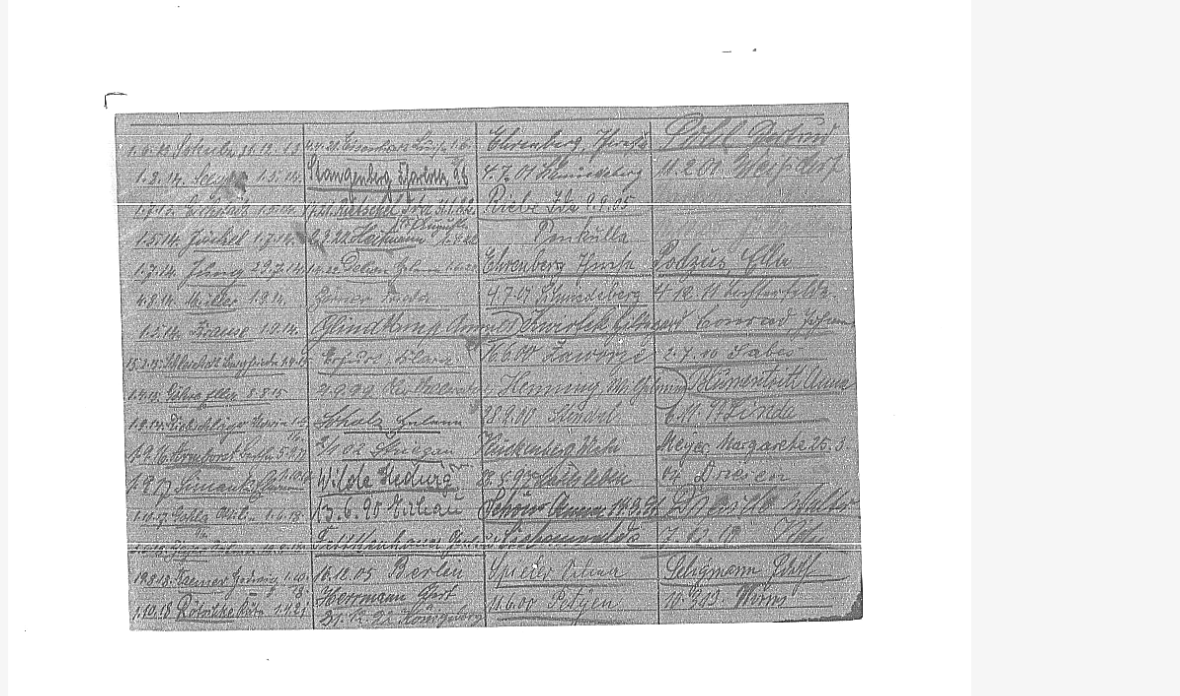 click at bounding box center [590, 298] 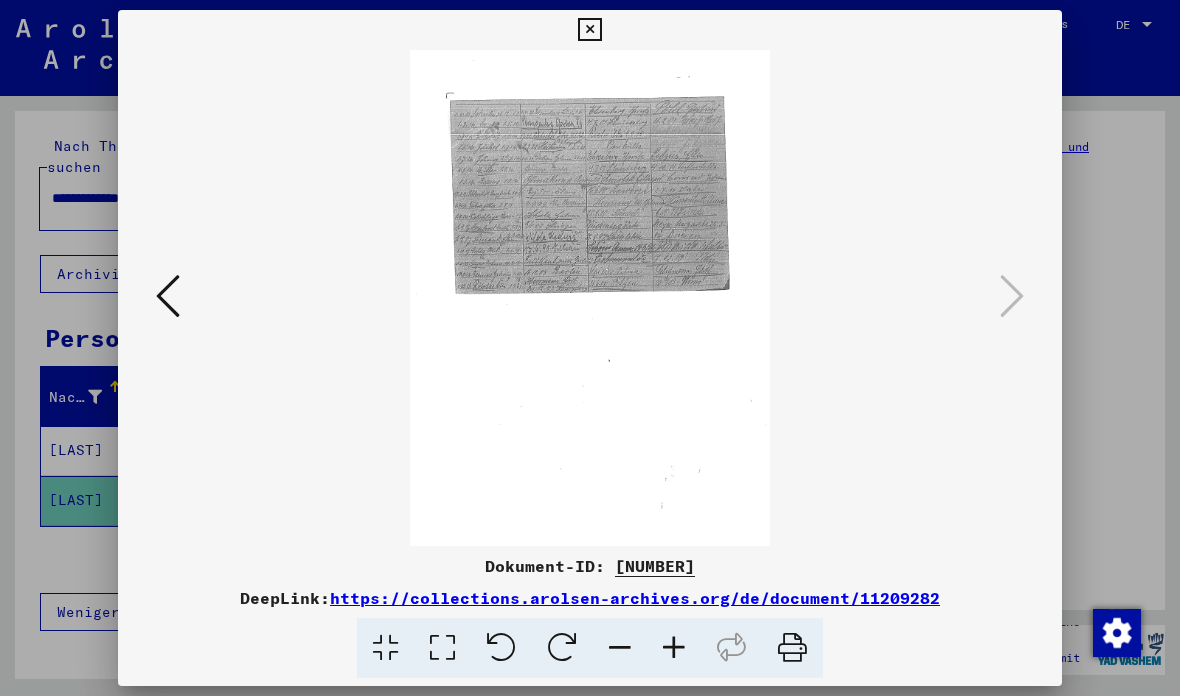click at bounding box center [589, 30] 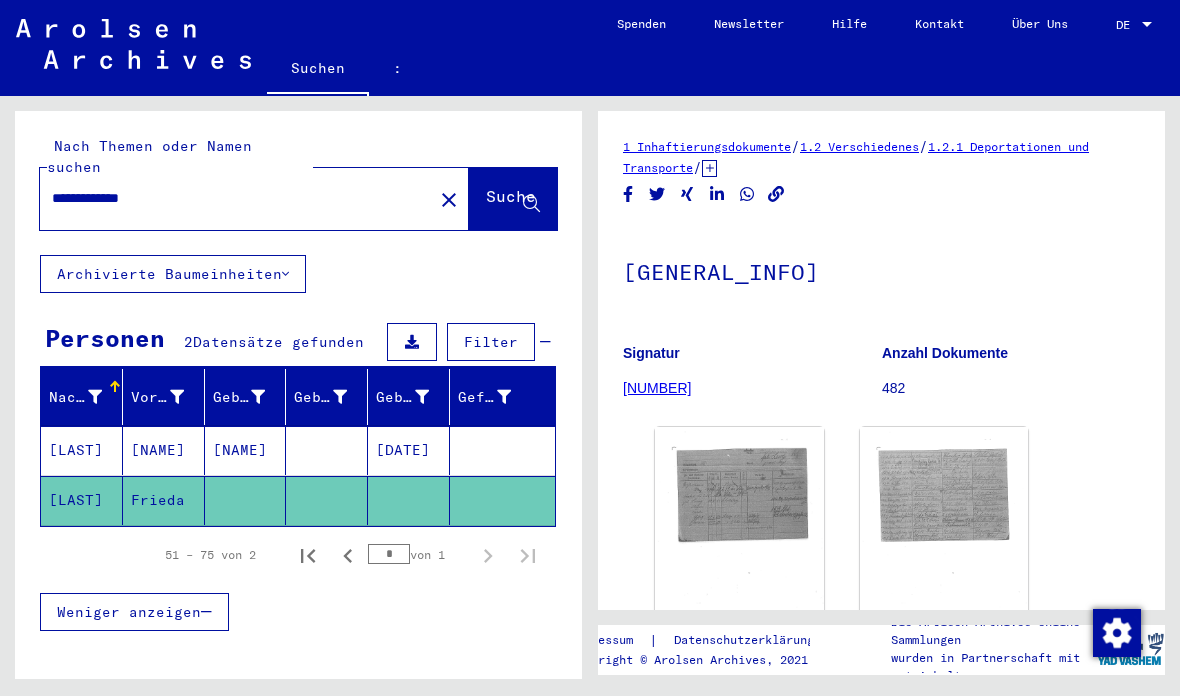 click 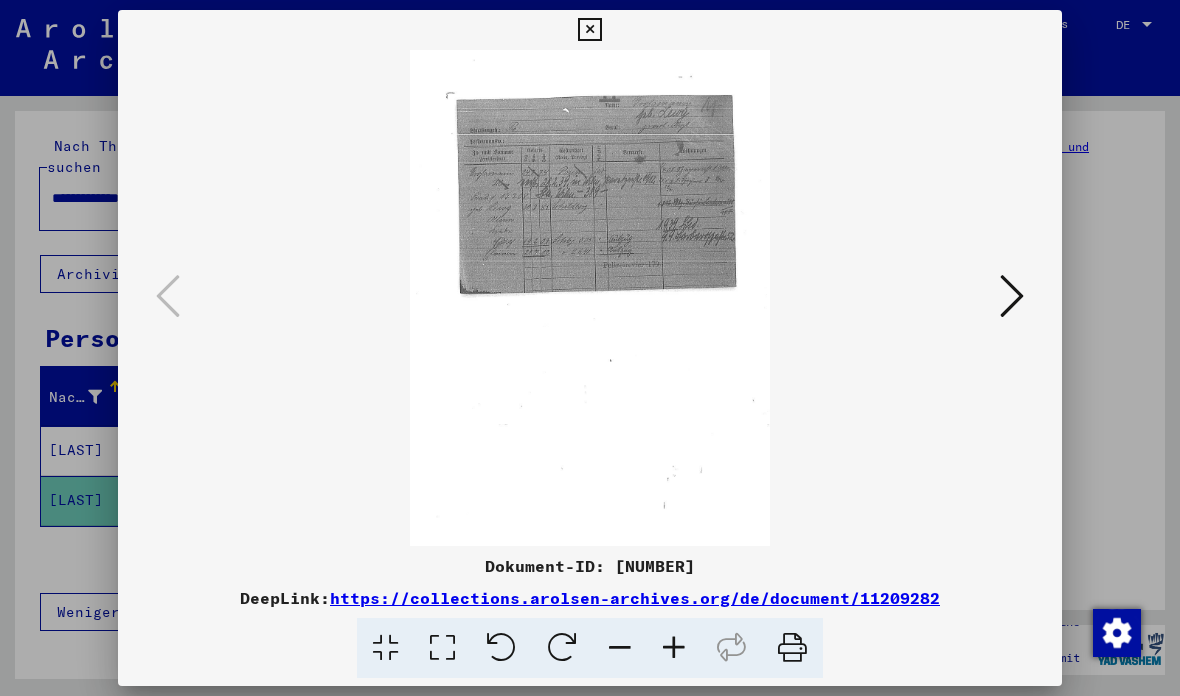 click at bounding box center [1012, 296] 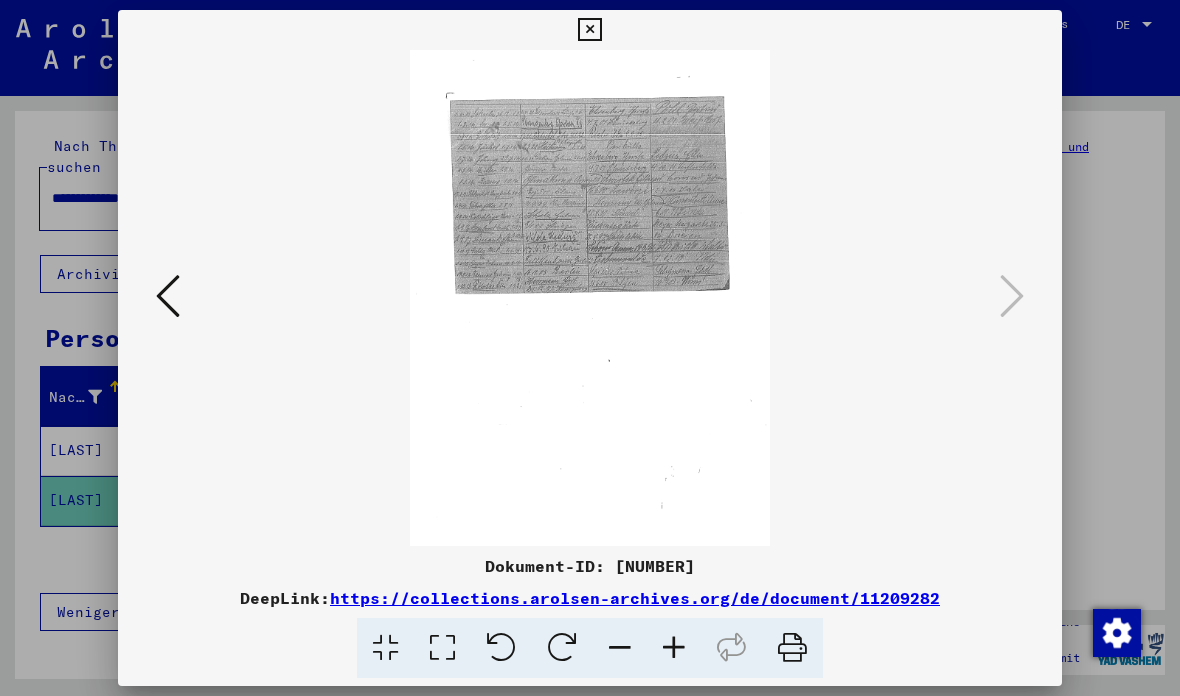 click at bounding box center (589, 30) 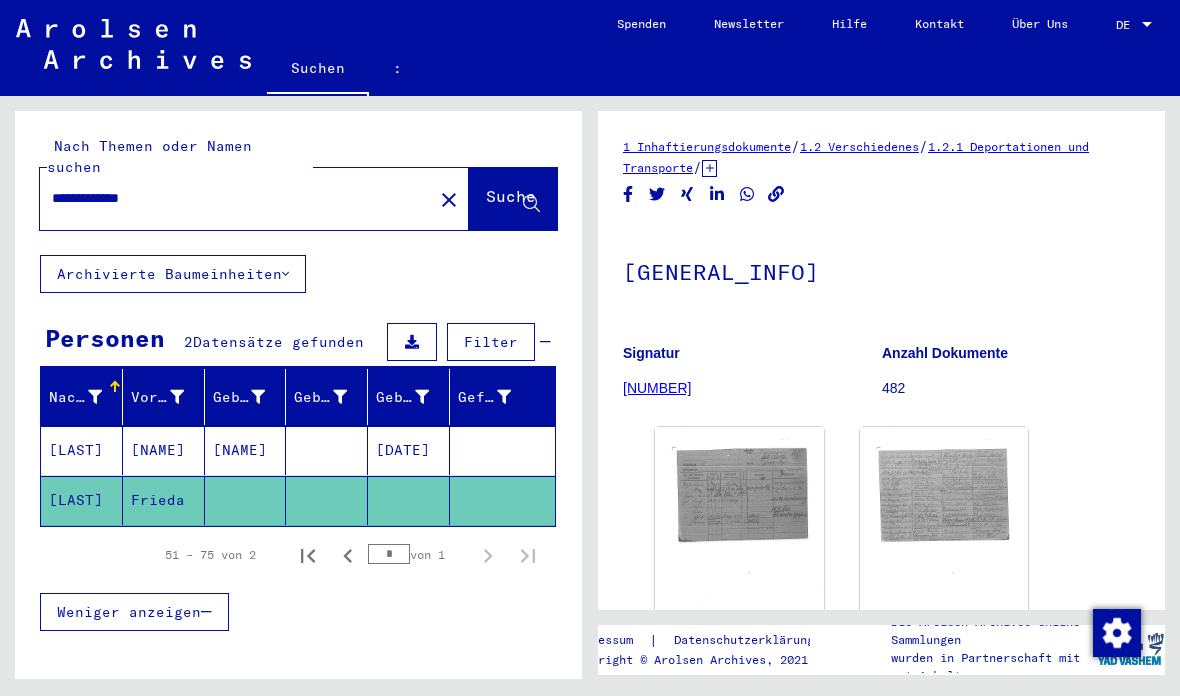click on "[LAST]" at bounding box center [76, 500] 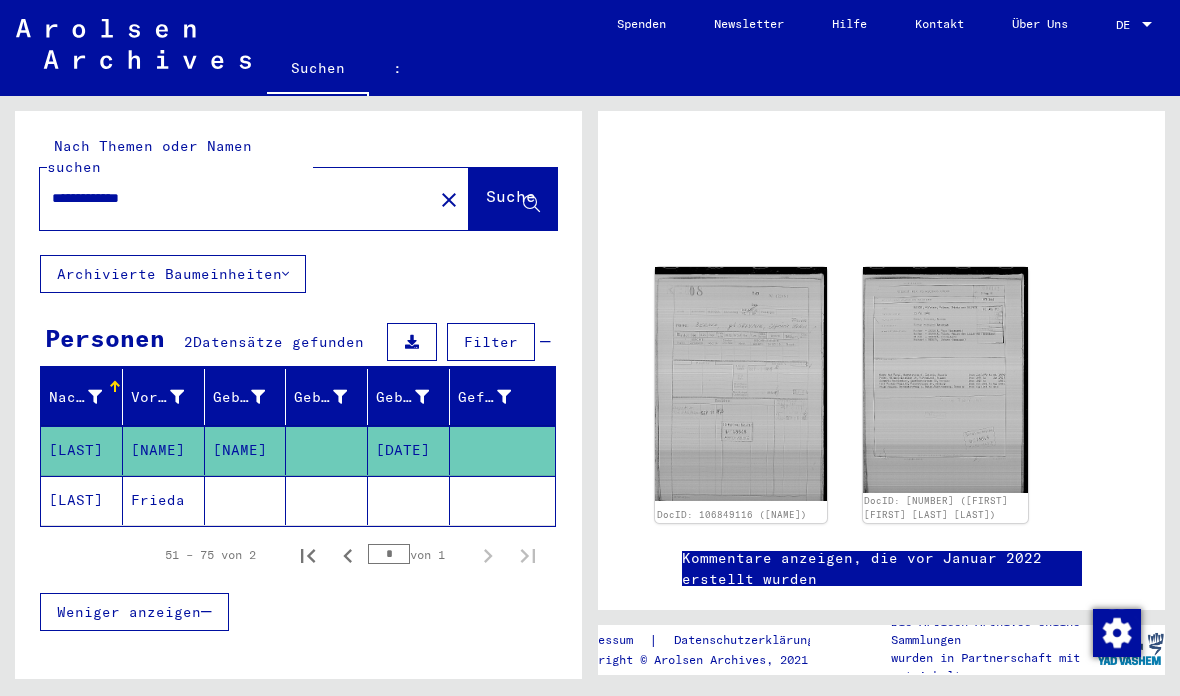 scroll, scrollTop: 86, scrollLeft: 0, axis: vertical 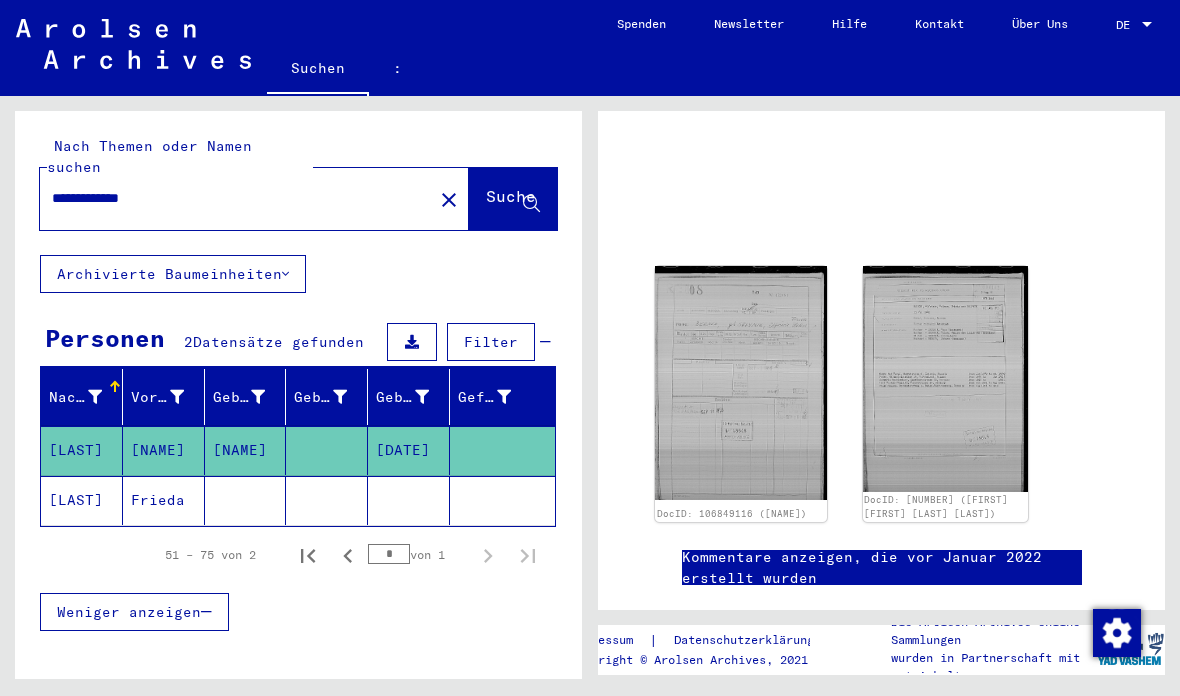 click 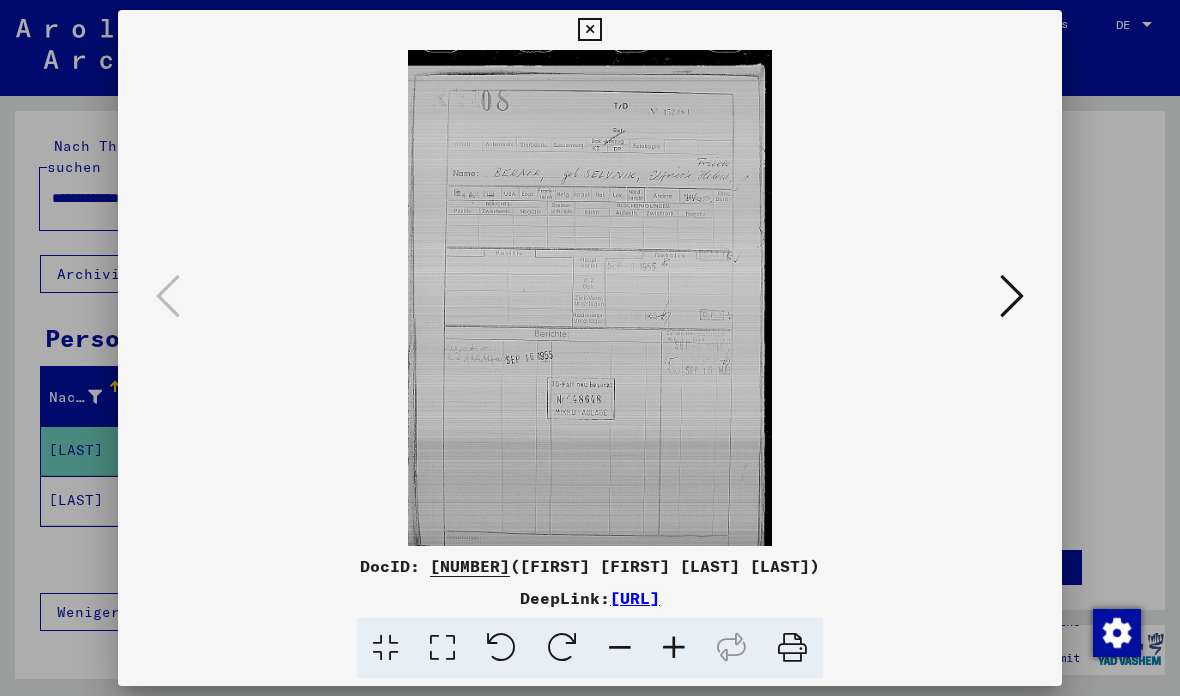 click at bounding box center (589, 30) 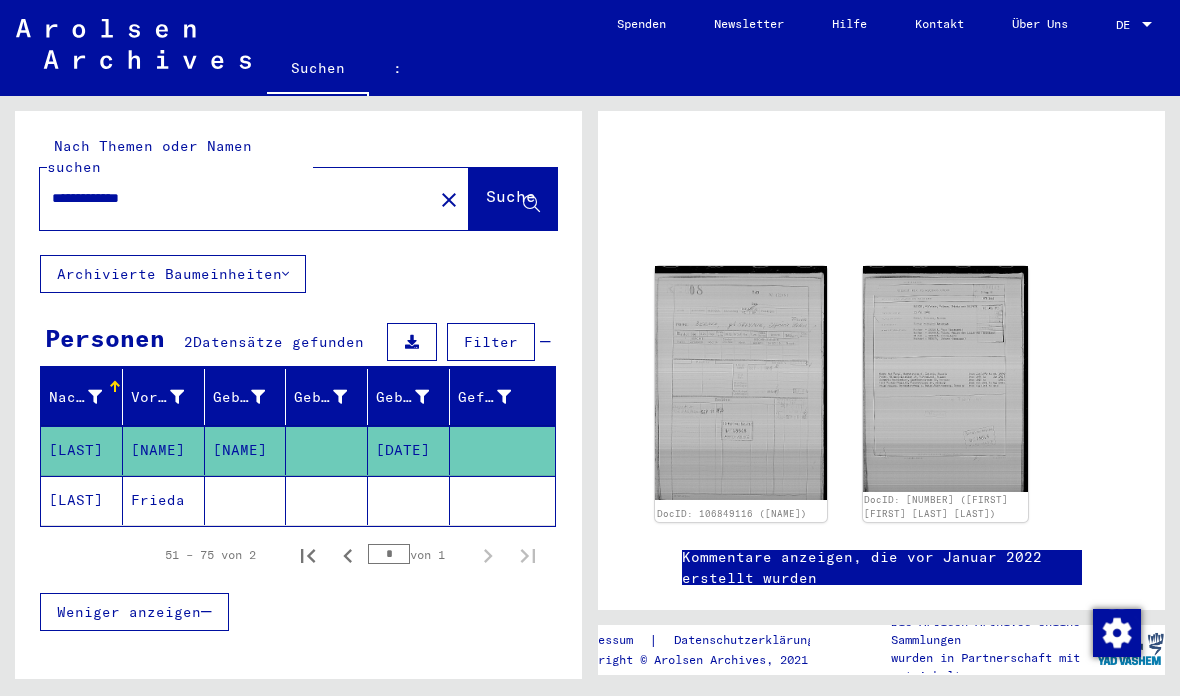 scroll, scrollTop: 0, scrollLeft: 0, axis: both 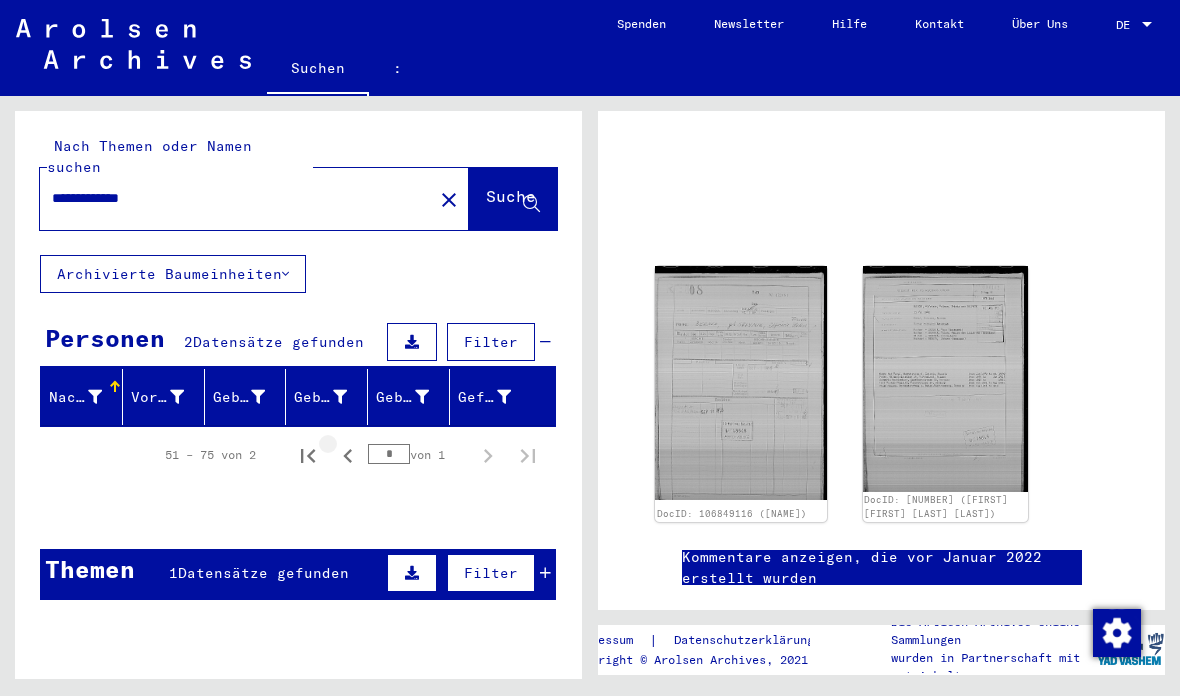 click 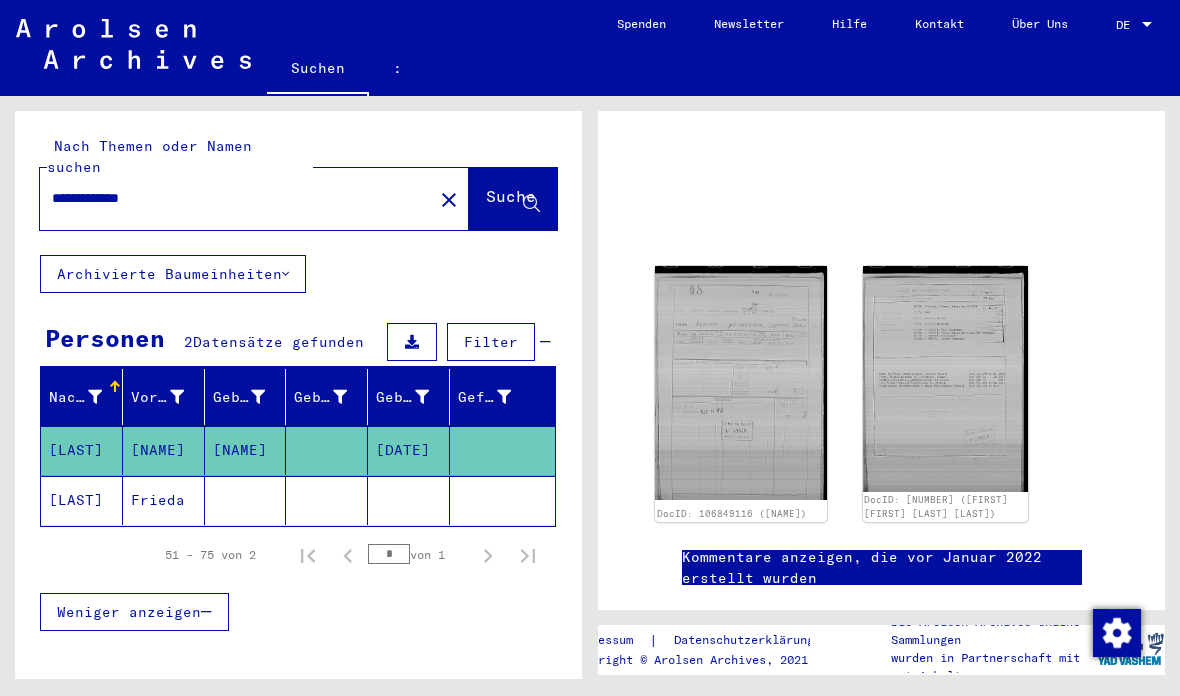 click on "close" 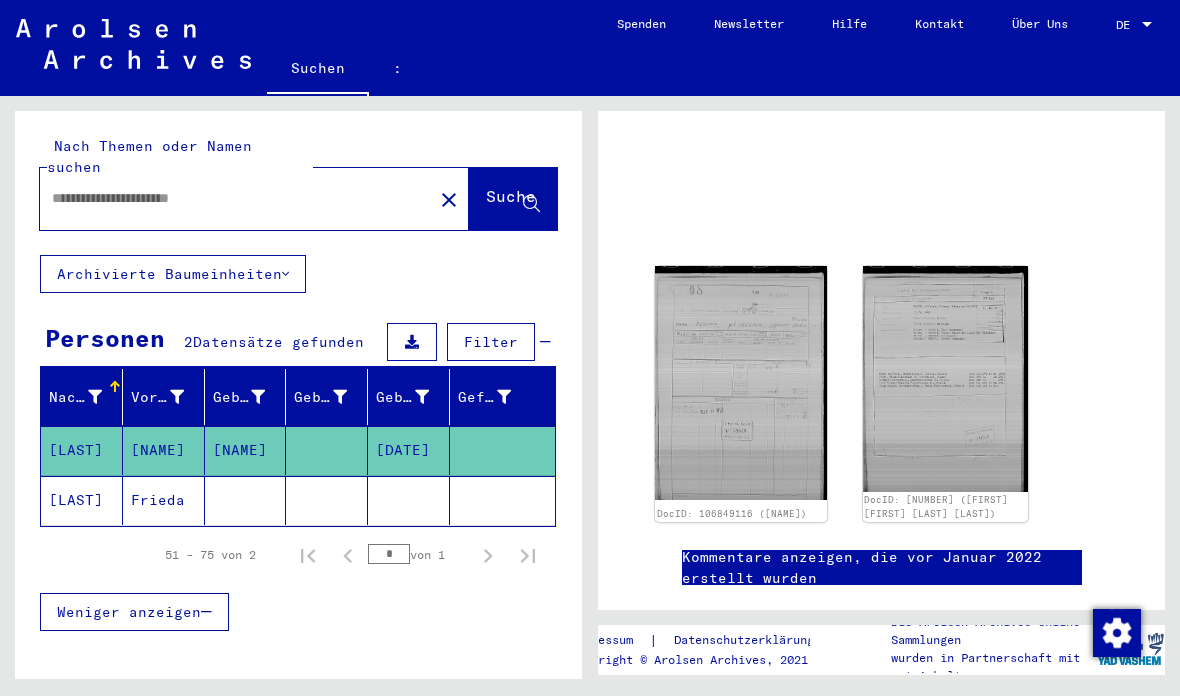 scroll, scrollTop: 0, scrollLeft: 0, axis: both 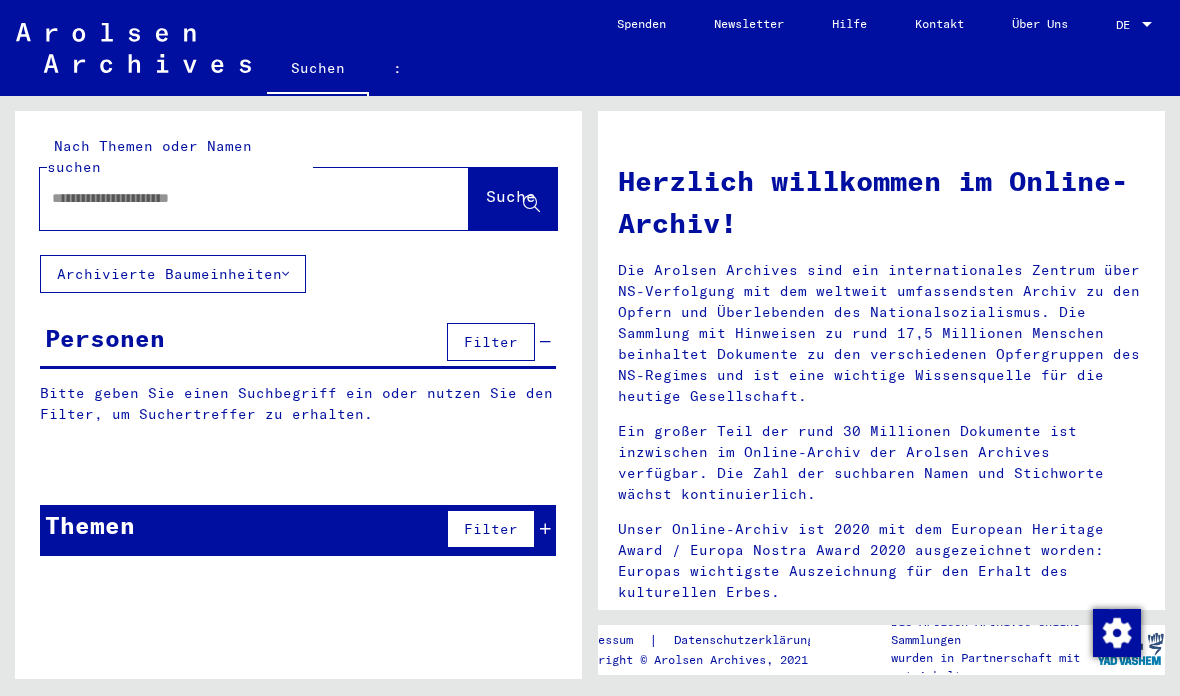 click 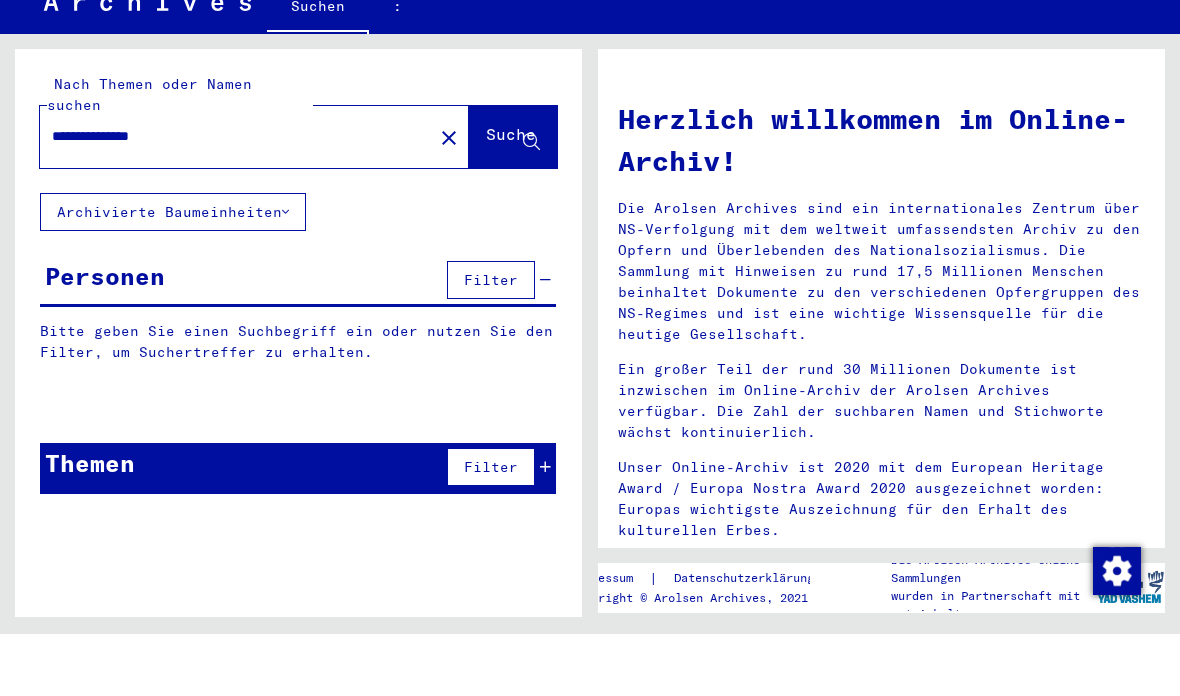 click on "Suche" 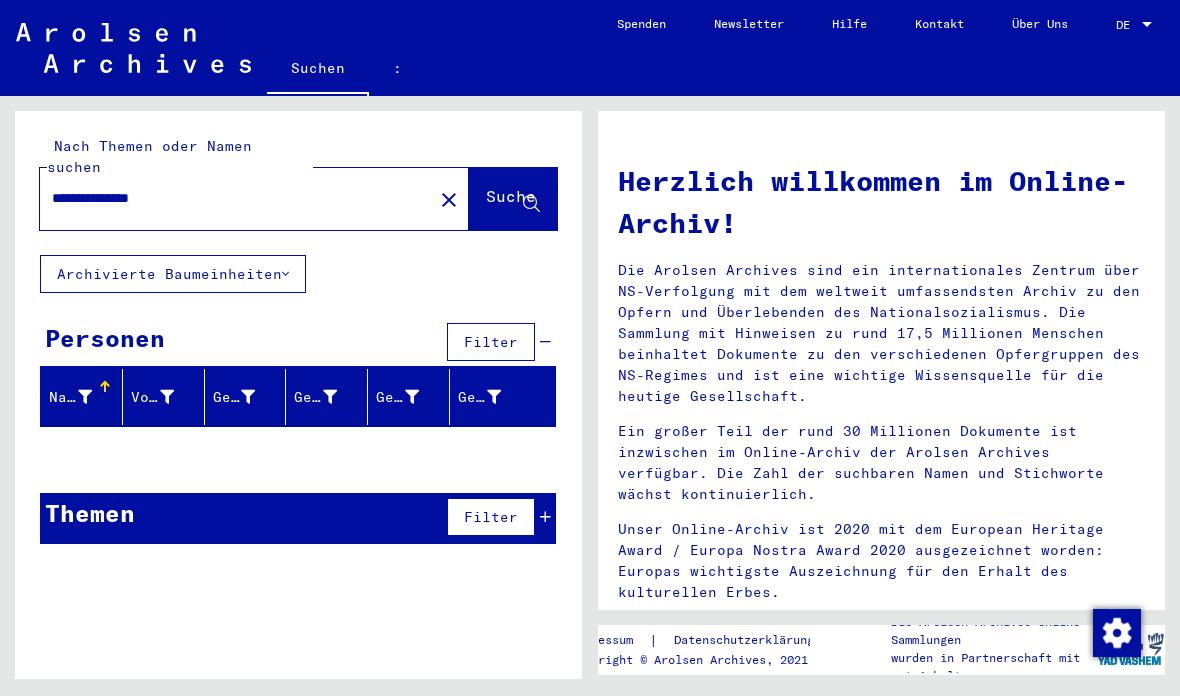 click on "**********" at bounding box center (230, 198) 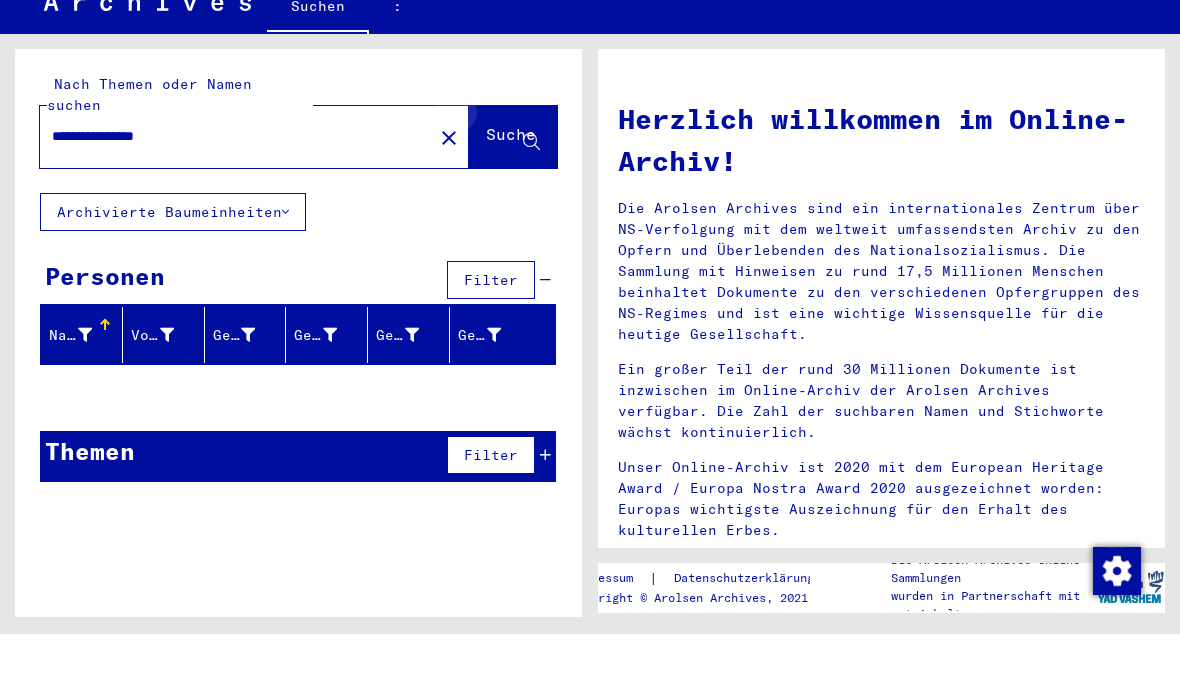 type on "**********" 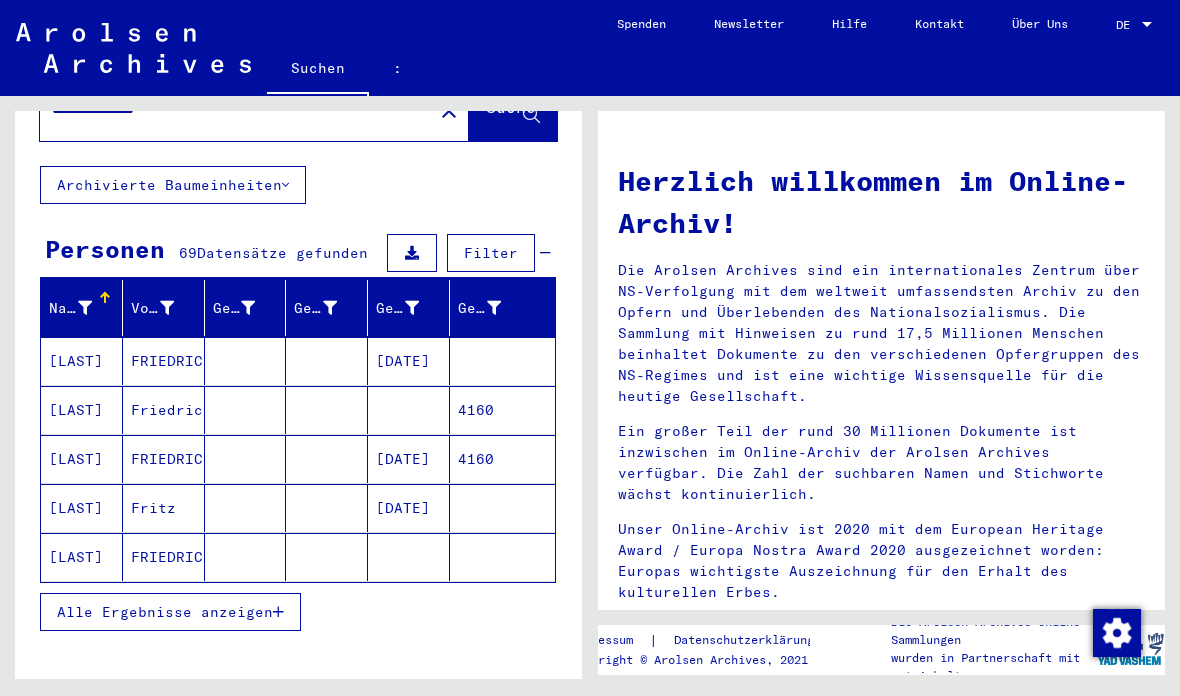 click on "Alle Ergebnisse anzeigen" at bounding box center [165, 612] 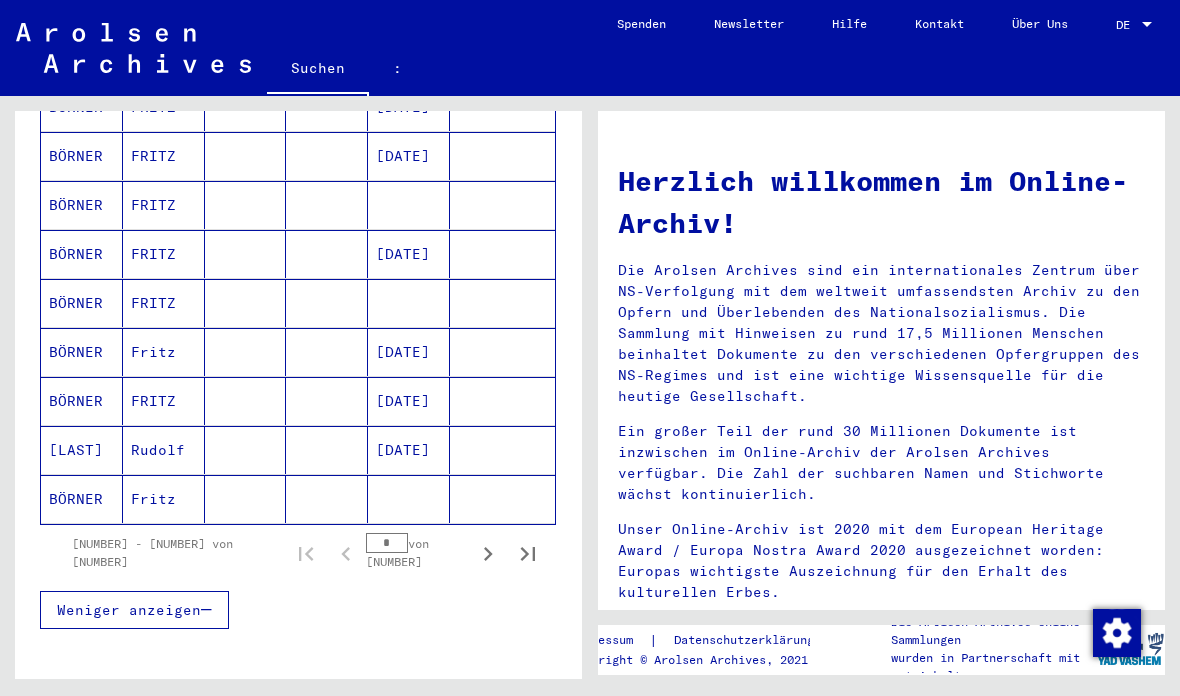 scroll, scrollTop: 1125, scrollLeft: 0, axis: vertical 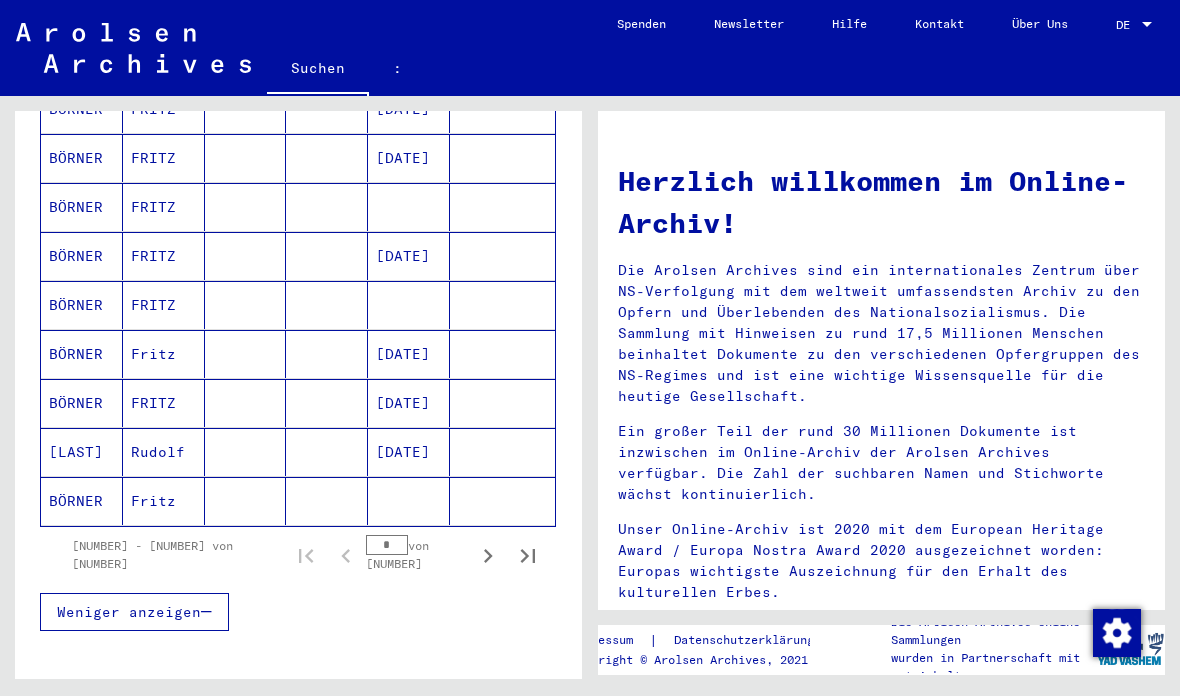 click 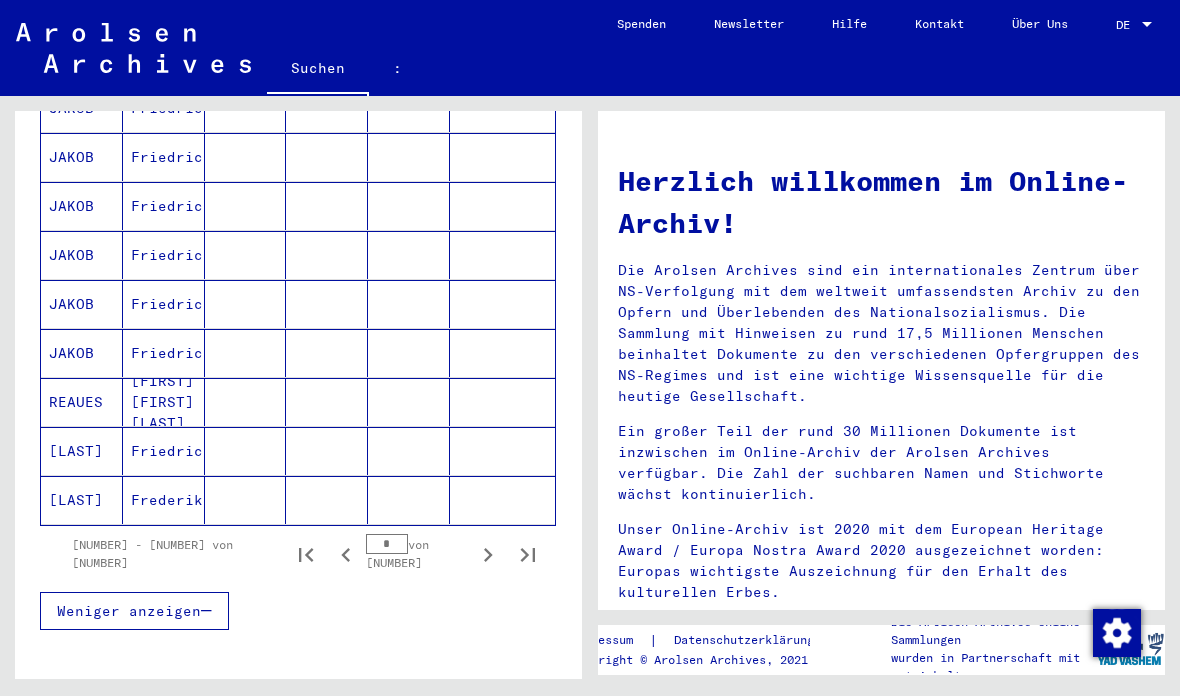 scroll, scrollTop: 1125, scrollLeft: 0, axis: vertical 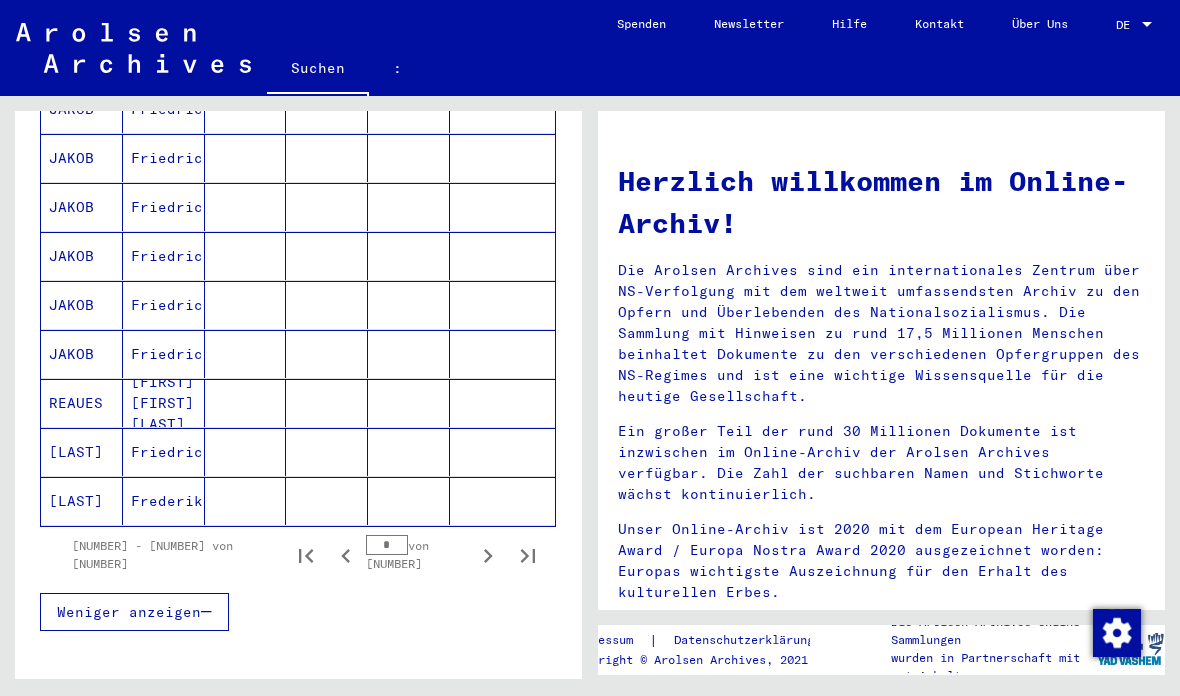 click 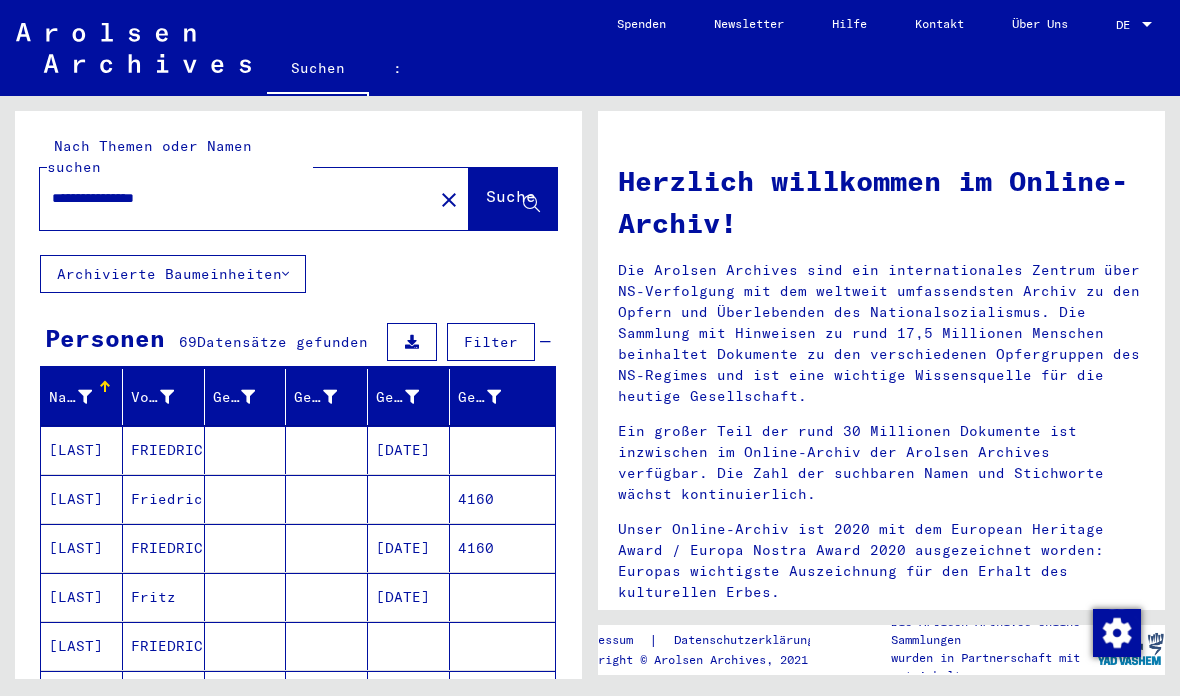 scroll, scrollTop: 0, scrollLeft: 0, axis: both 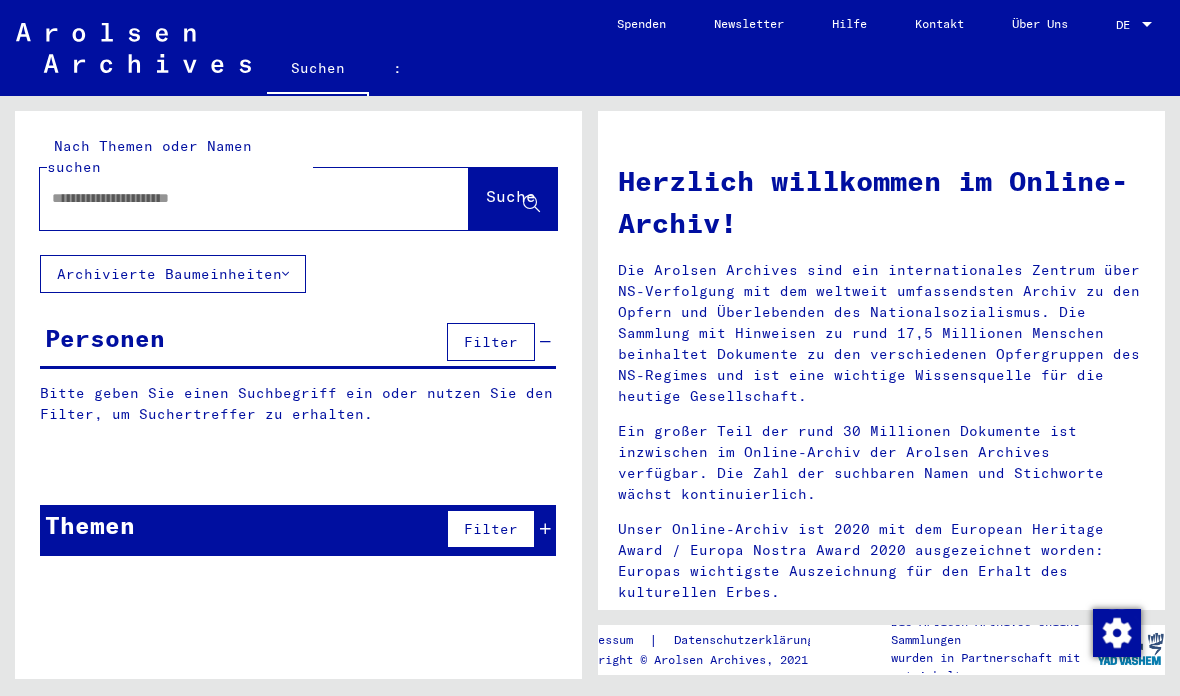 click at bounding box center (230, 198) 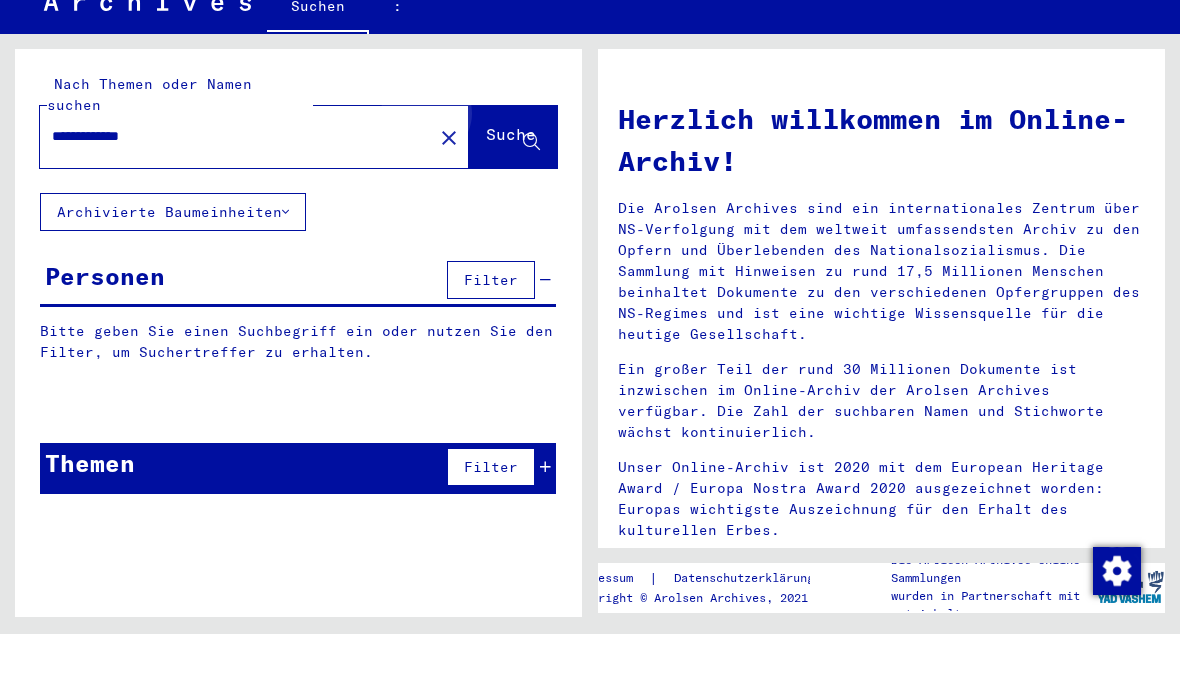 type on "**********" 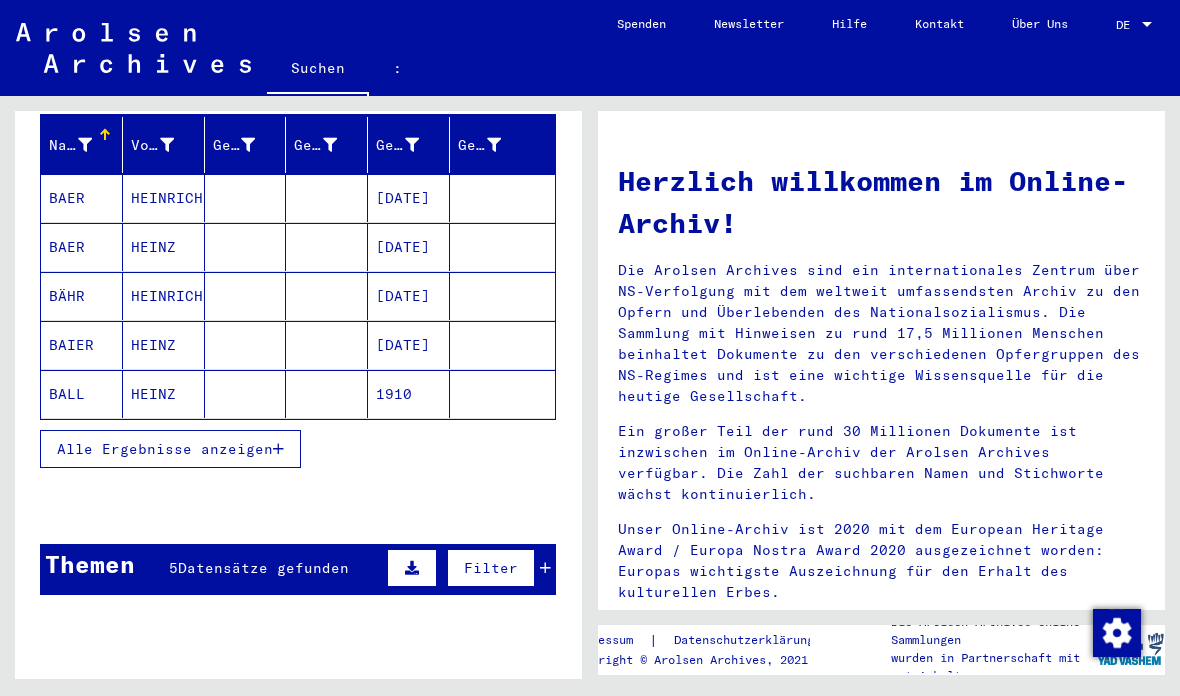 scroll, scrollTop: 259, scrollLeft: 0, axis: vertical 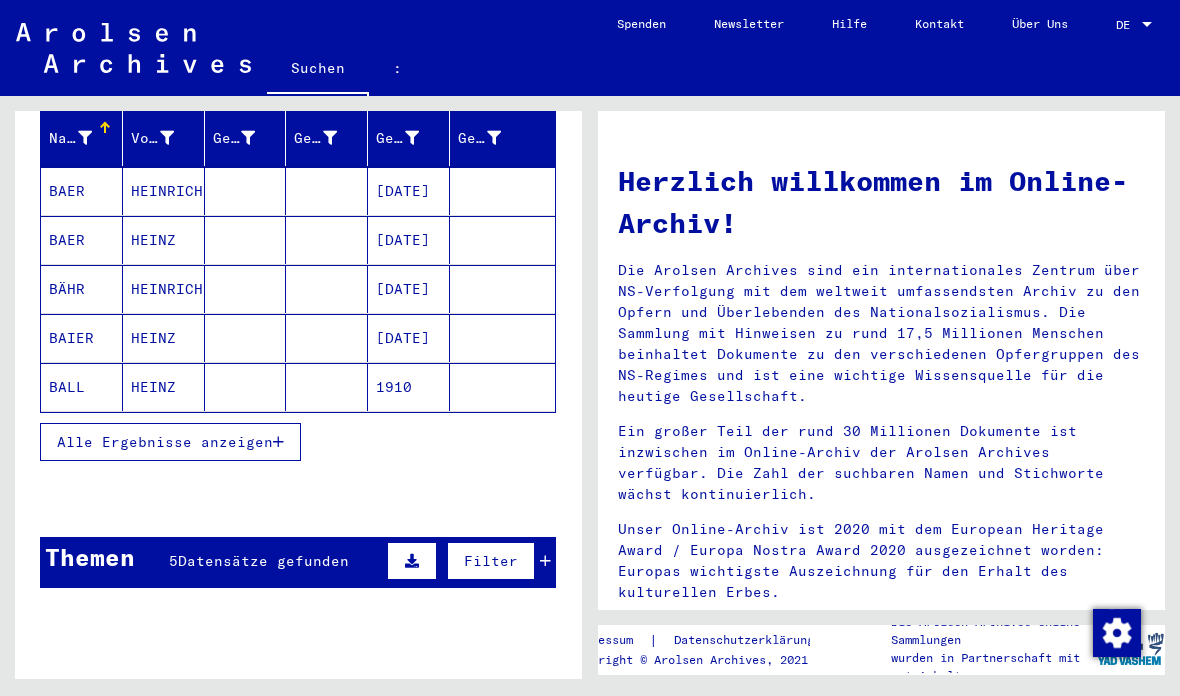 click on "Alle Ergebnisse anzeigen" at bounding box center (165, 442) 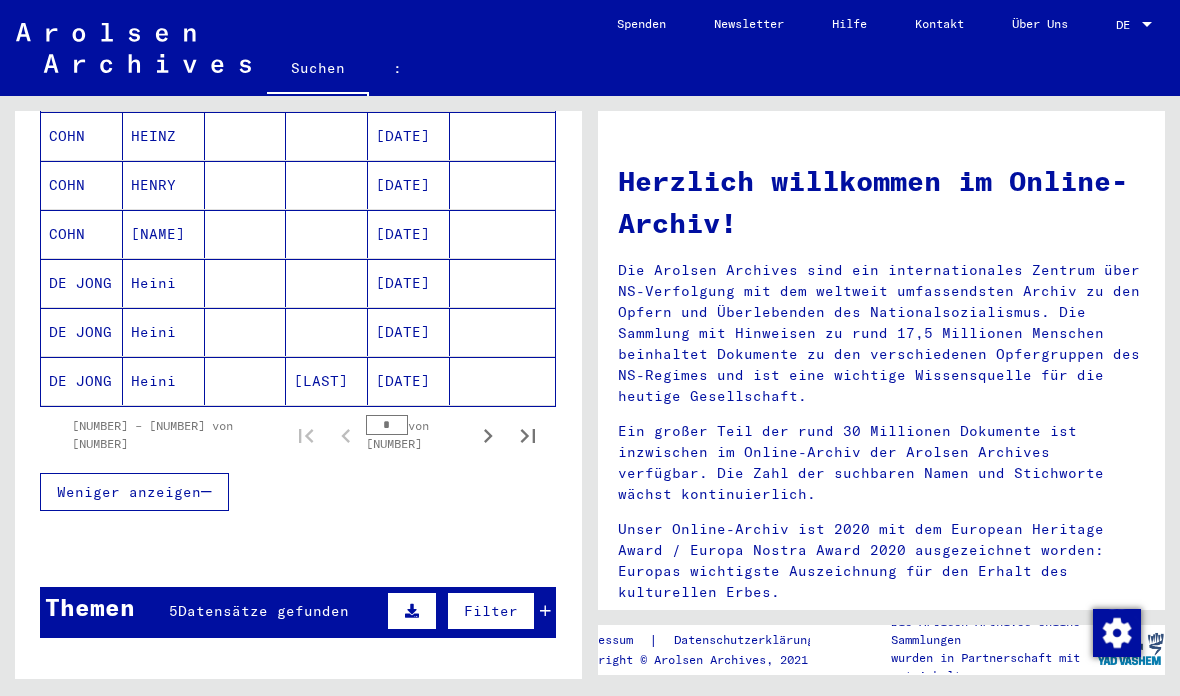 scroll, scrollTop: 1242, scrollLeft: 0, axis: vertical 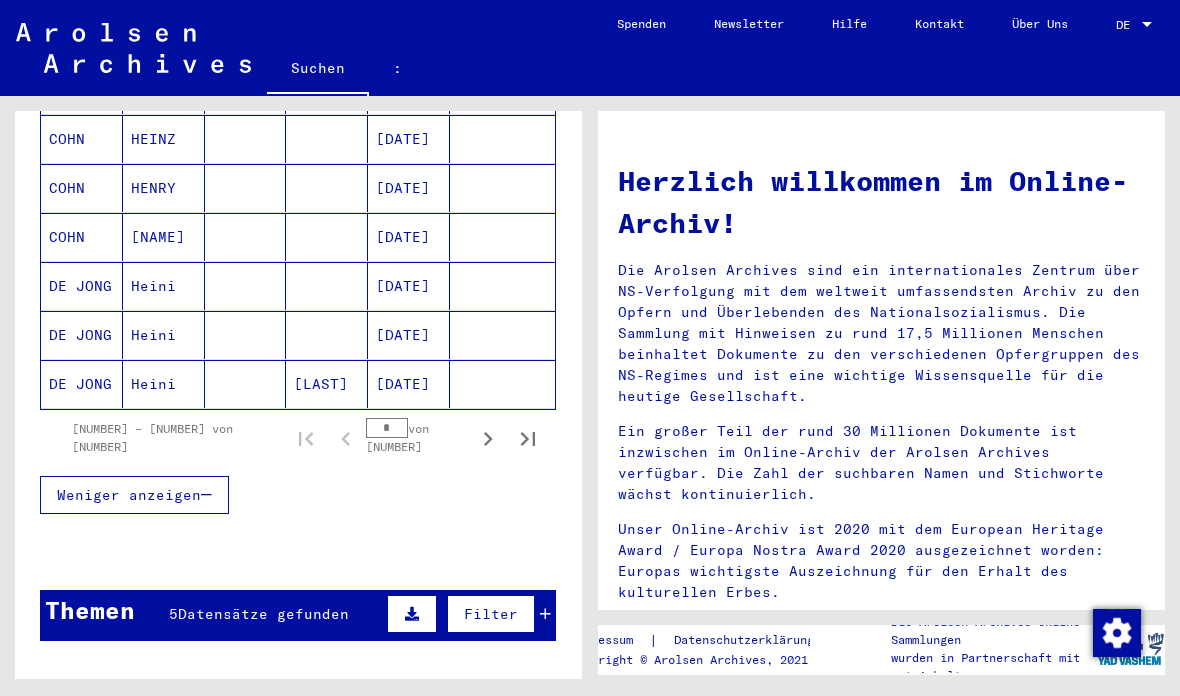 click 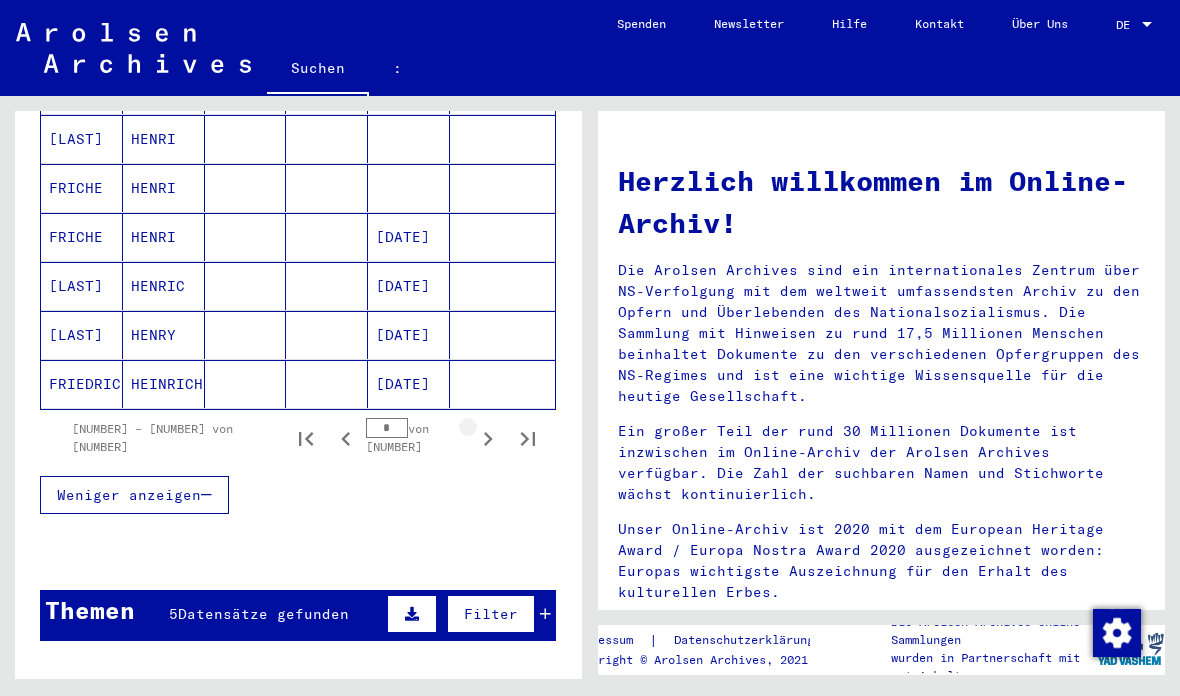 click 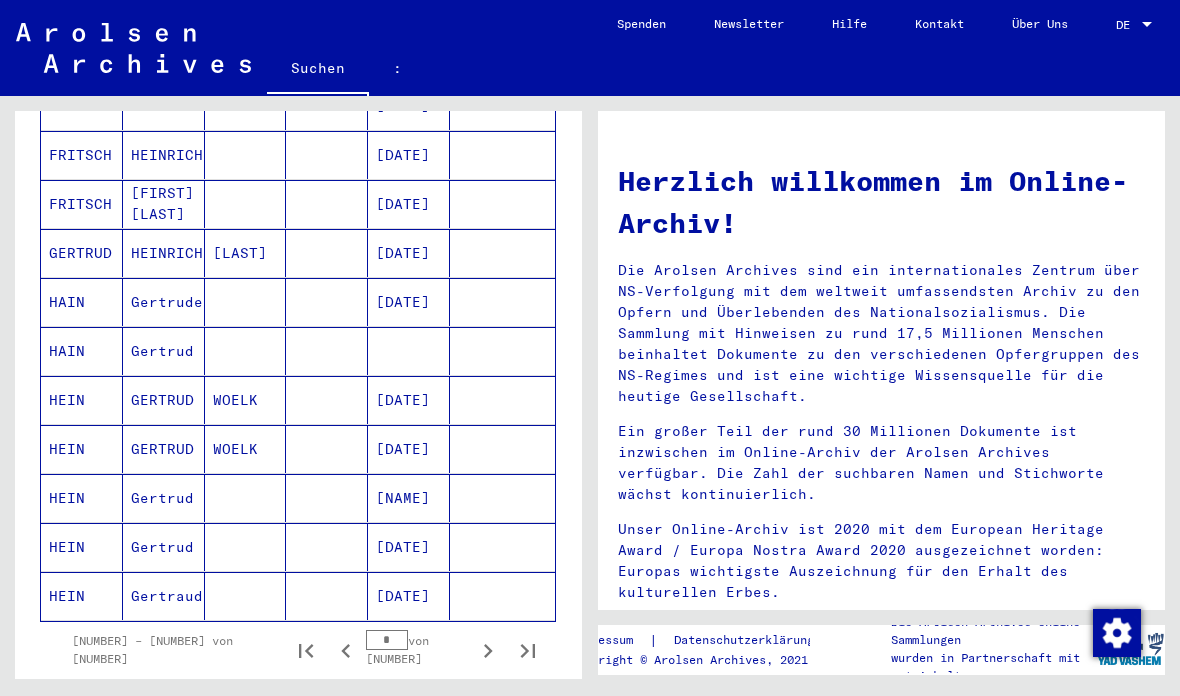 scroll, scrollTop: 1029, scrollLeft: 0, axis: vertical 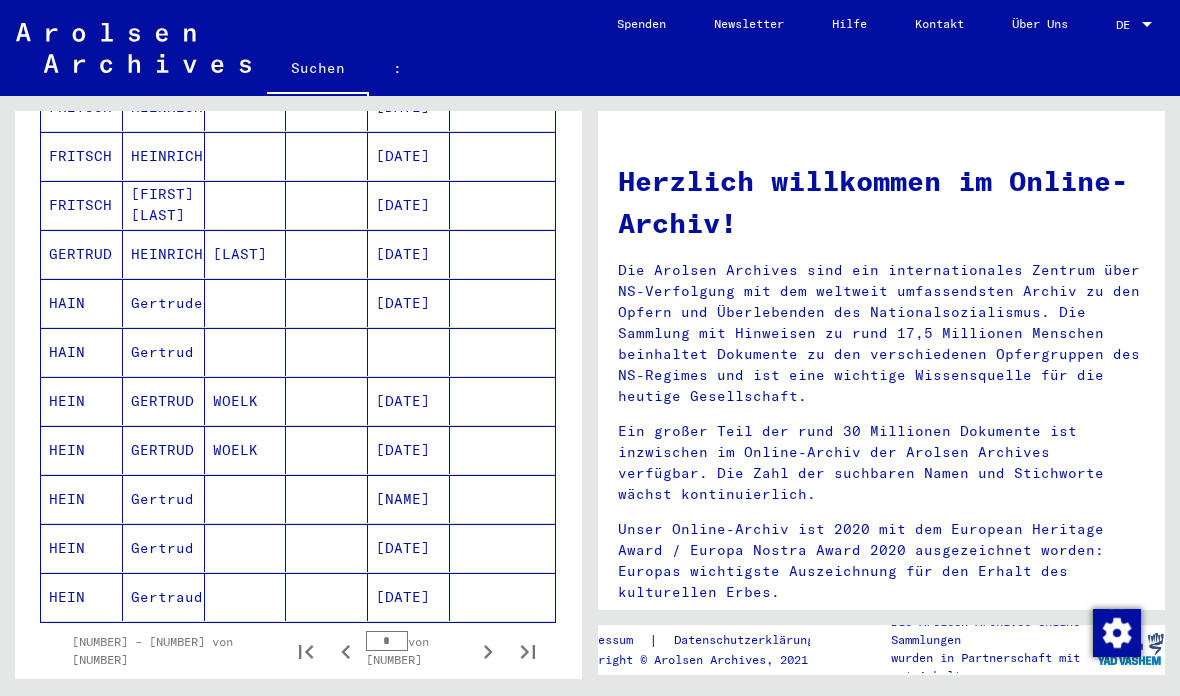 click 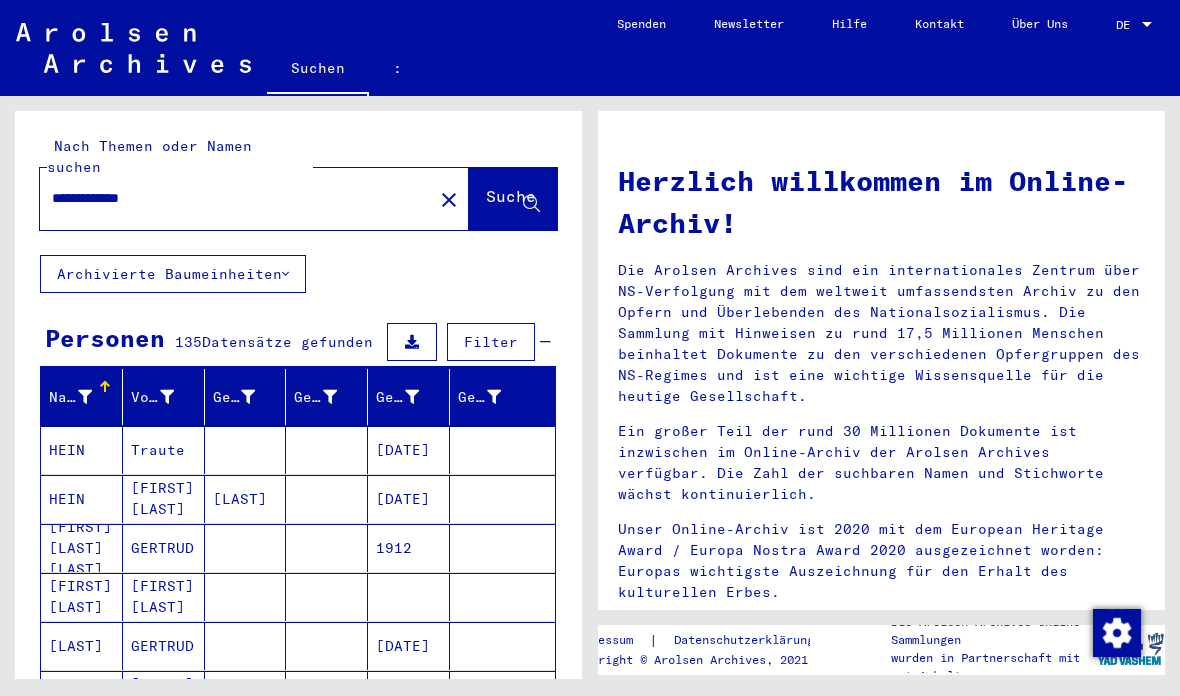 scroll, scrollTop: 0, scrollLeft: 0, axis: both 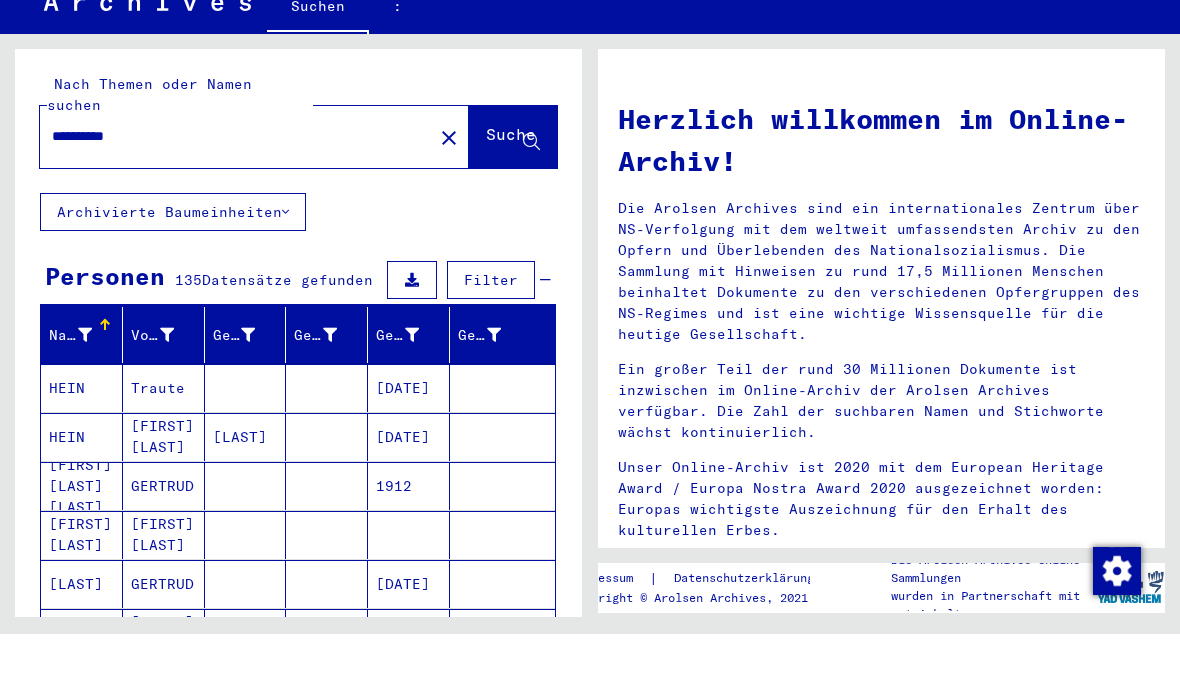 type on "*********" 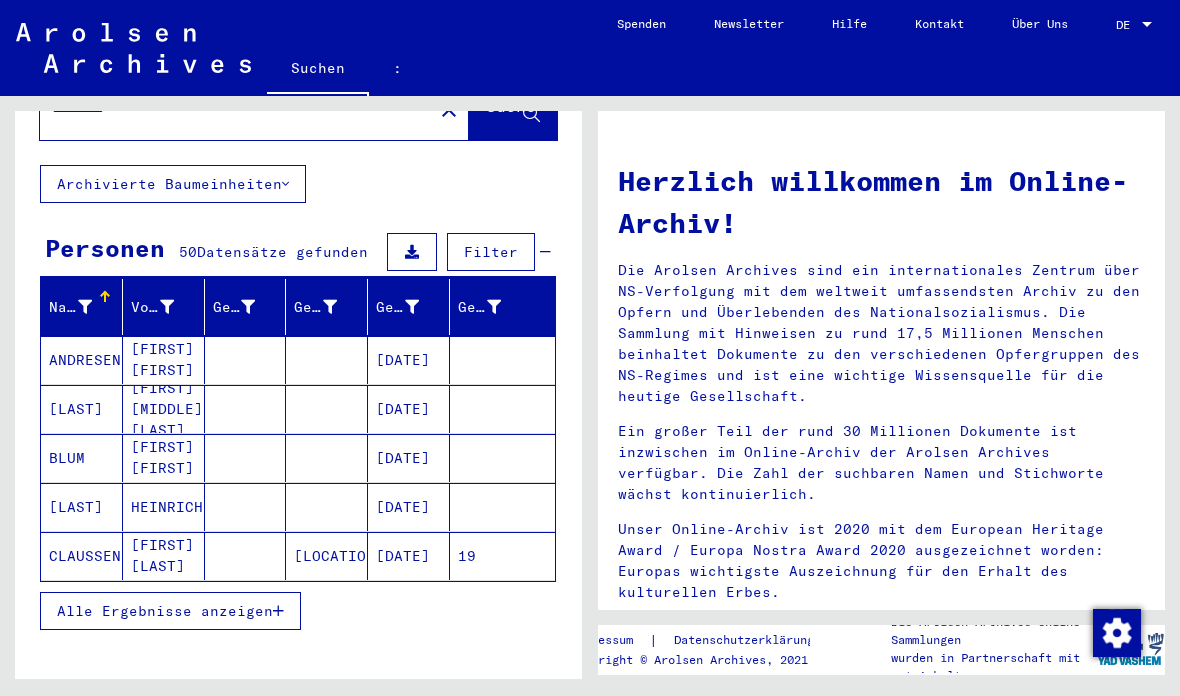 scroll, scrollTop: 89, scrollLeft: 0, axis: vertical 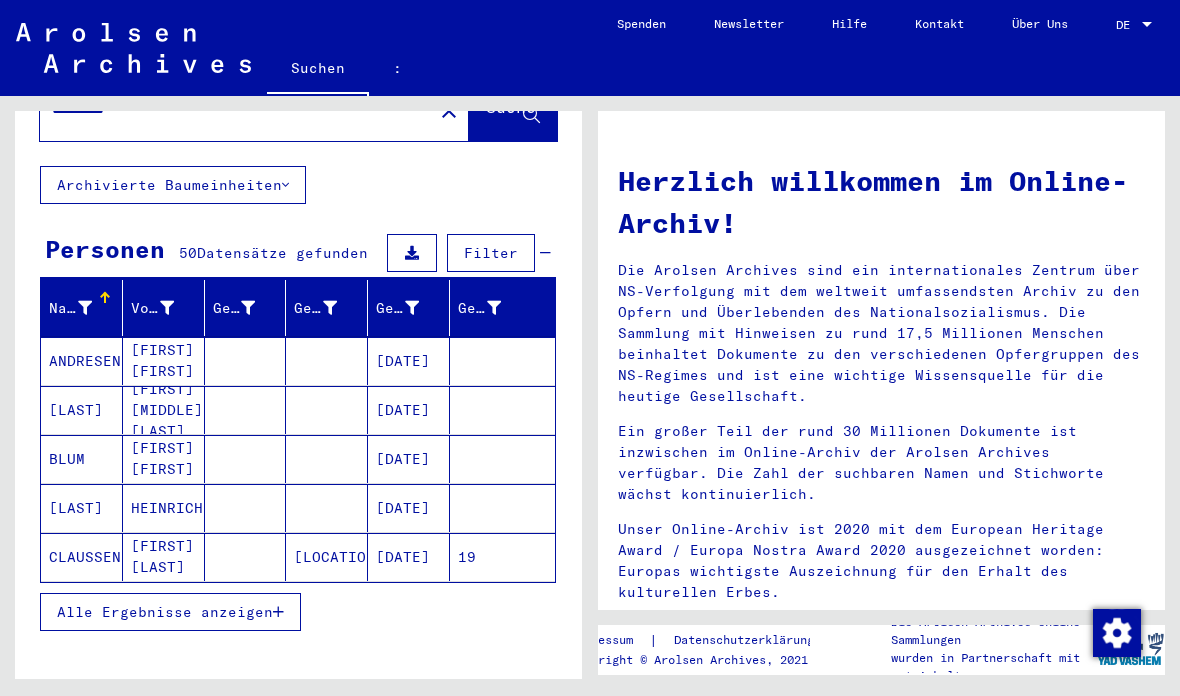 click on "Alle Ergebnisse anzeigen" at bounding box center (165, 612) 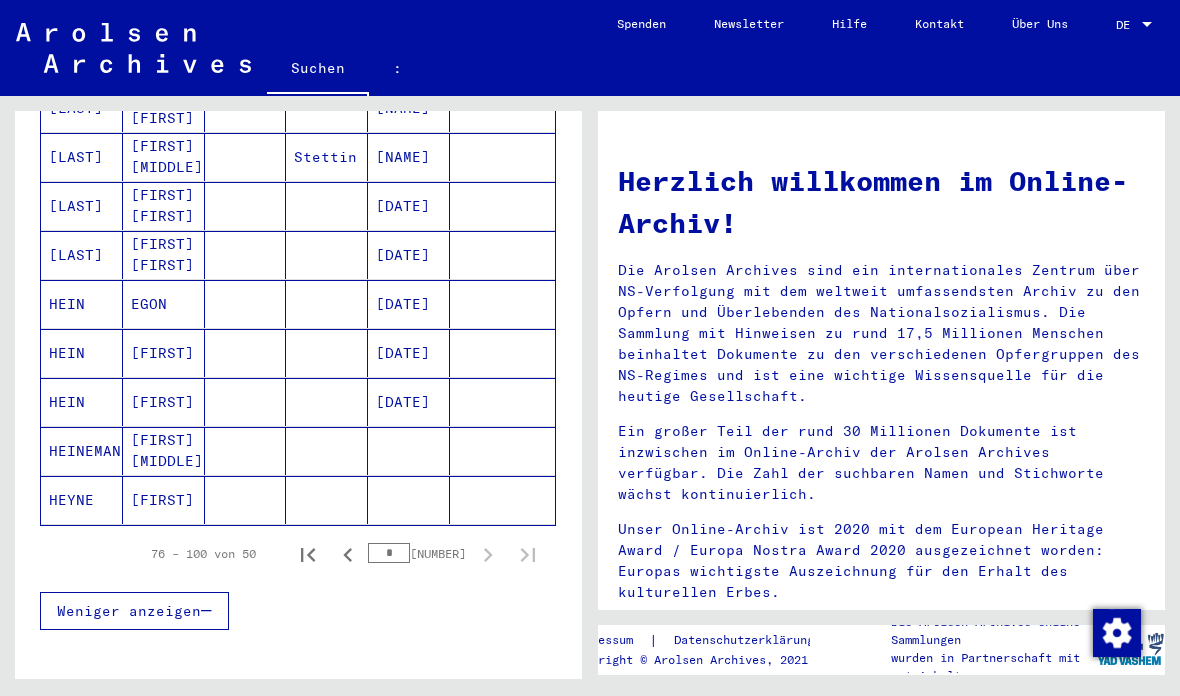 scroll, scrollTop: 1125, scrollLeft: 0, axis: vertical 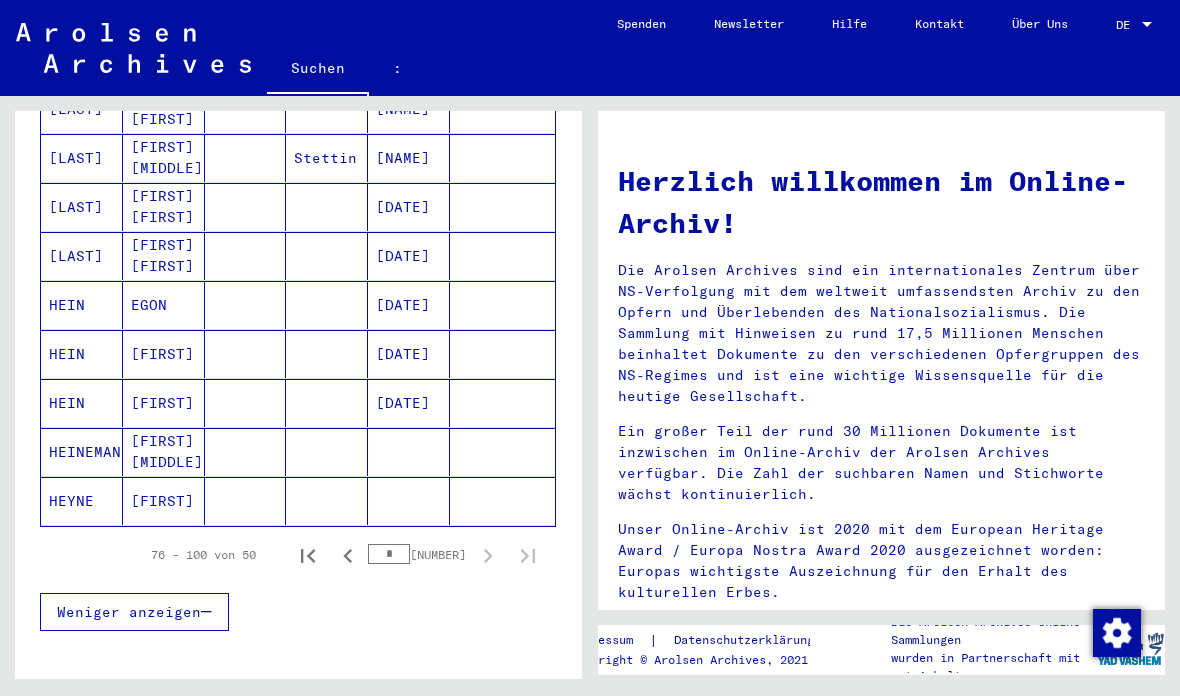 click 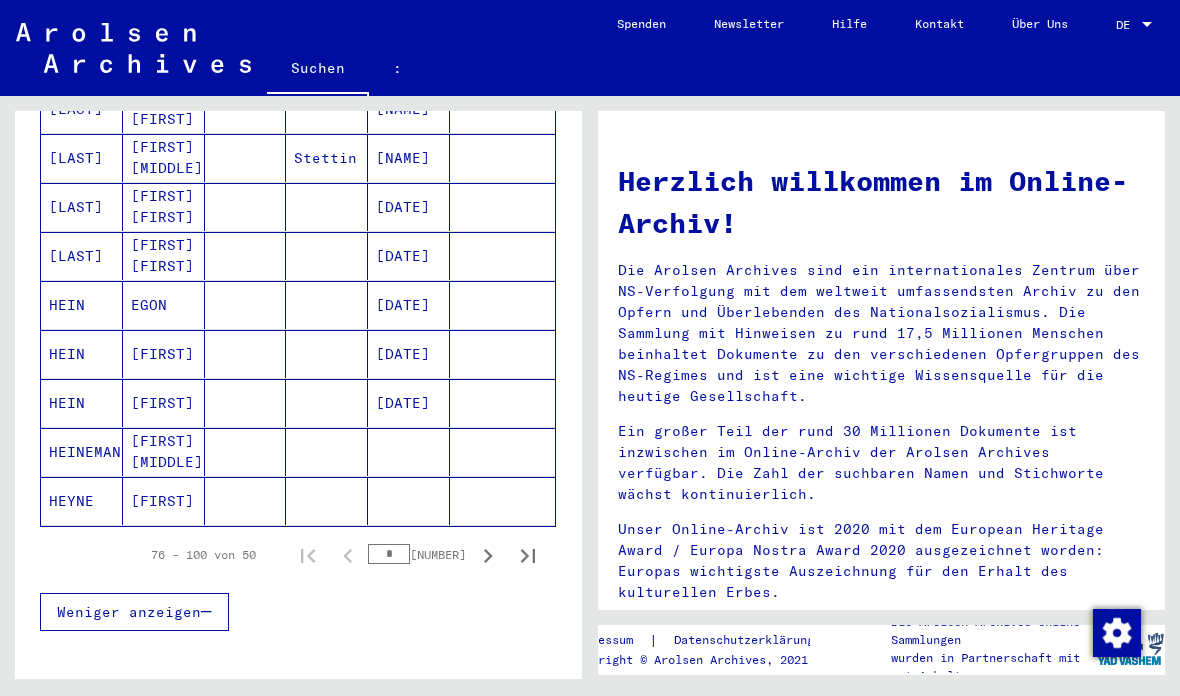 click 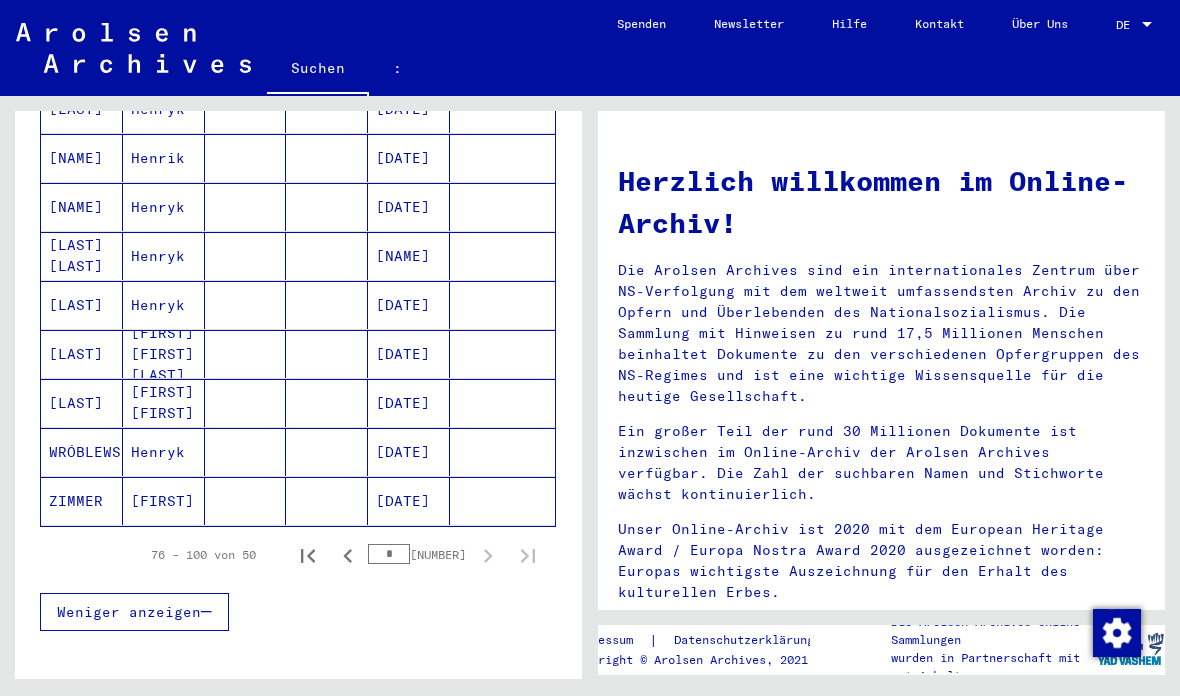 scroll, scrollTop: 1125, scrollLeft: 0, axis: vertical 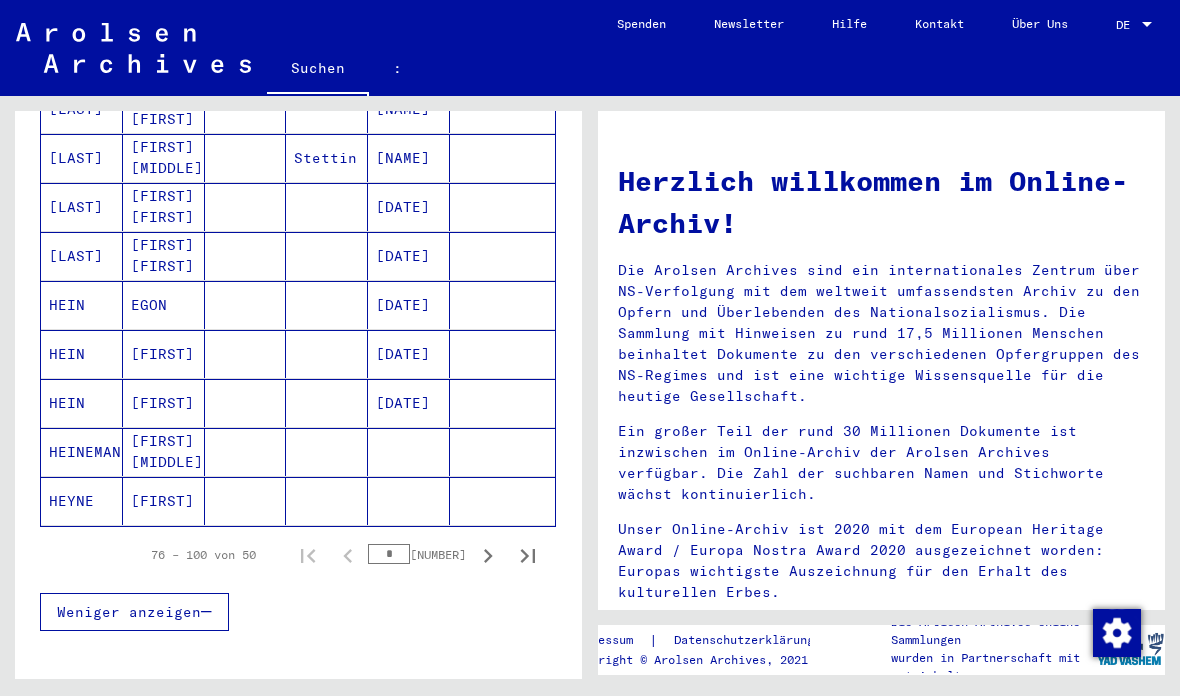 click on "HEIN" at bounding box center (67, 403) 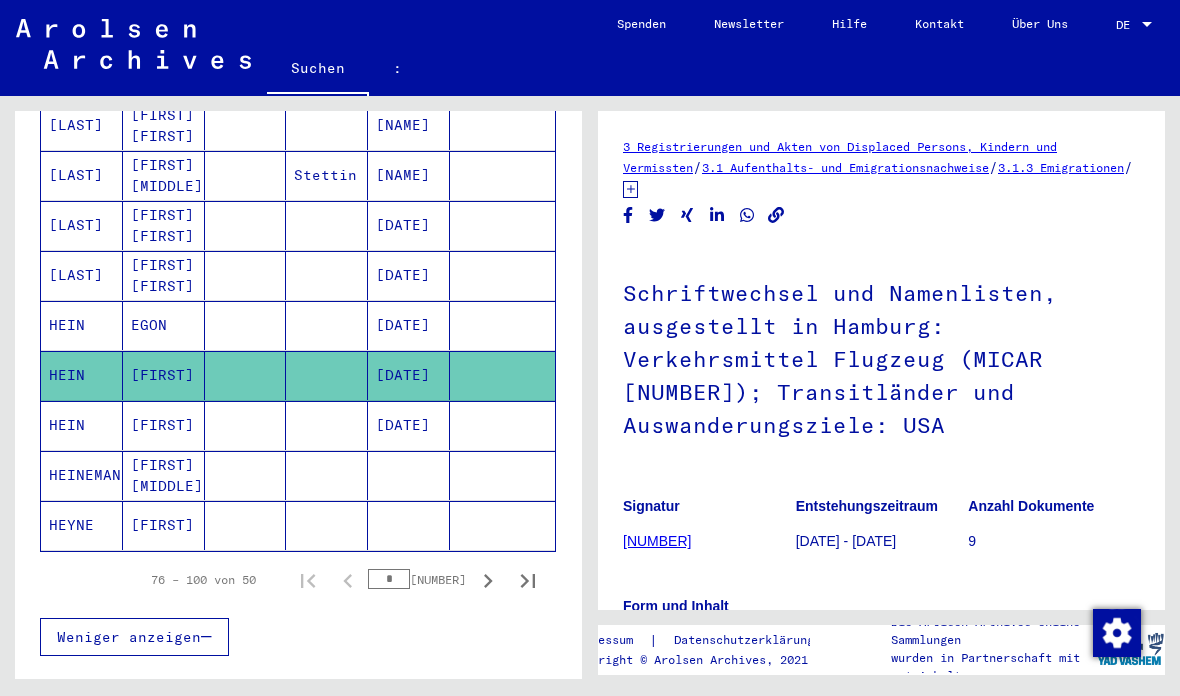 scroll, scrollTop: 0, scrollLeft: 0, axis: both 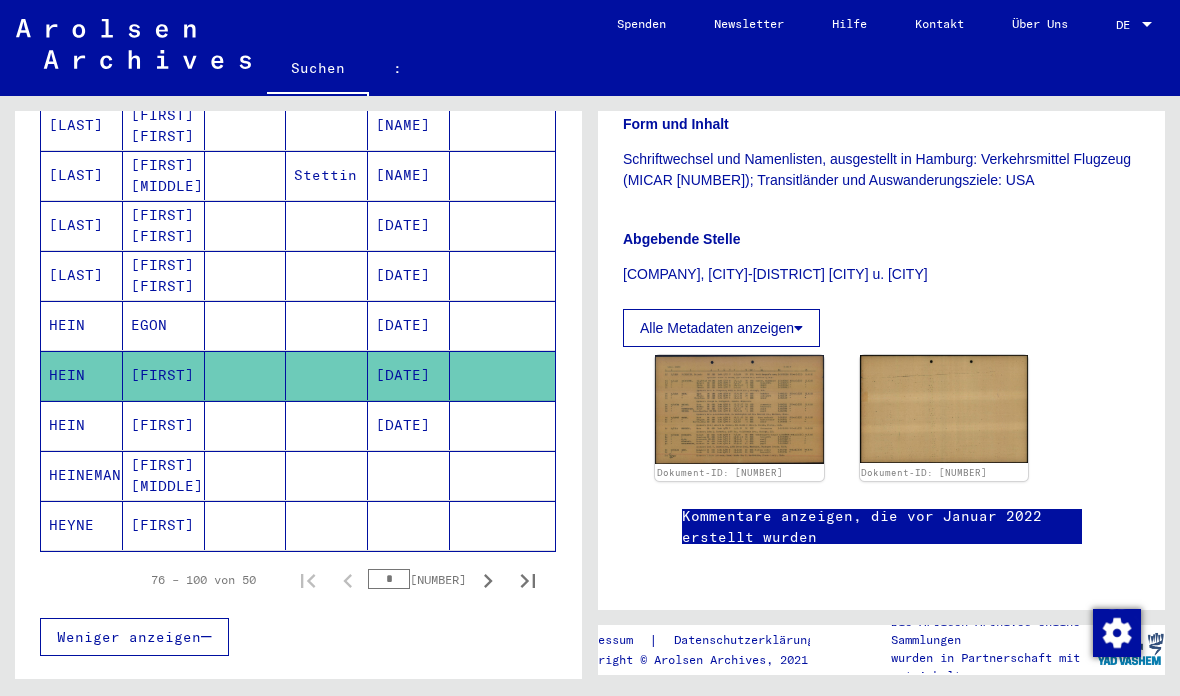 click 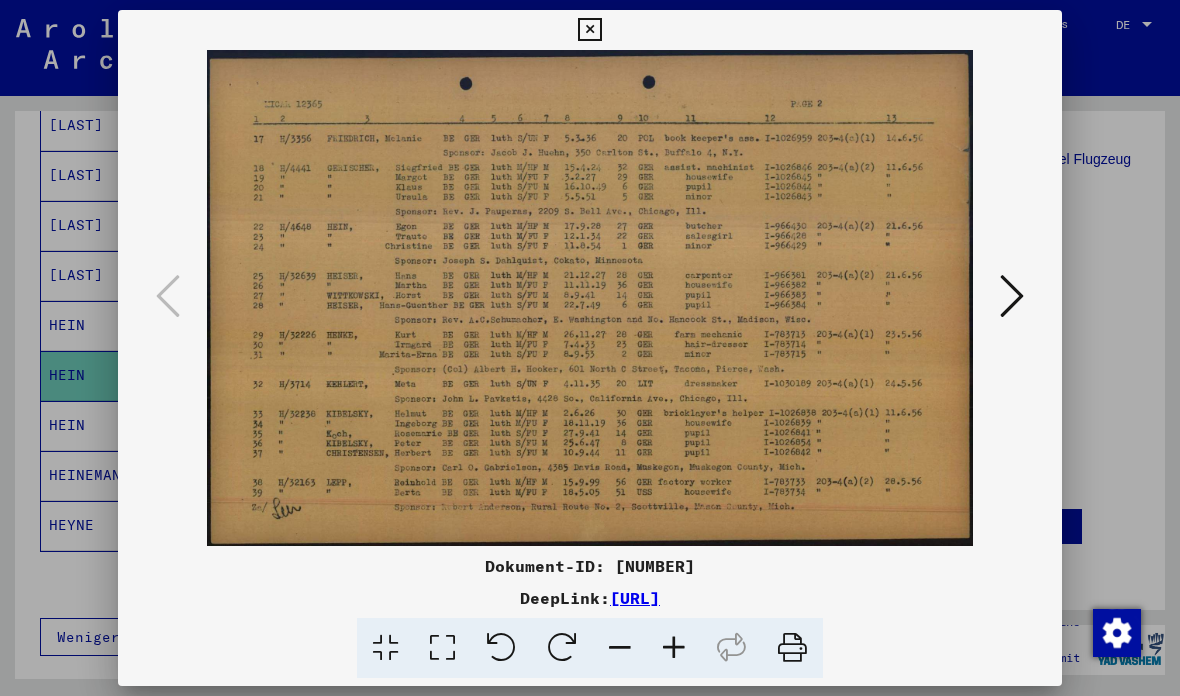 click at bounding box center (589, 30) 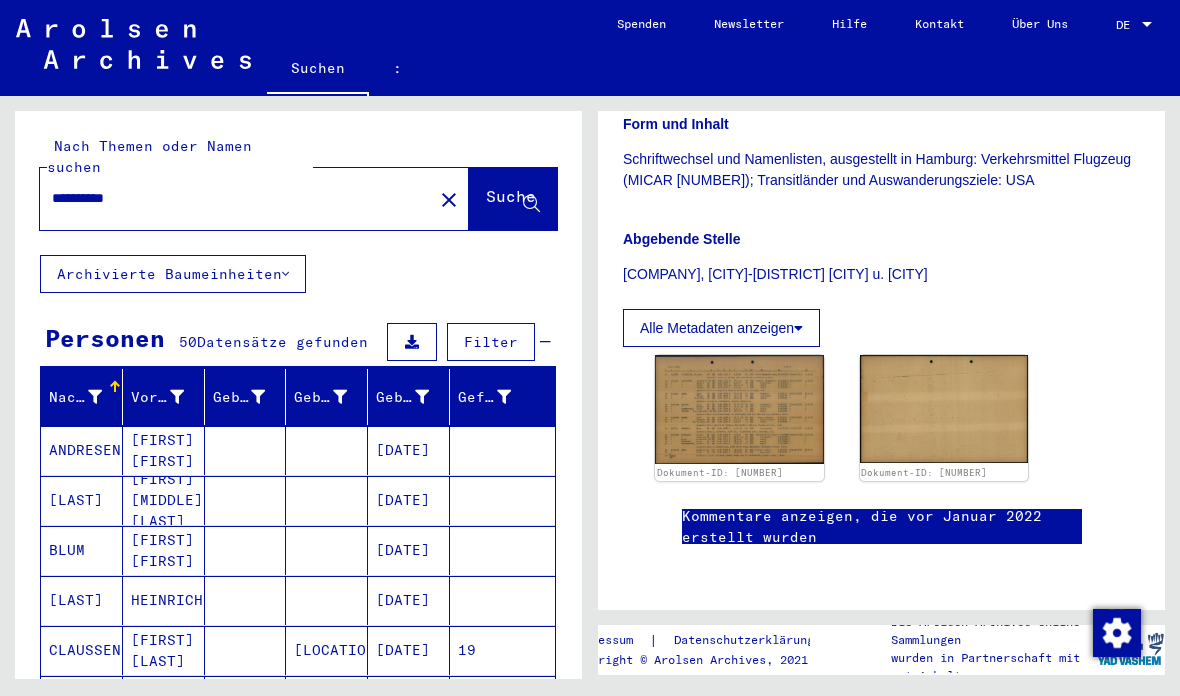 scroll, scrollTop: 0, scrollLeft: 0, axis: both 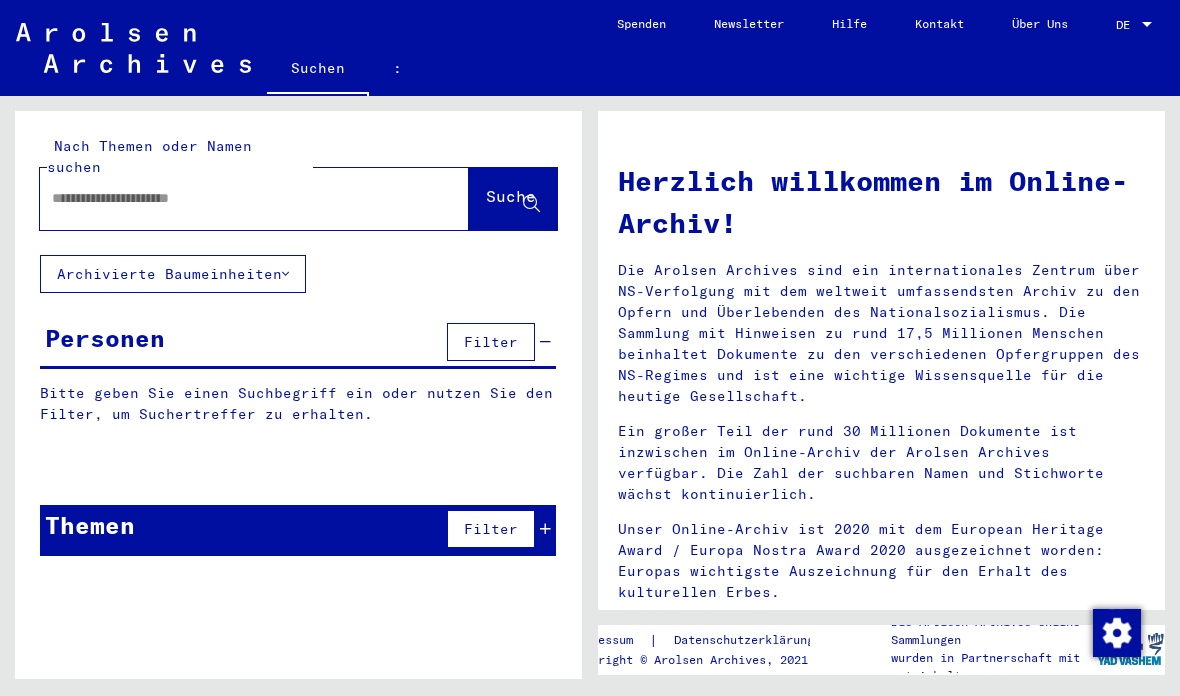 click at bounding box center [230, 198] 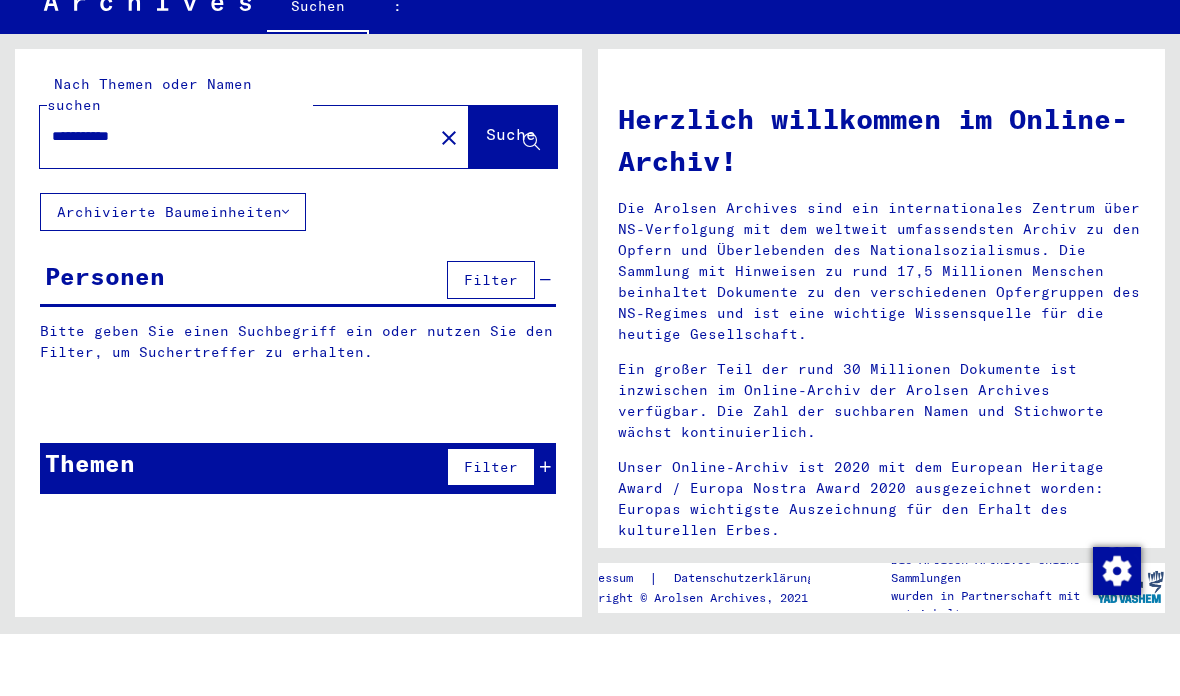 type on "**********" 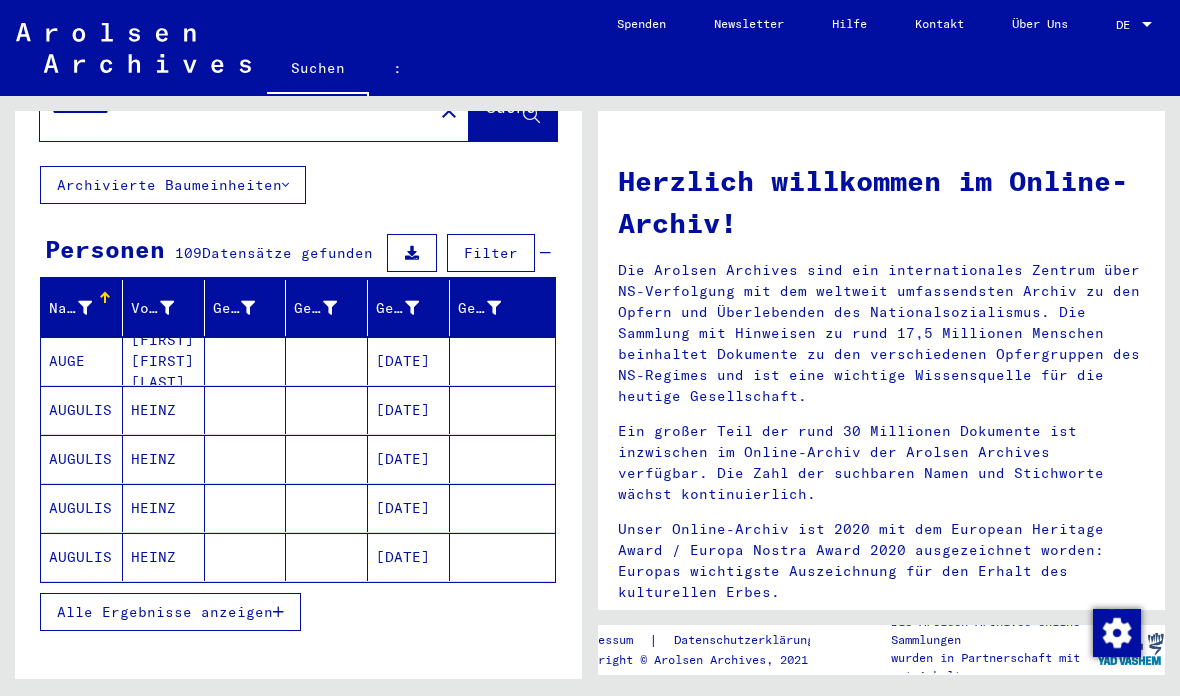 click on "Alle Ergebnisse anzeigen" at bounding box center [170, 612] 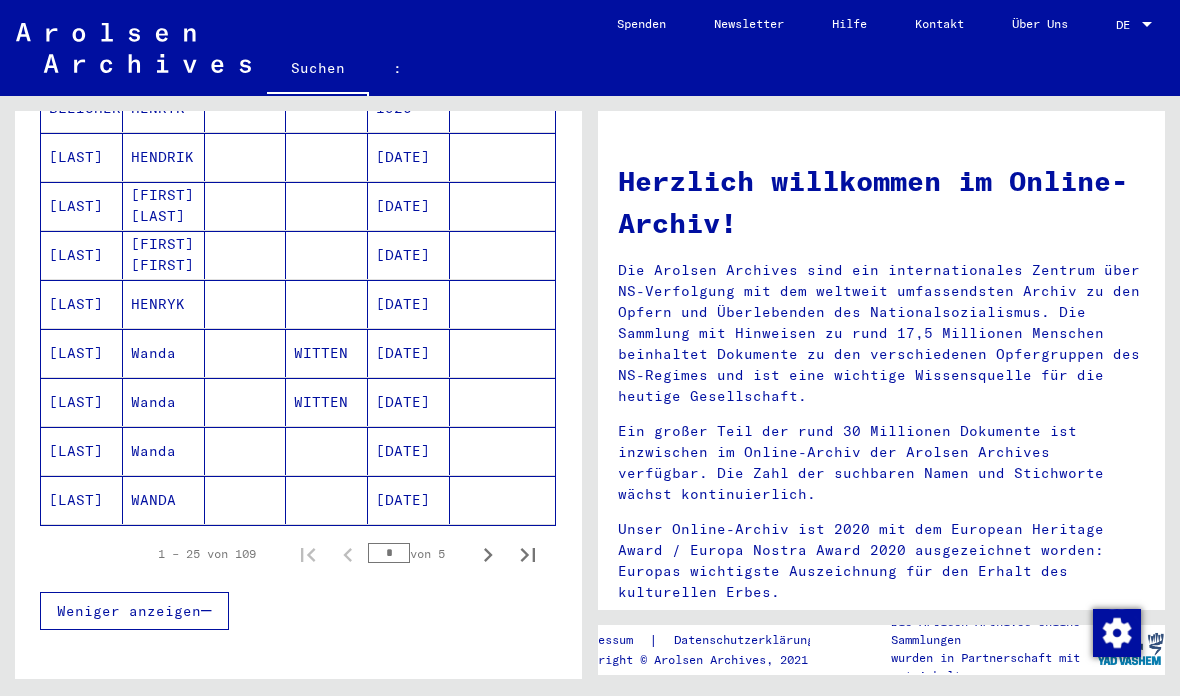 scroll, scrollTop: 1125, scrollLeft: 0, axis: vertical 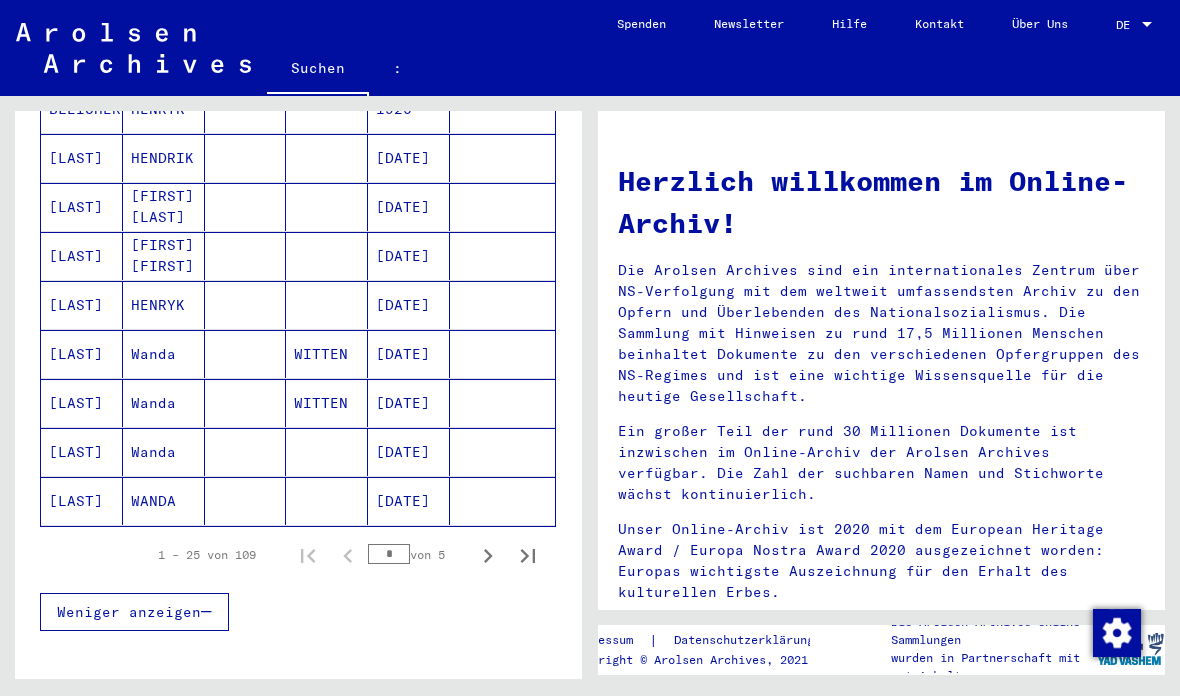 click 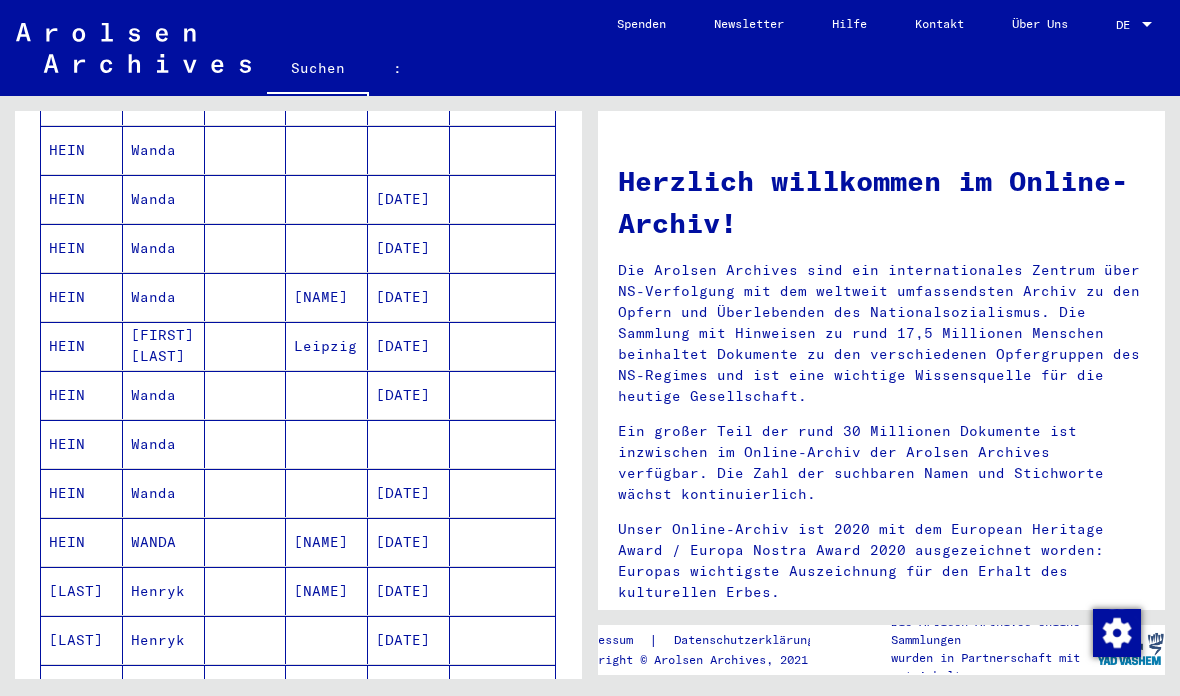 scroll, scrollTop: 351, scrollLeft: 0, axis: vertical 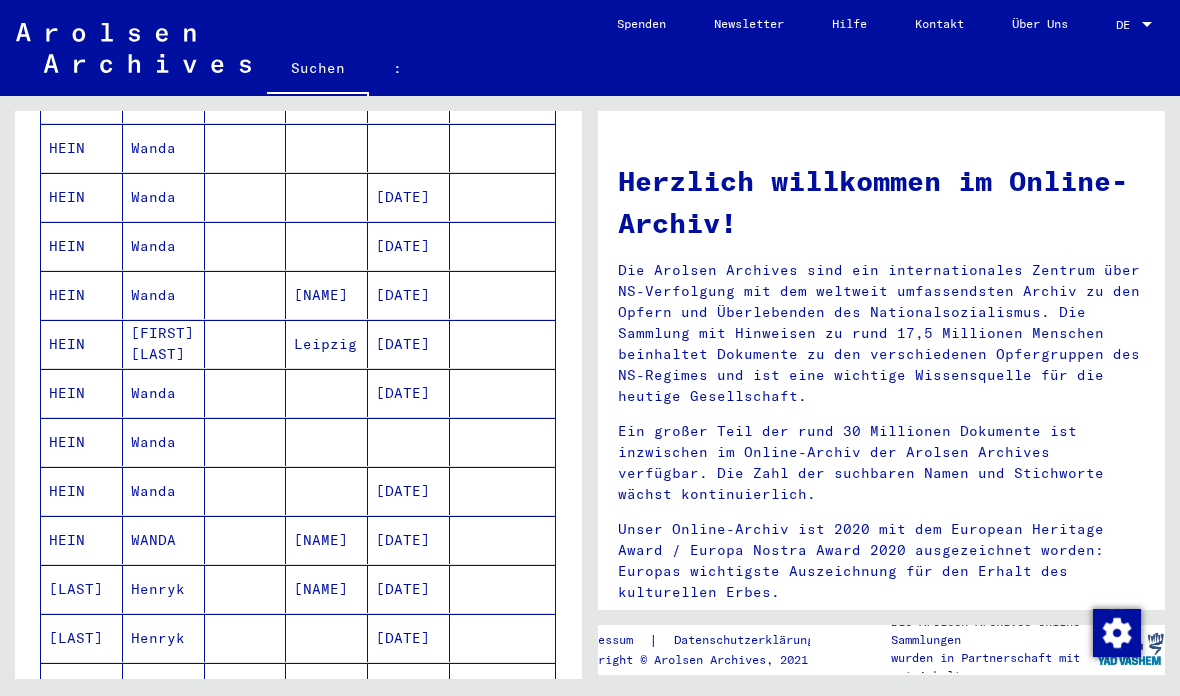 click on "HEIN" at bounding box center [82, 295] 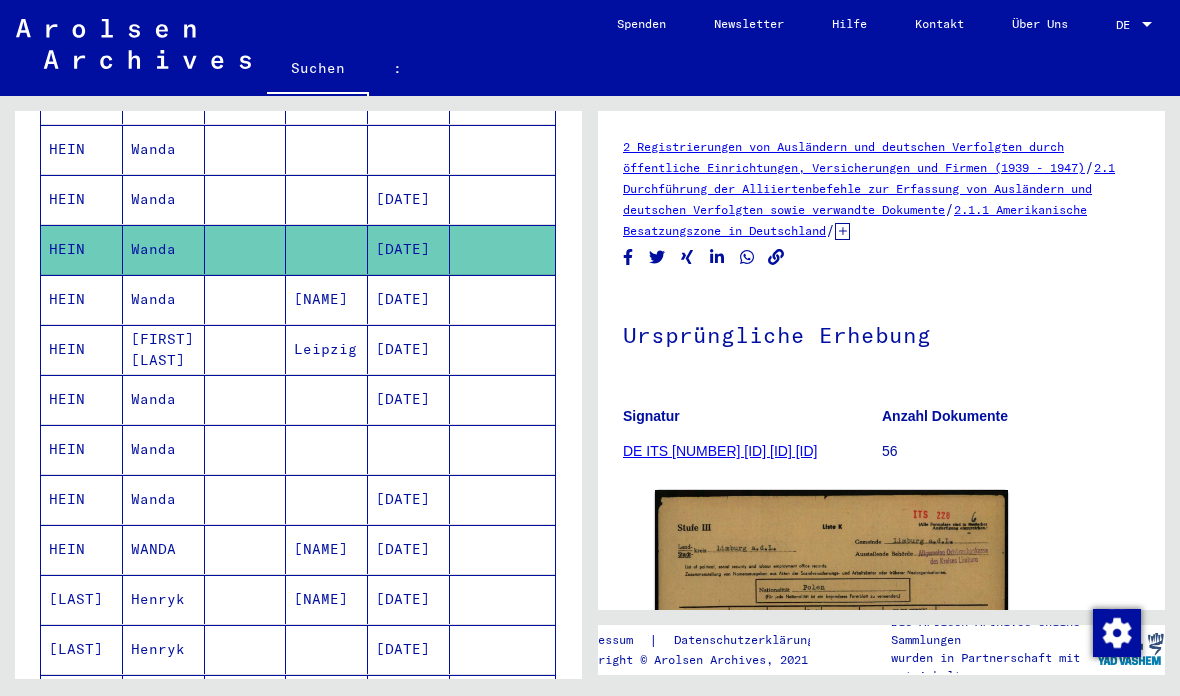 scroll, scrollTop: 0, scrollLeft: 0, axis: both 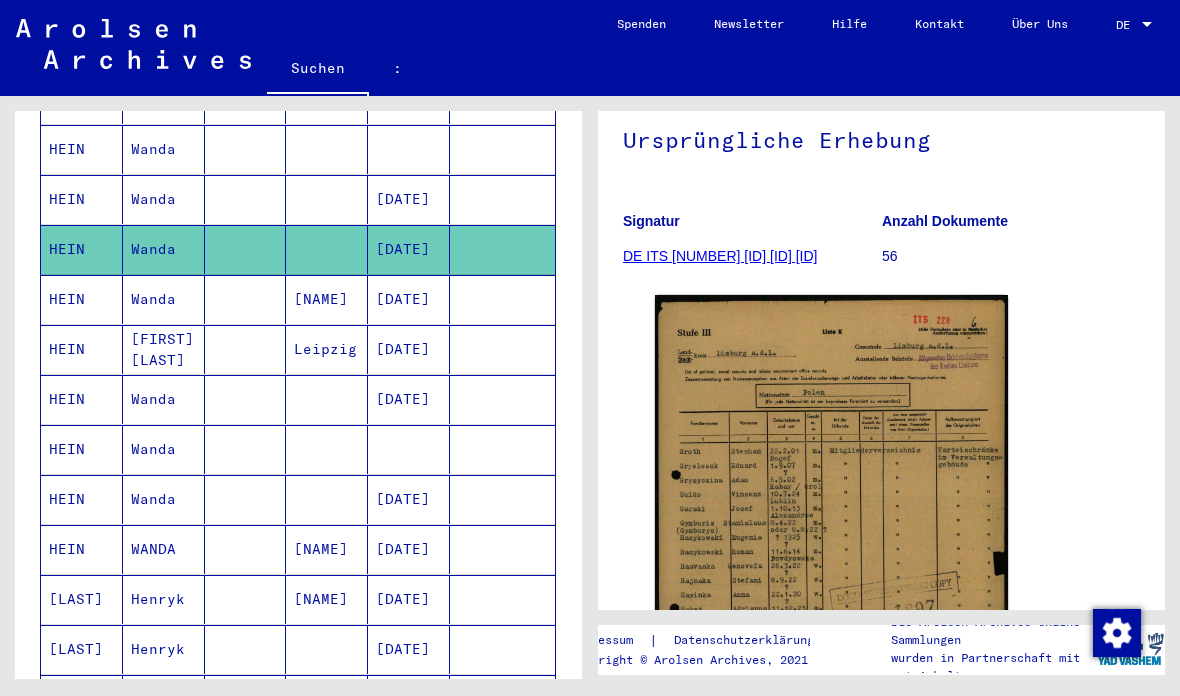 click 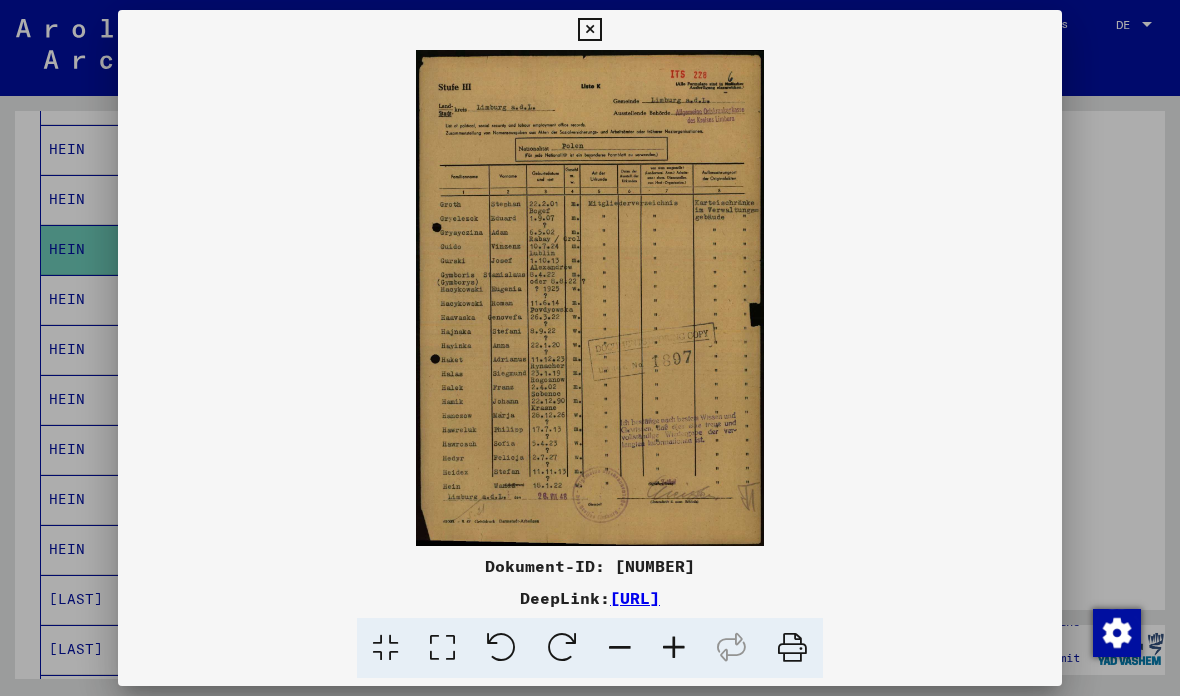 click at bounding box center (589, 30) 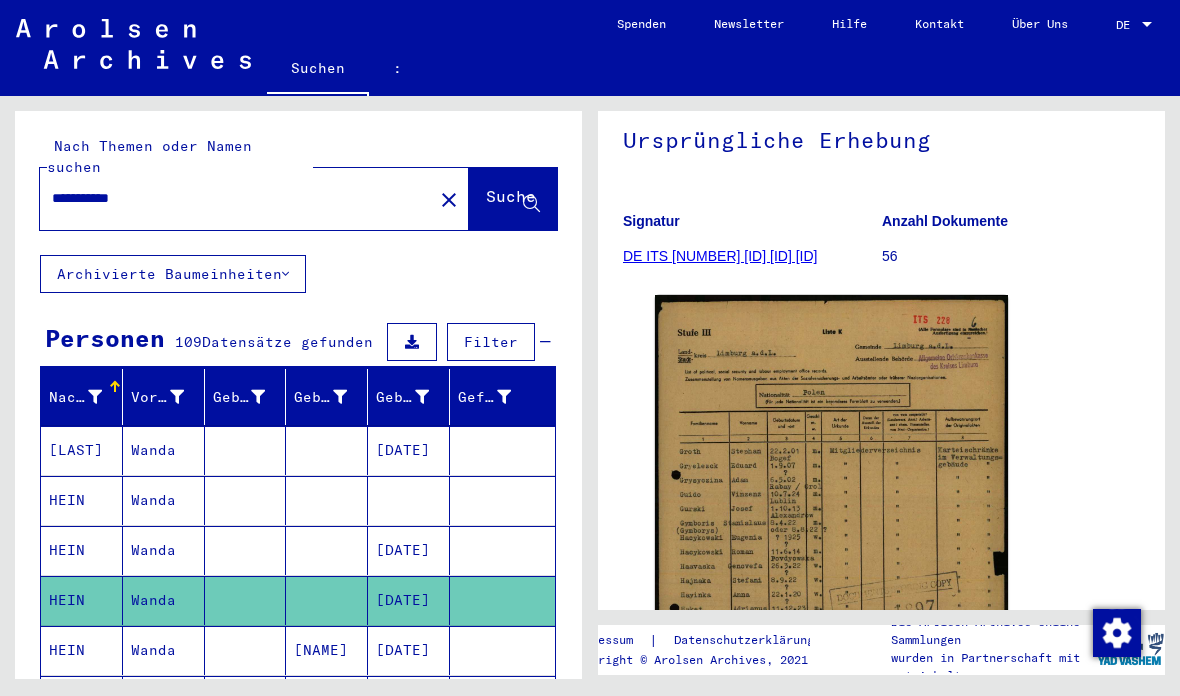 scroll, scrollTop: -2, scrollLeft: 0, axis: vertical 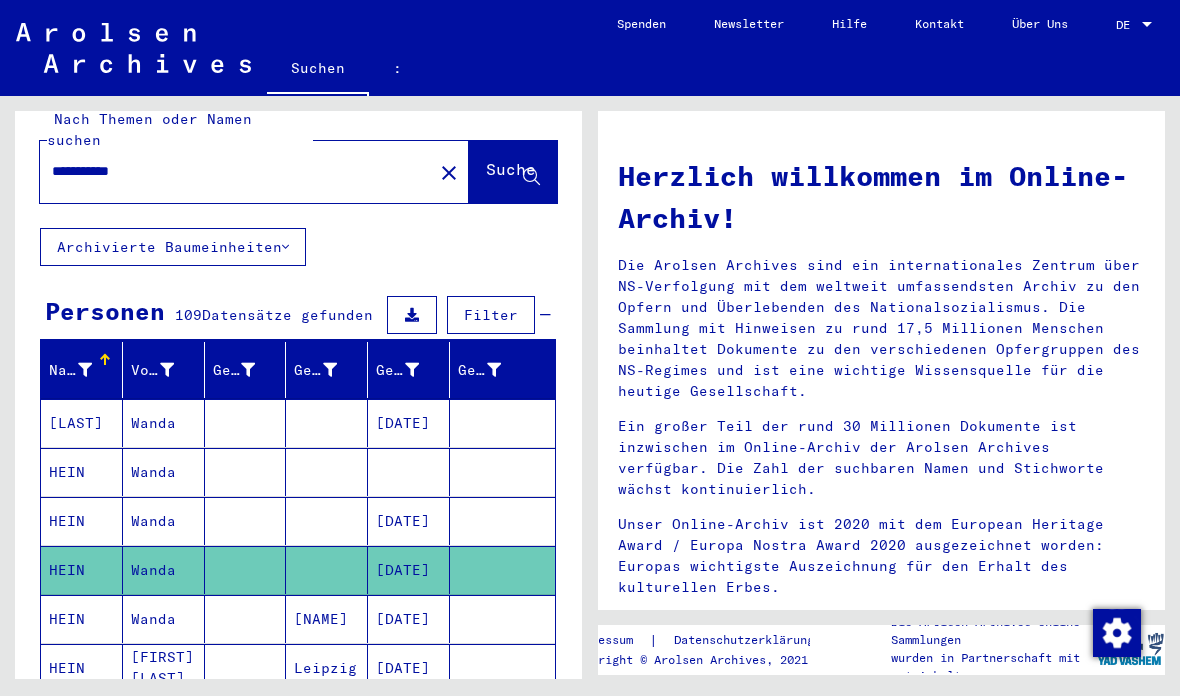 click on "**********" 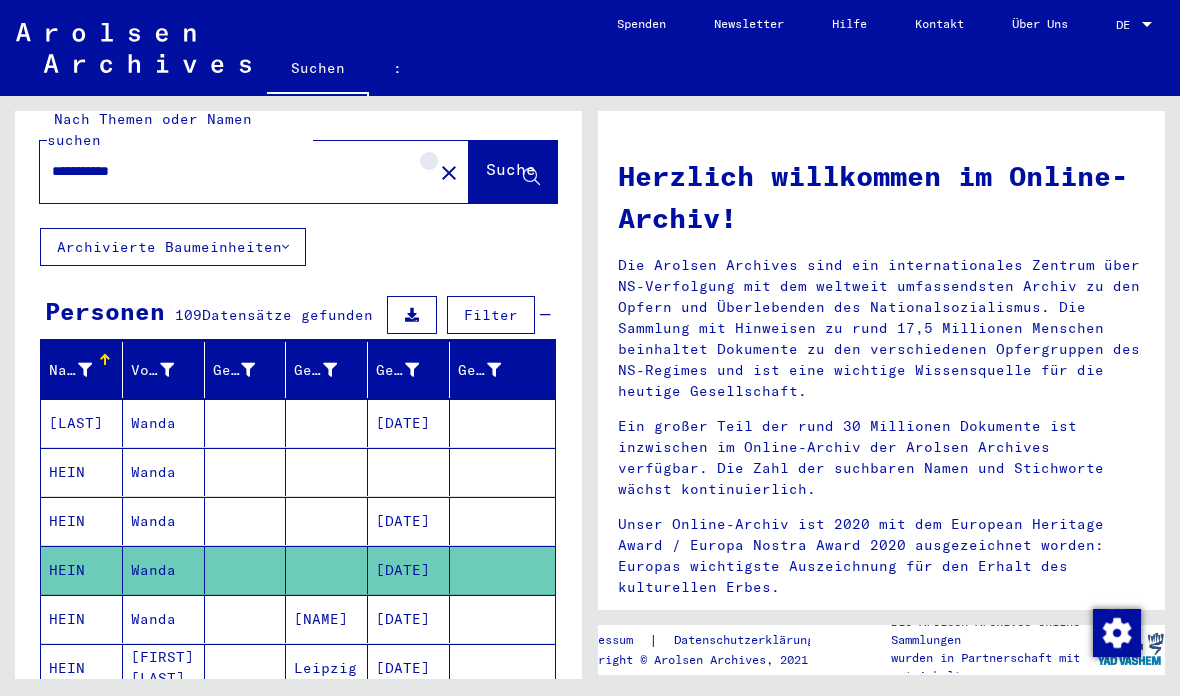 click on "close" 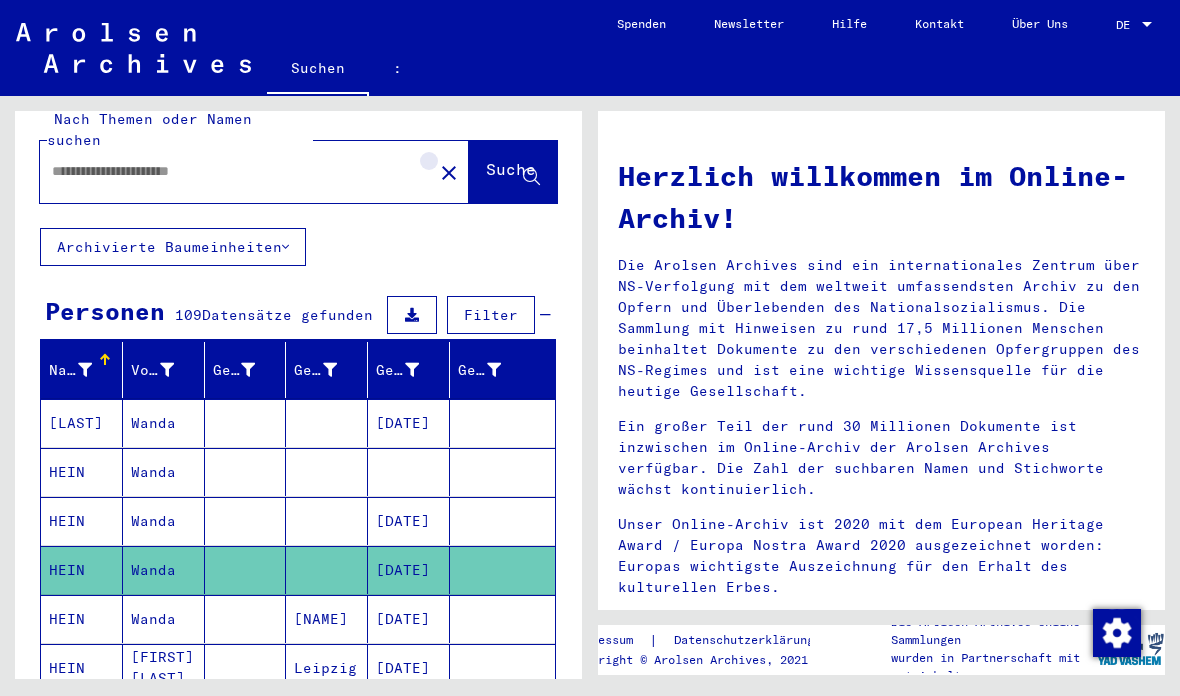 scroll, scrollTop: 0, scrollLeft: 0, axis: both 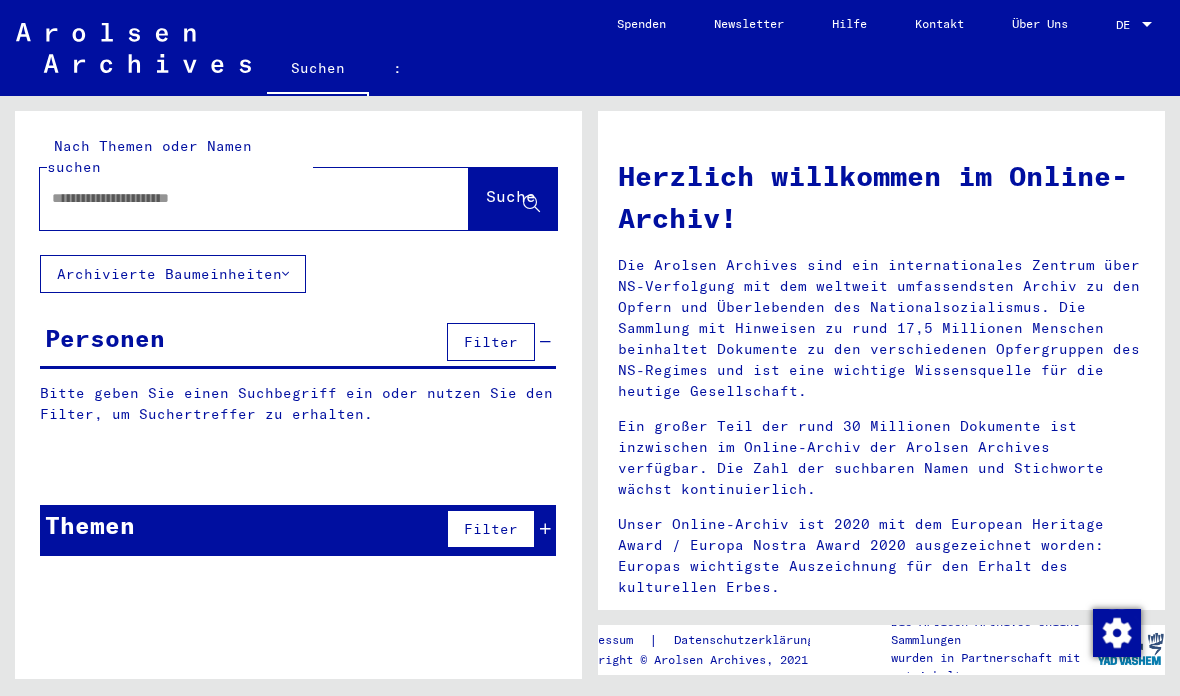 click at bounding box center (230, 198) 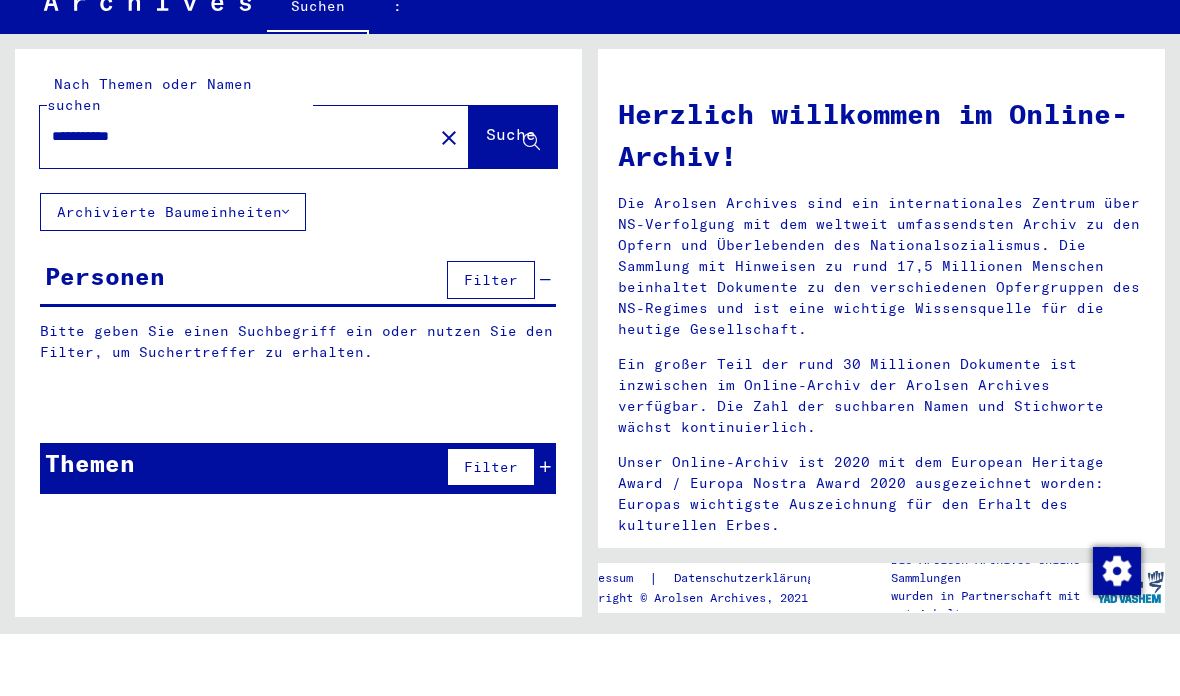 type on "**********" 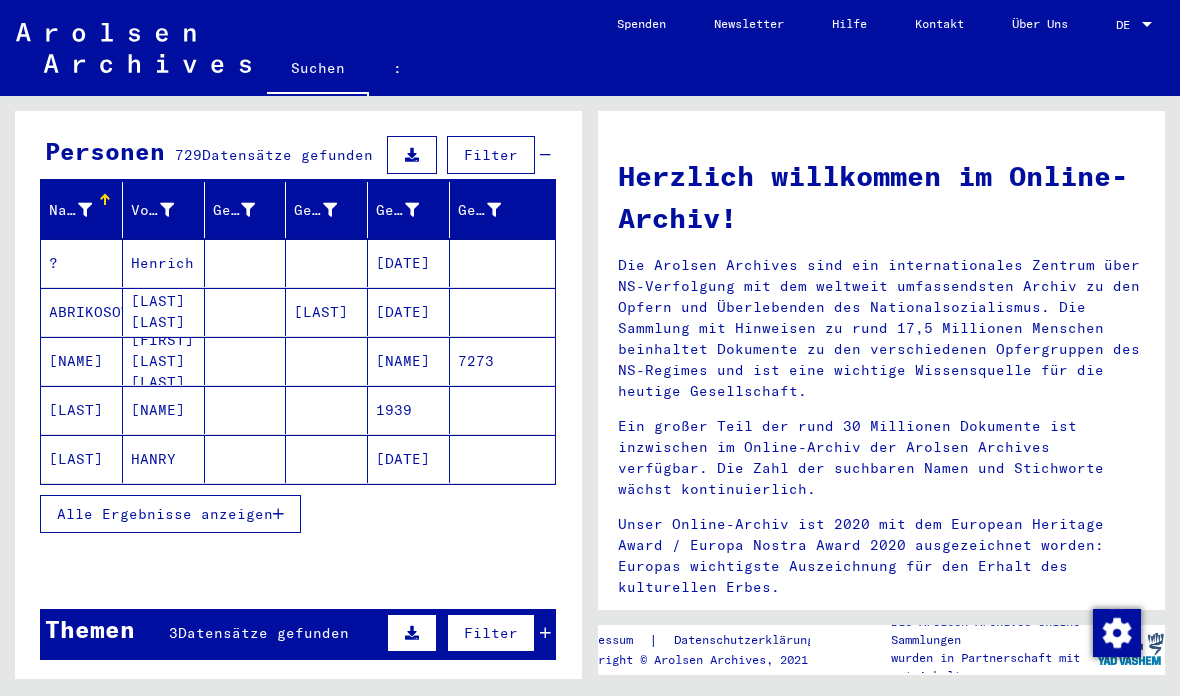 scroll, scrollTop: 211, scrollLeft: 0, axis: vertical 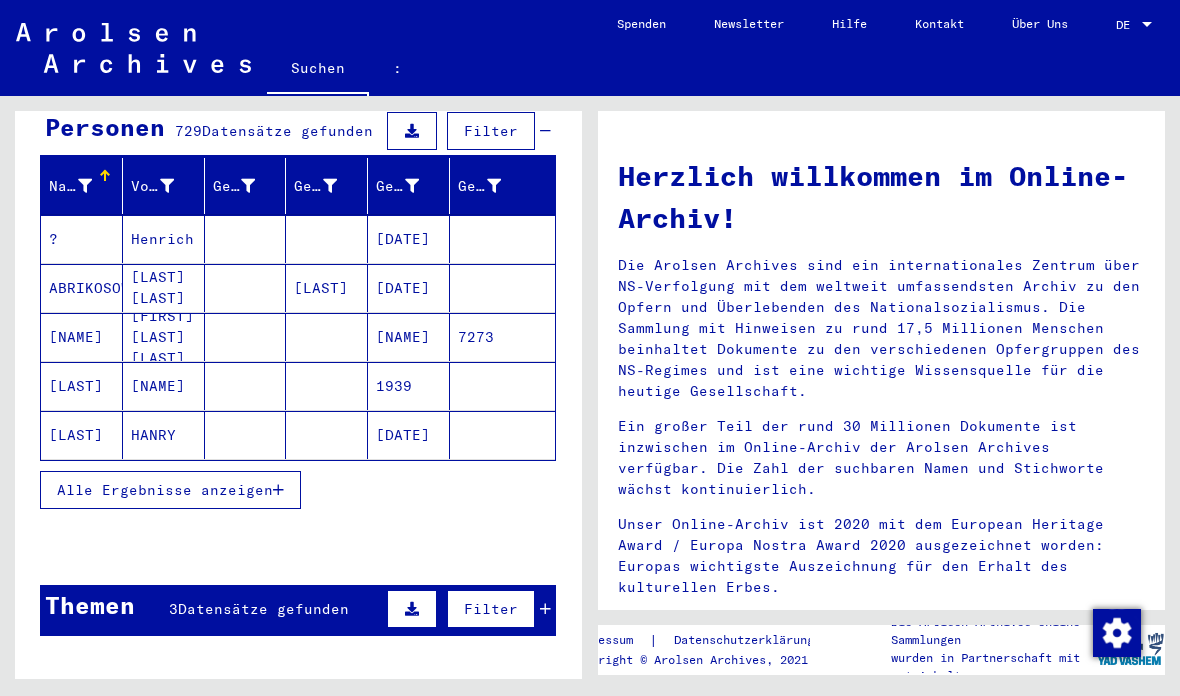 click on "Alle Ergebnisse anzeigen" at bounding box center [170, 490] 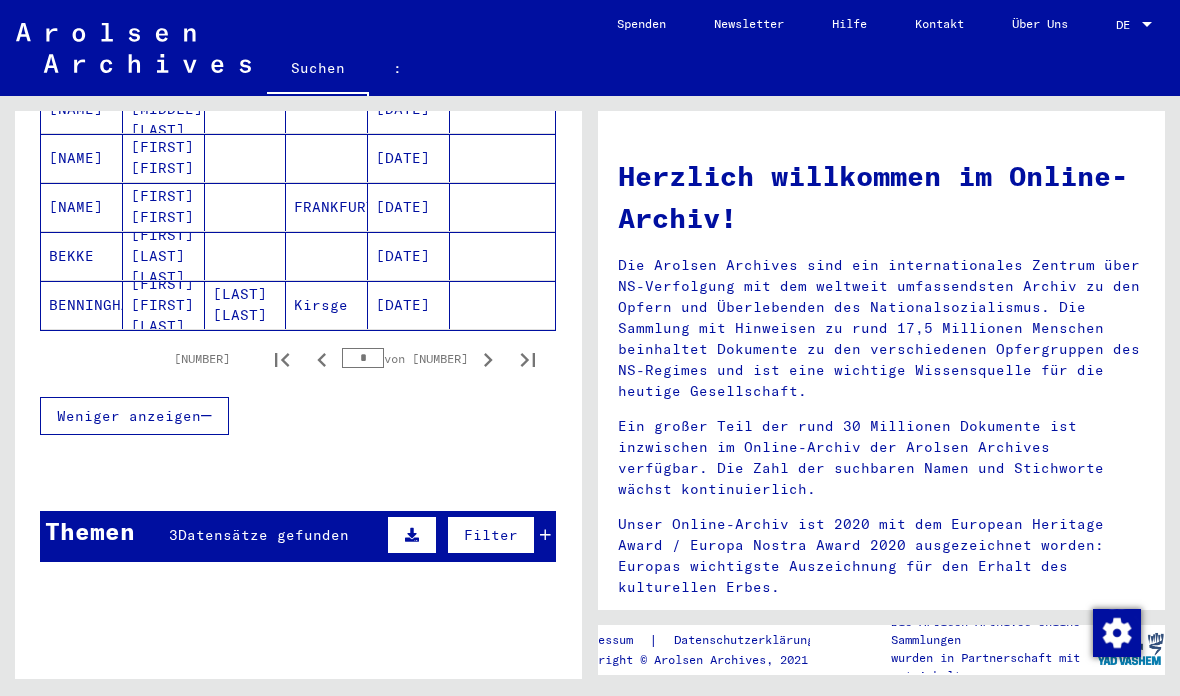 scroll, scrollTop: 1315, scrollLeft: 0, axis: vertical 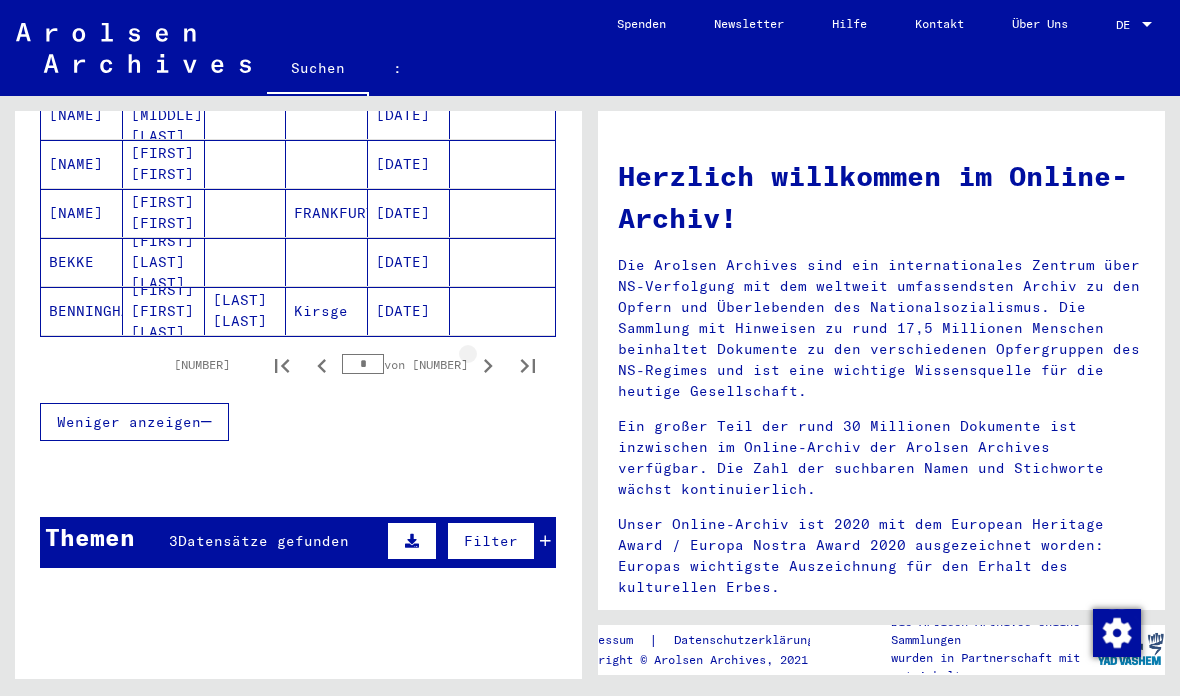 click 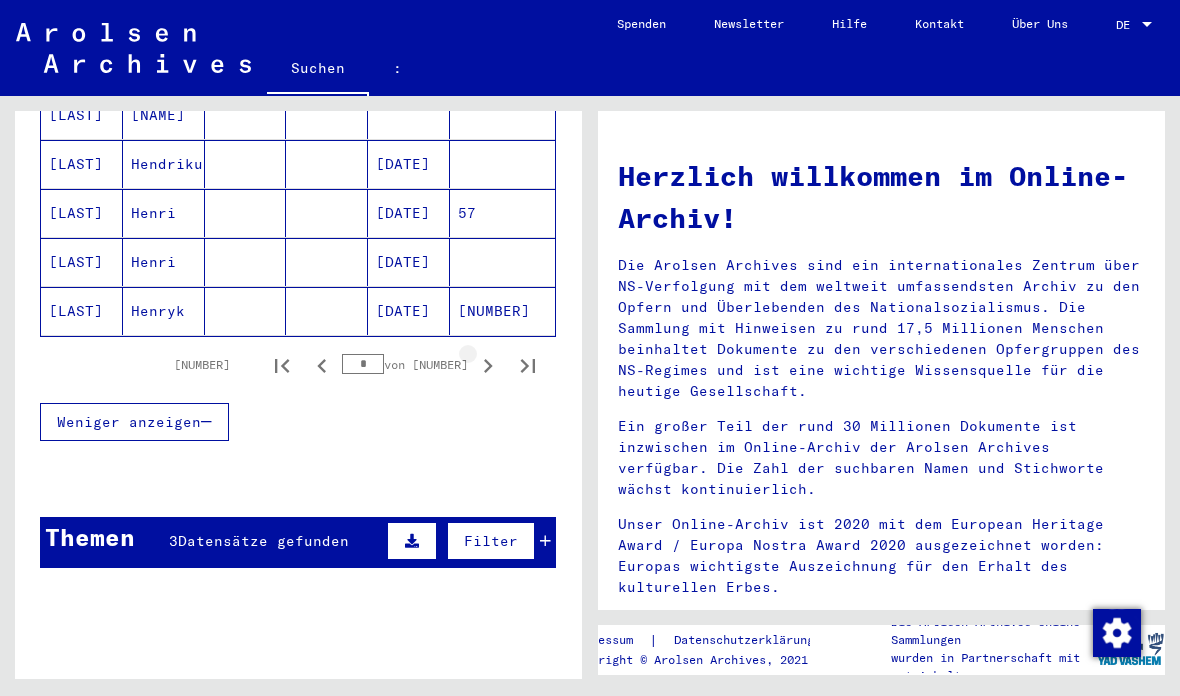 click 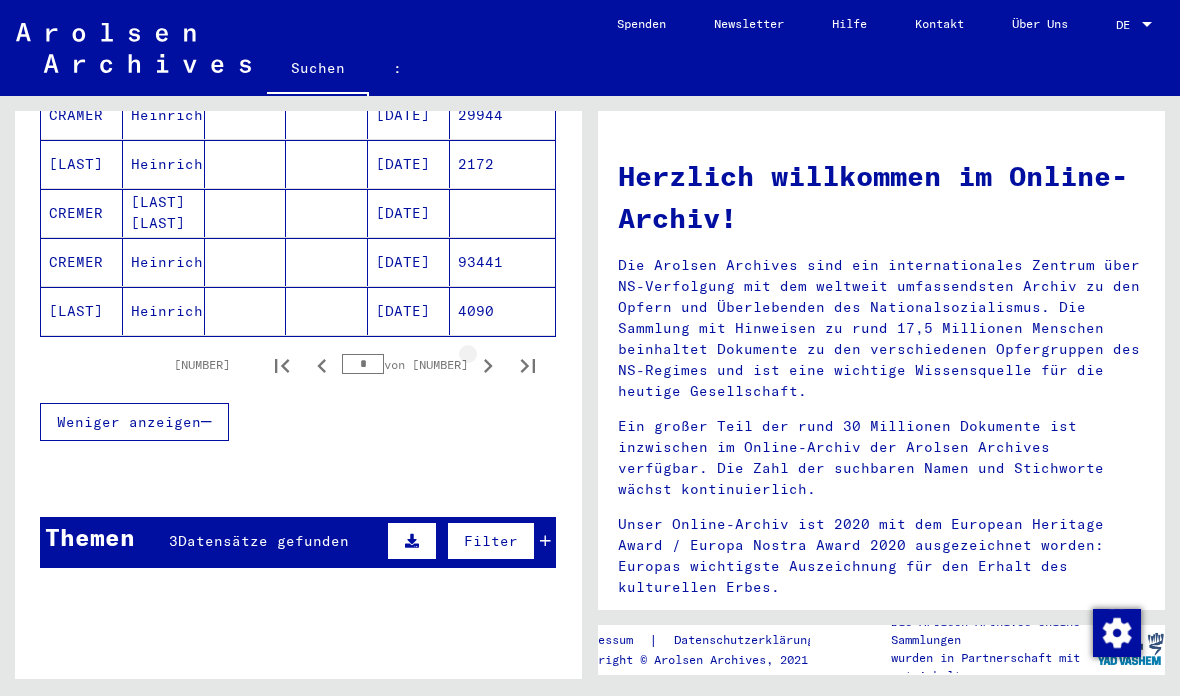 click 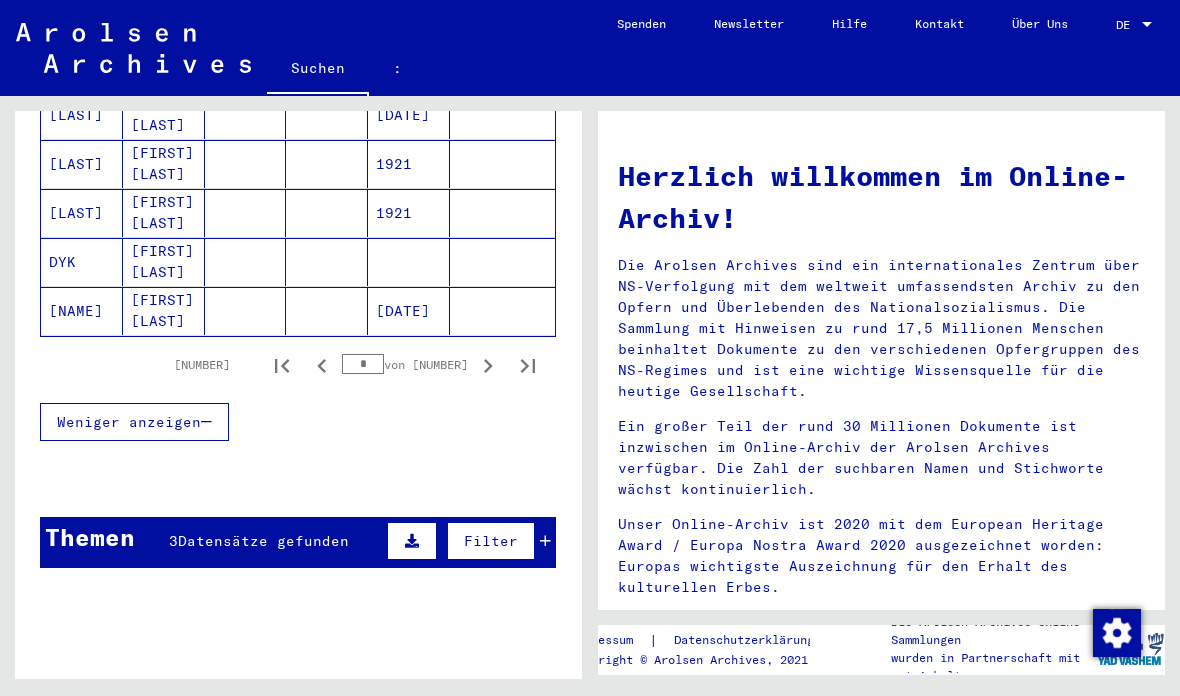 click 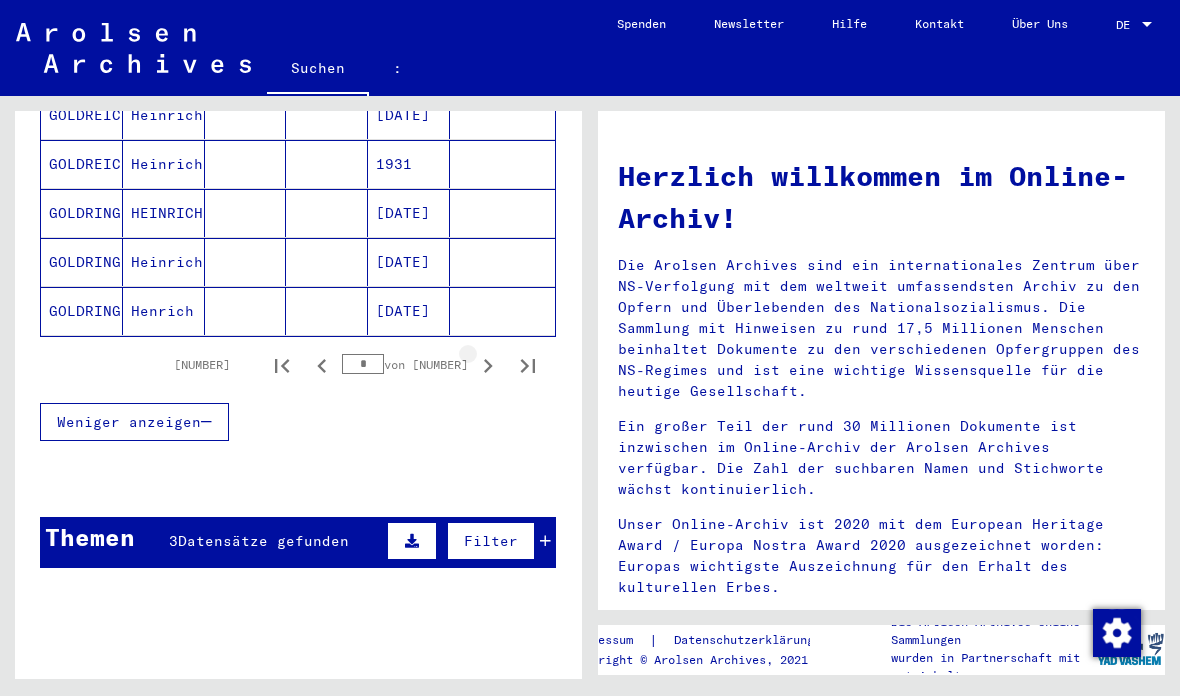 click 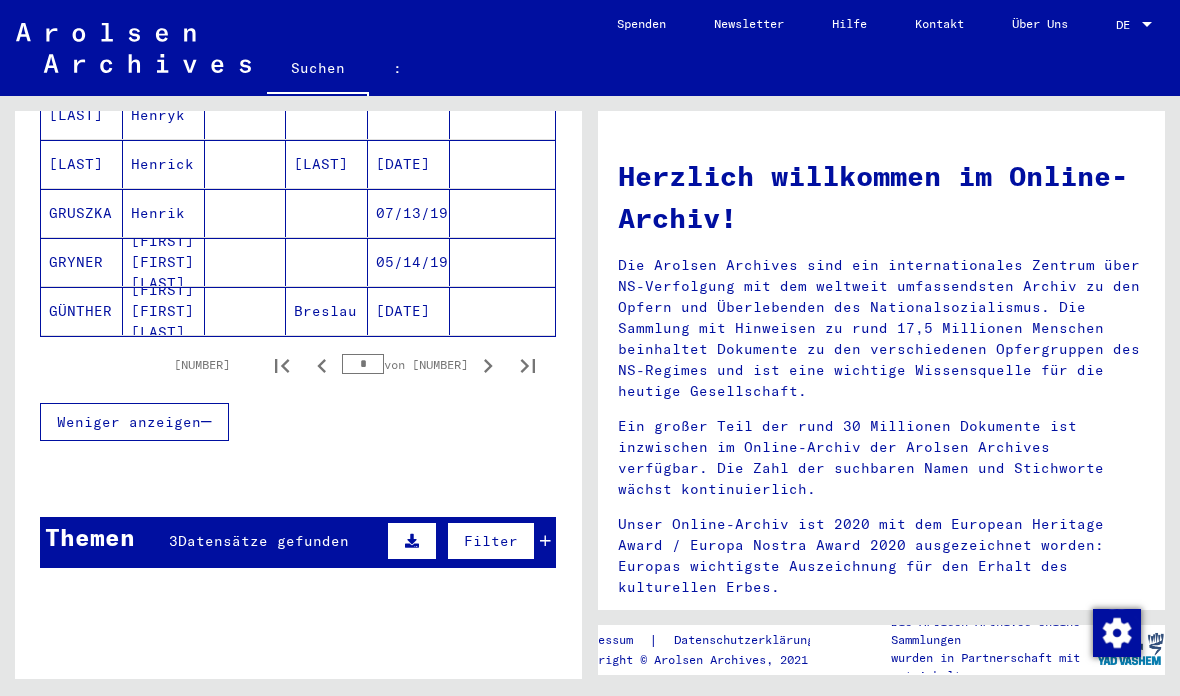 click 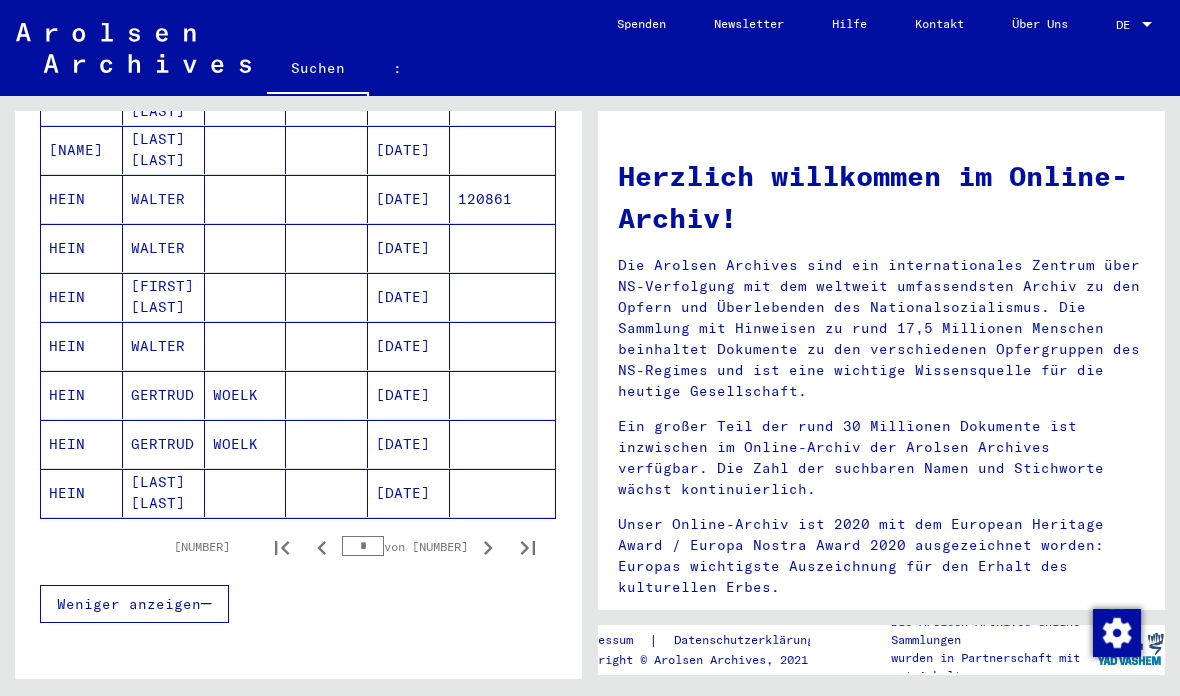 scroll, scrollTop: 1130, scrollLeft: 0, axis: vertical 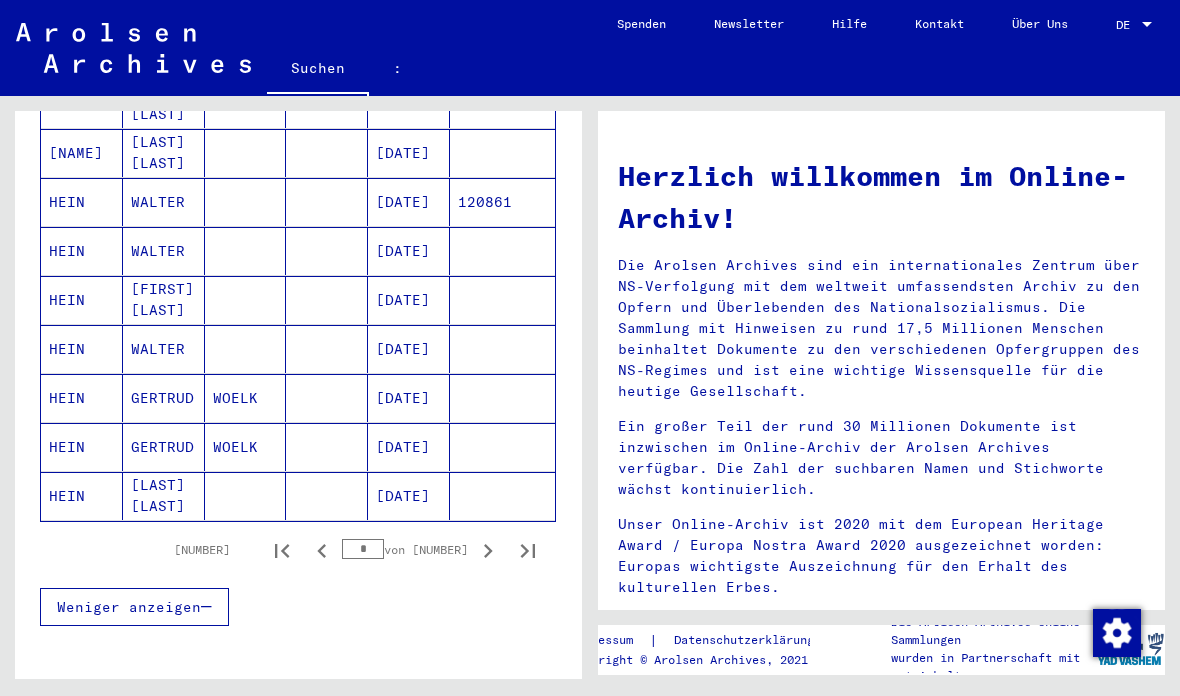 click on "HEIN" at bounding box center [82, 349] 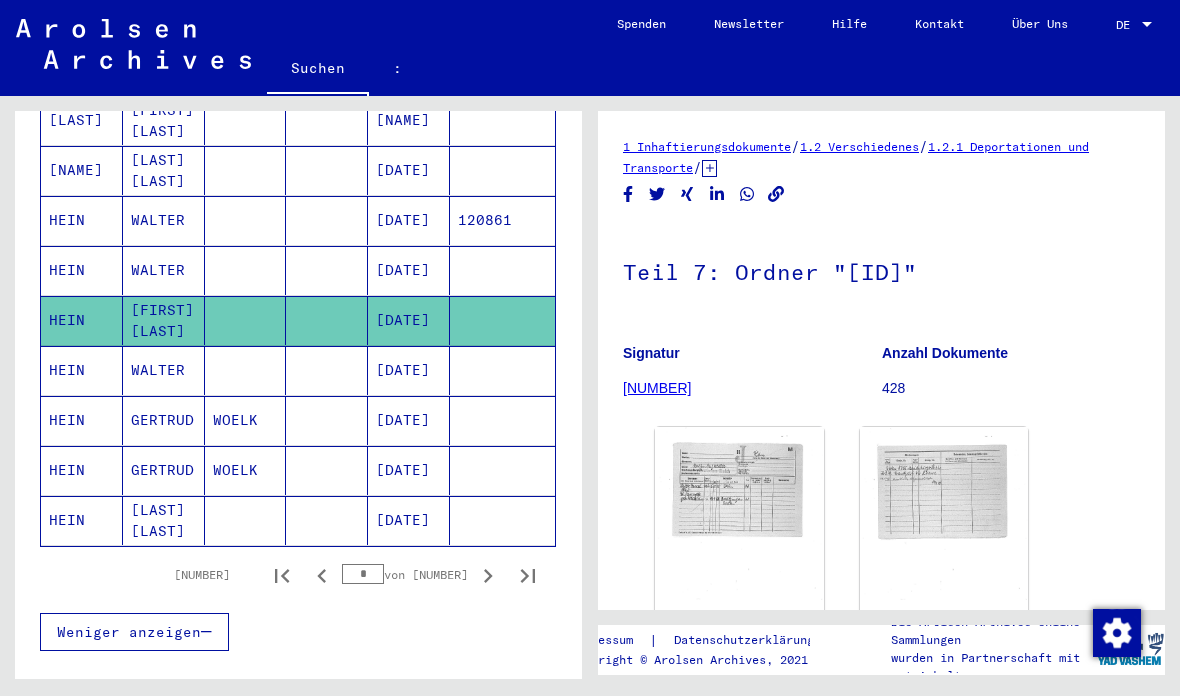 scroll, scrollTop: 0, scrollLeft: 0, axis: both 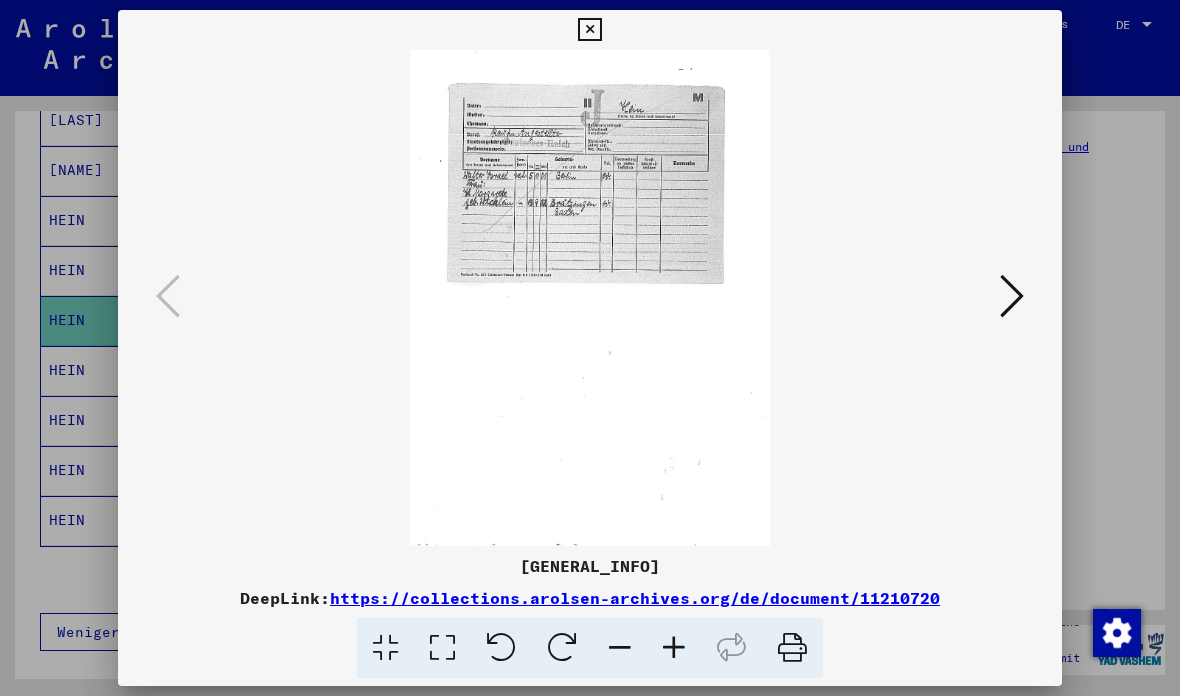 click at bounding box center (589, 30) 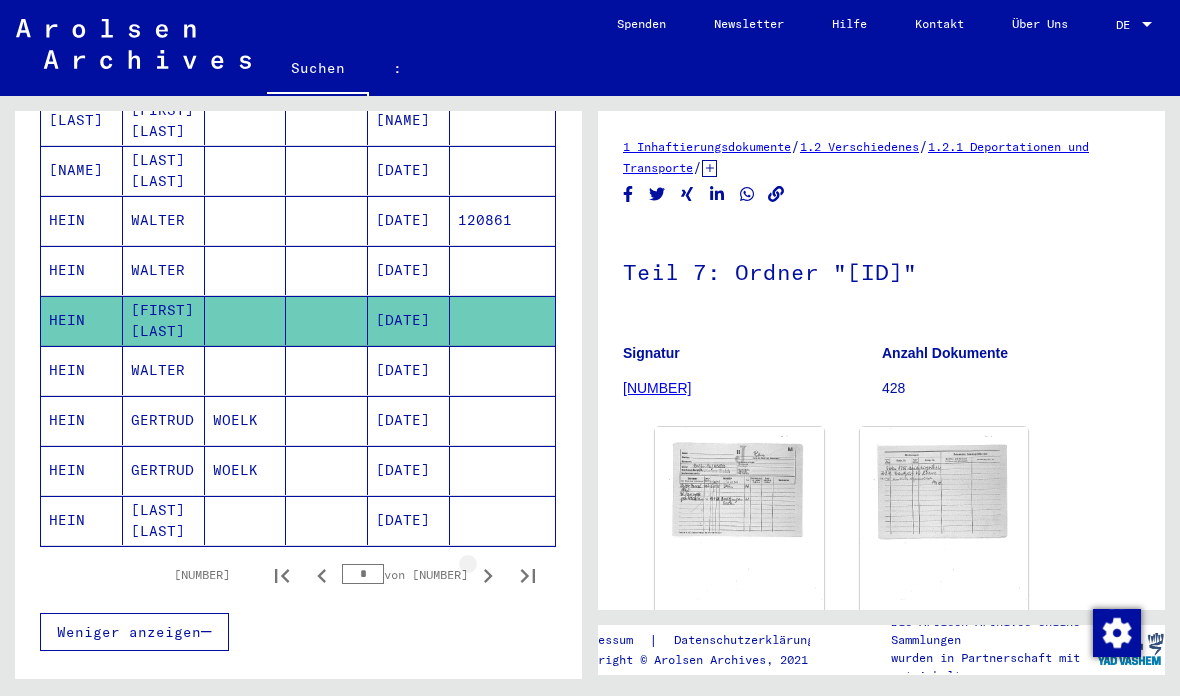 click 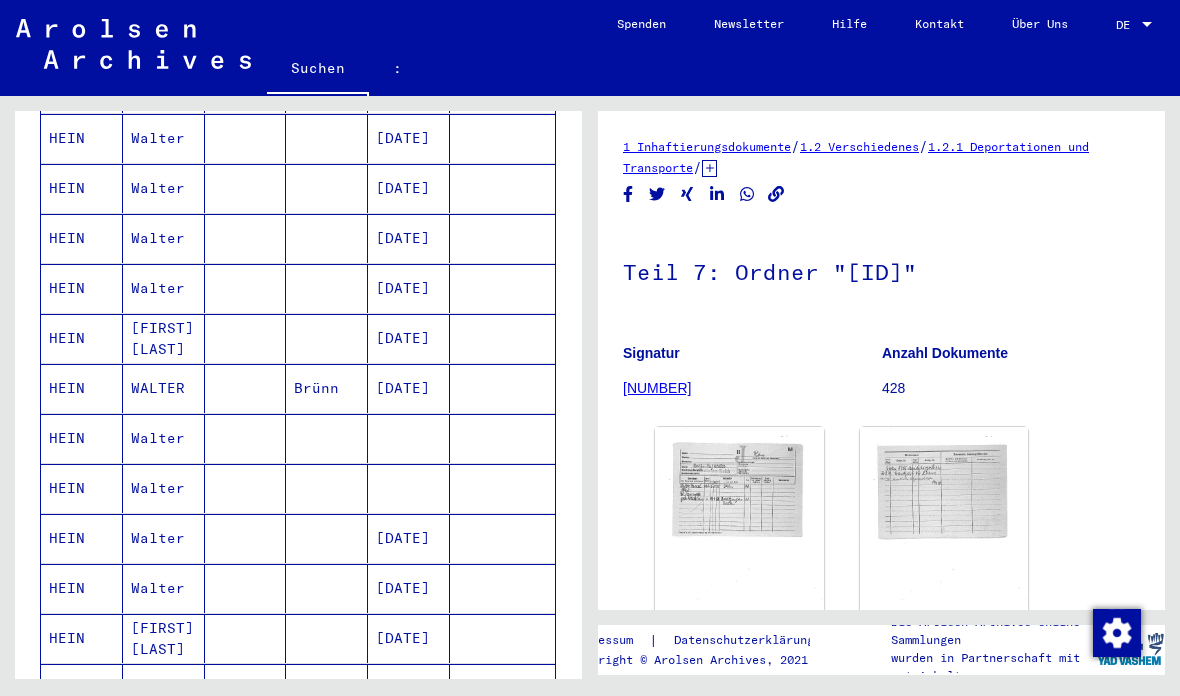 scroll, scrollTop: 992, scrollLeft: 0, axis: vertical 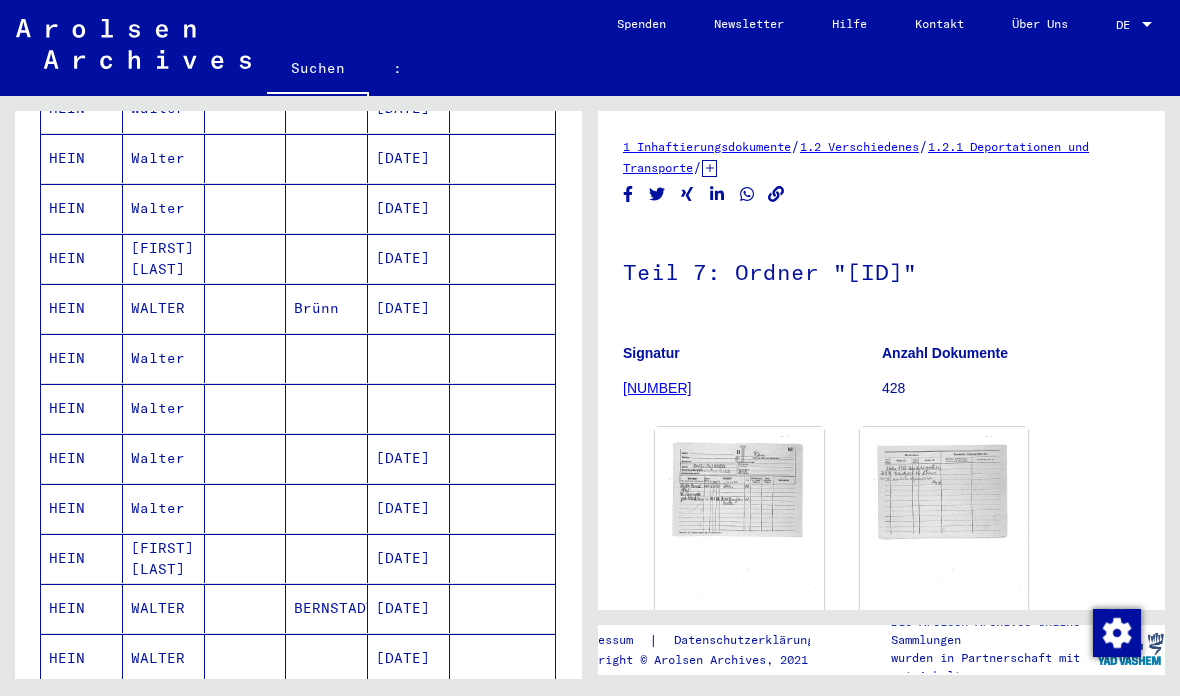 click on "HEIN" at bounding box center [82, 408] 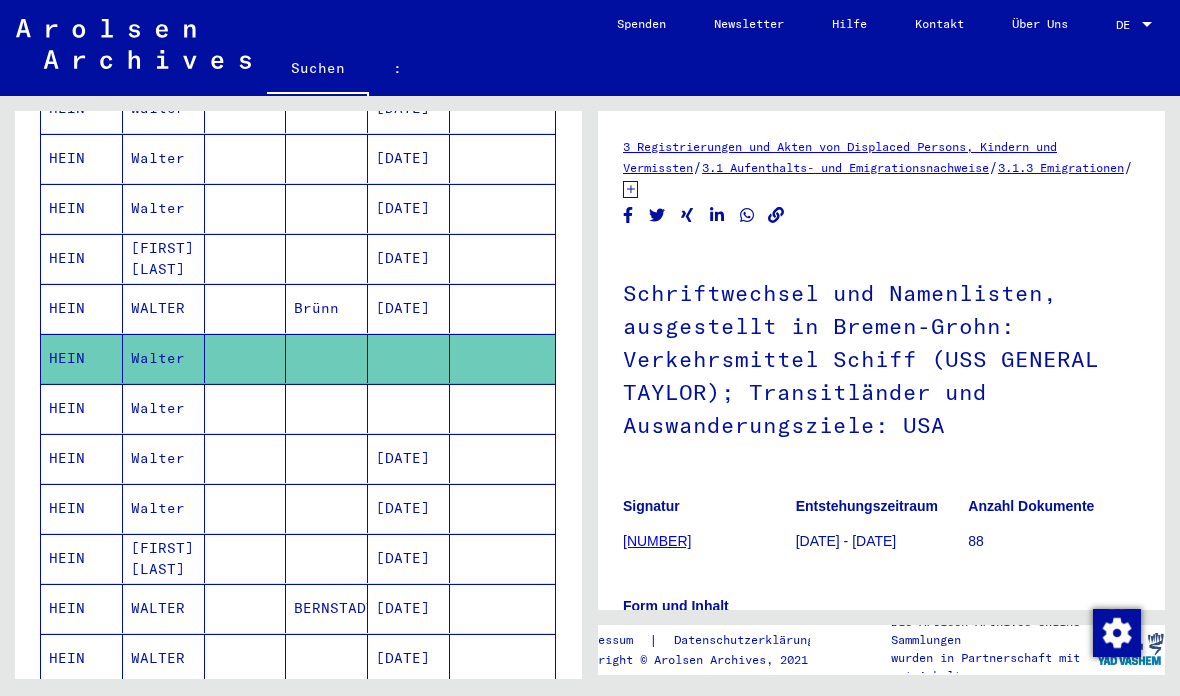 scroll, scrollTop: 0, scrollLeft: 0, axis: both 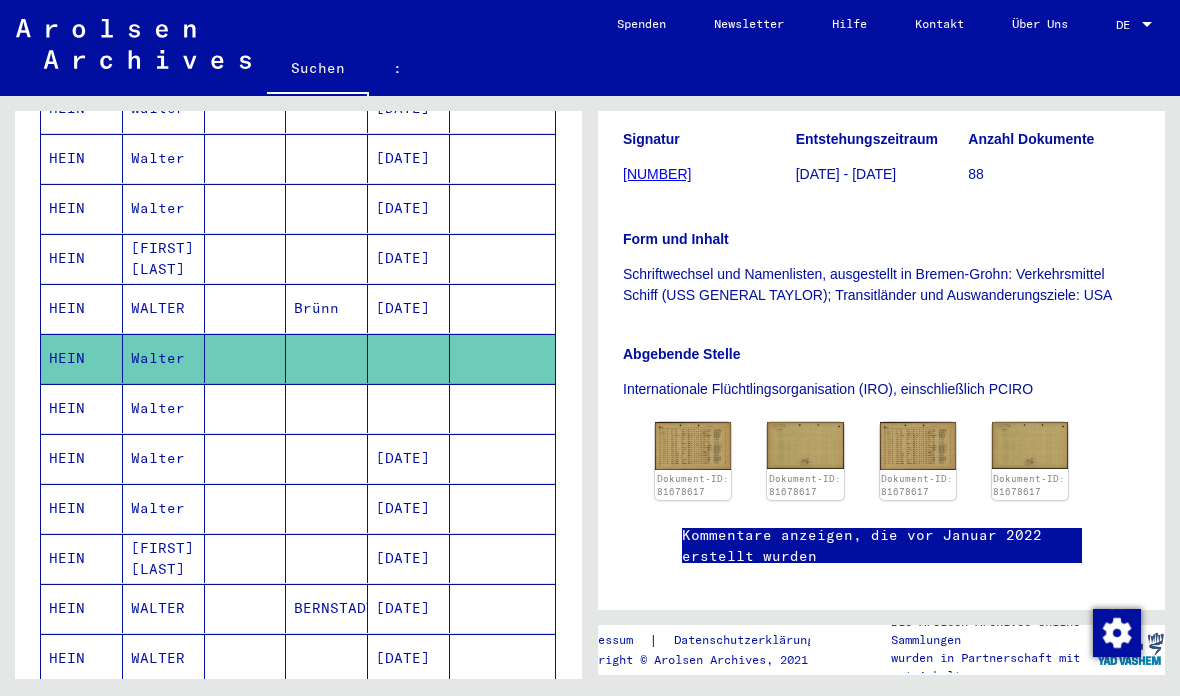 click 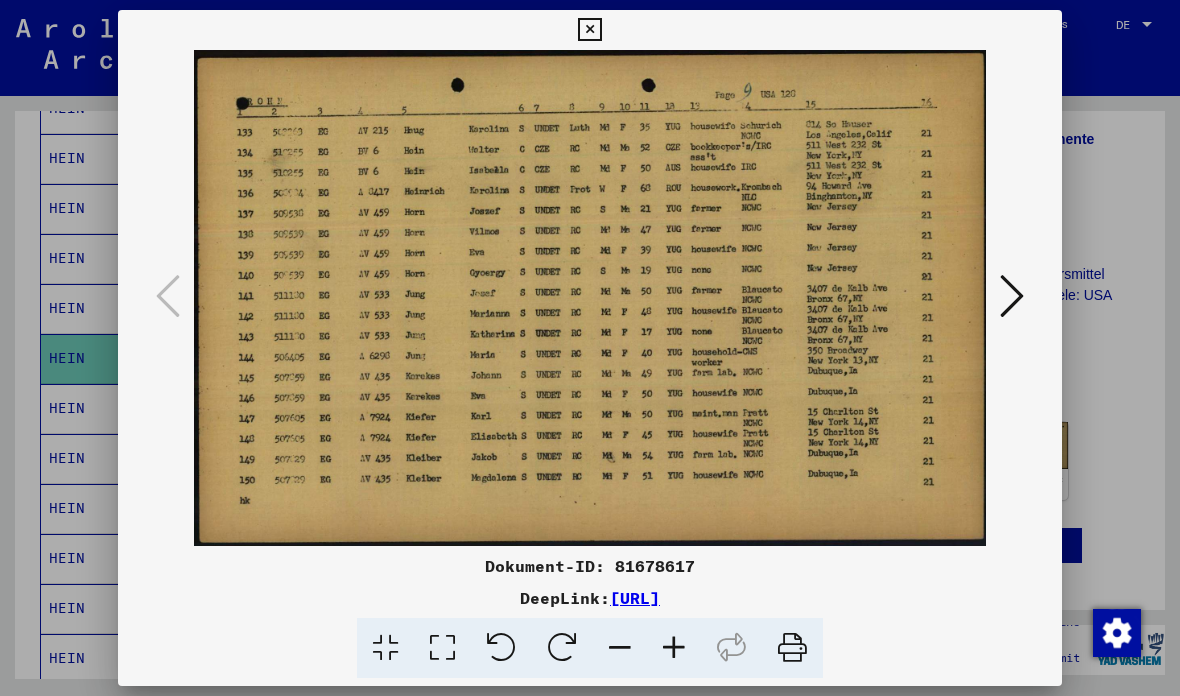 click at bounding box center (1012, 296) 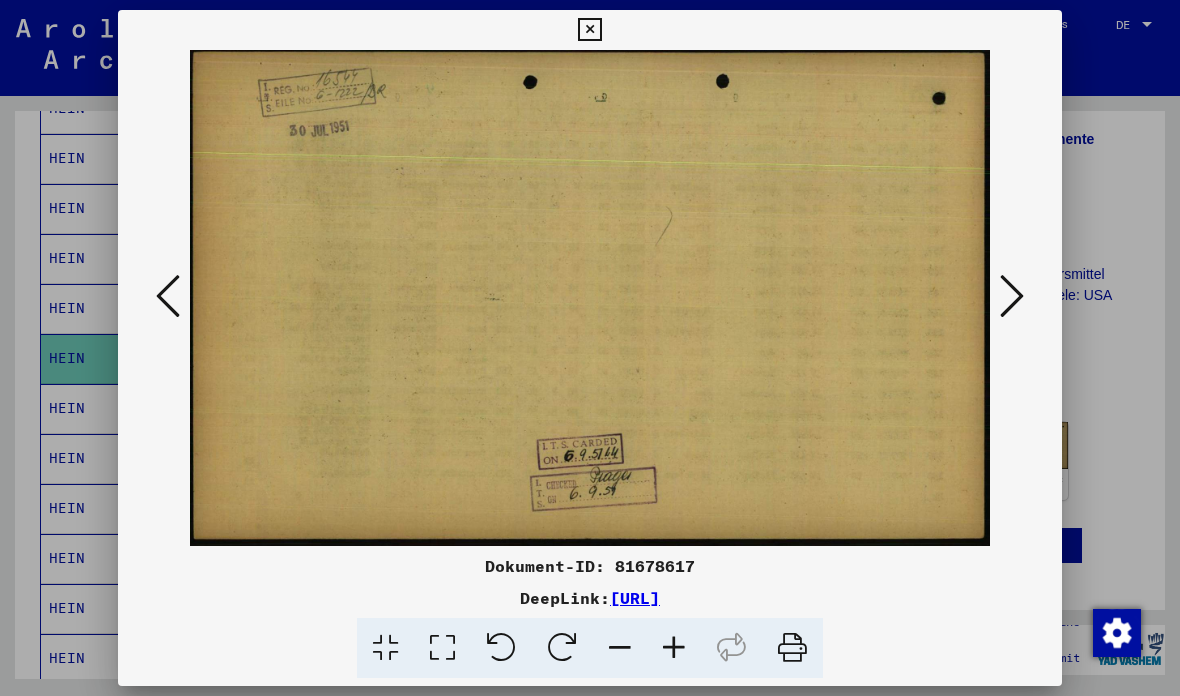 click at bounding box center (1012, 296) 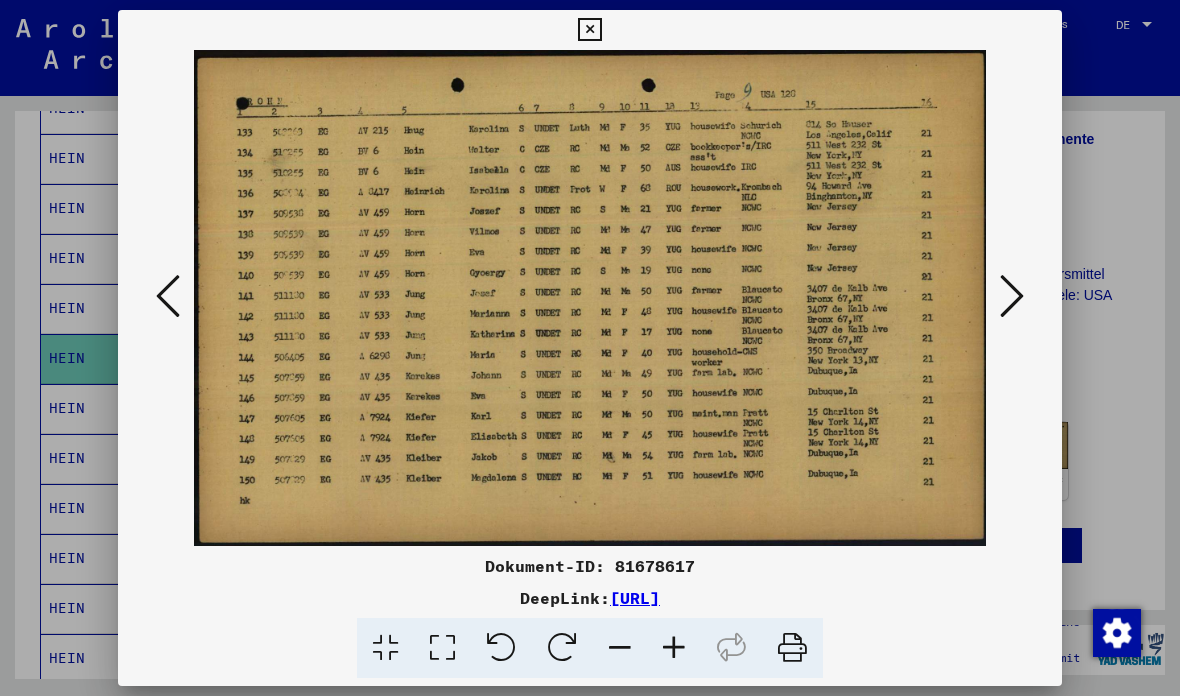 click at bounding box center [589, 30] 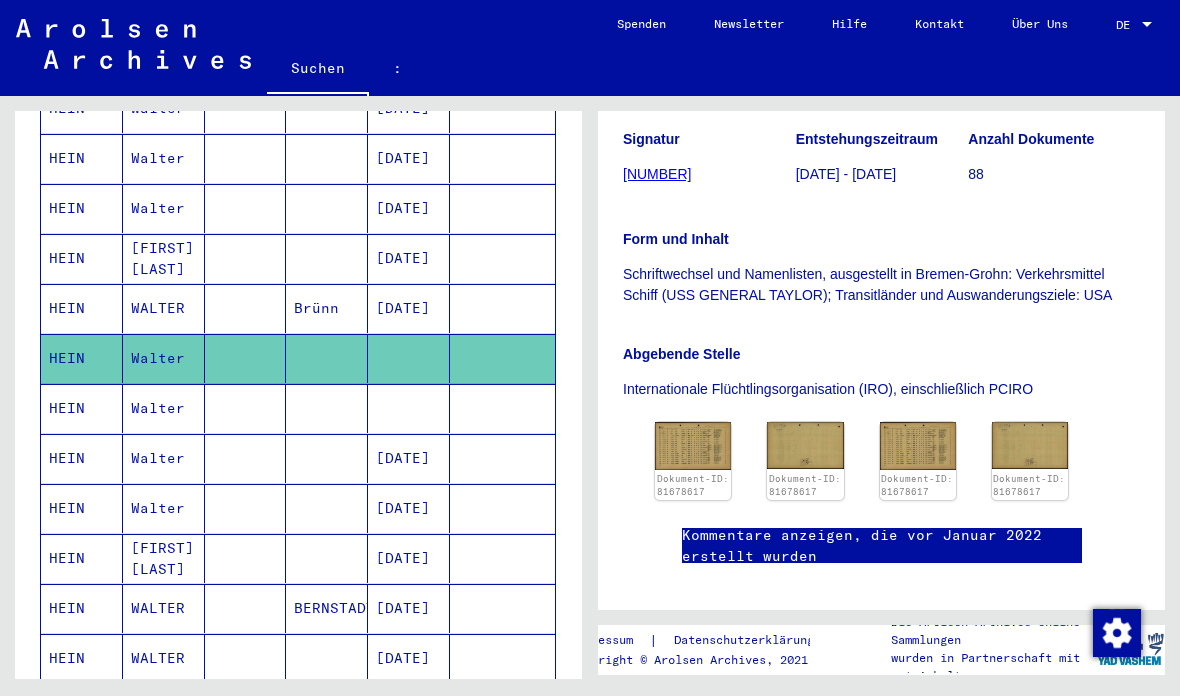 click on "Walter" at bounding box center [164, 458] 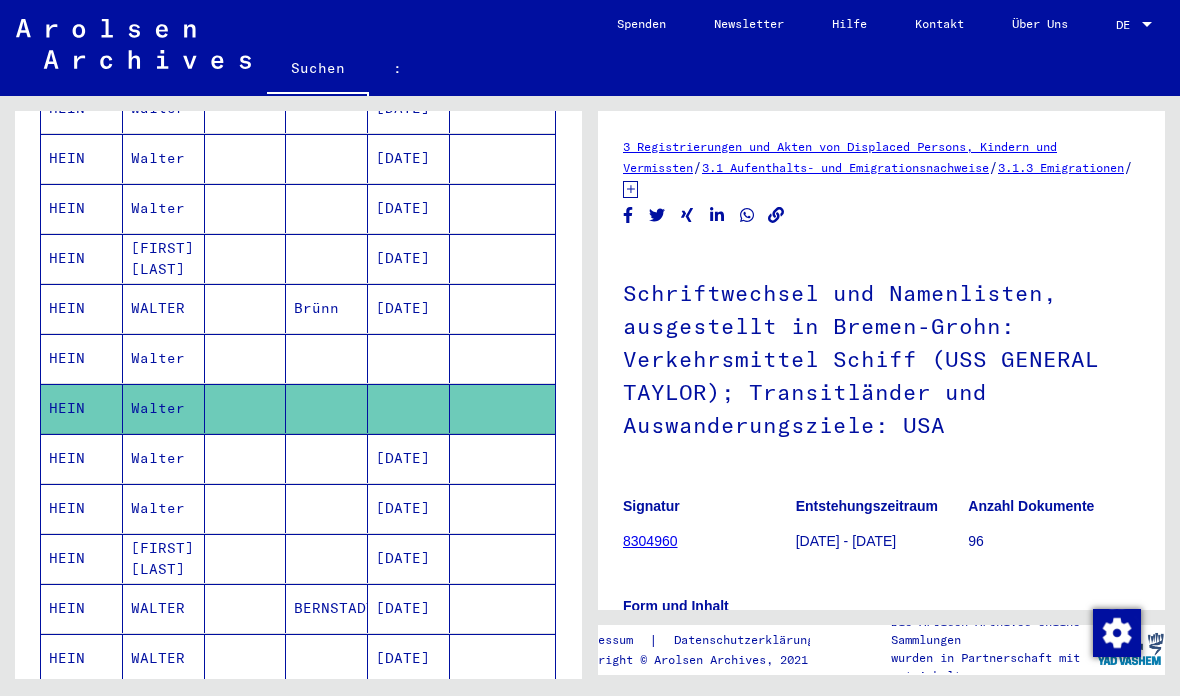 scroll, scrollTop: 0, scrollLeft: 0, axis: both 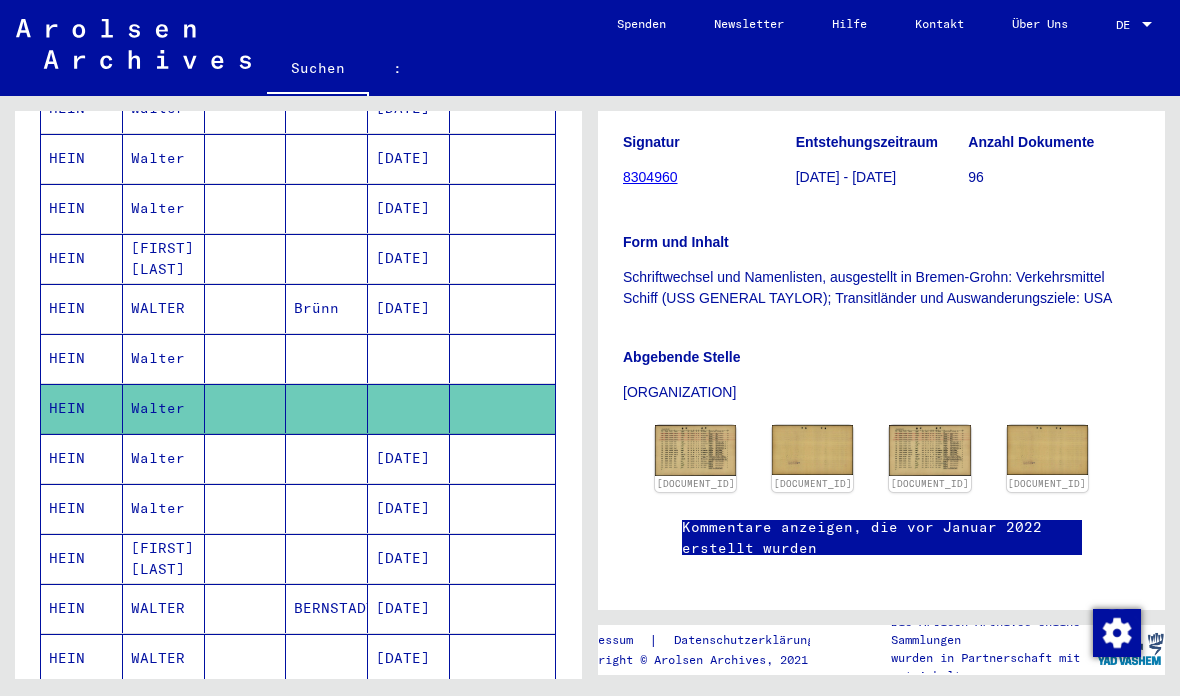 click 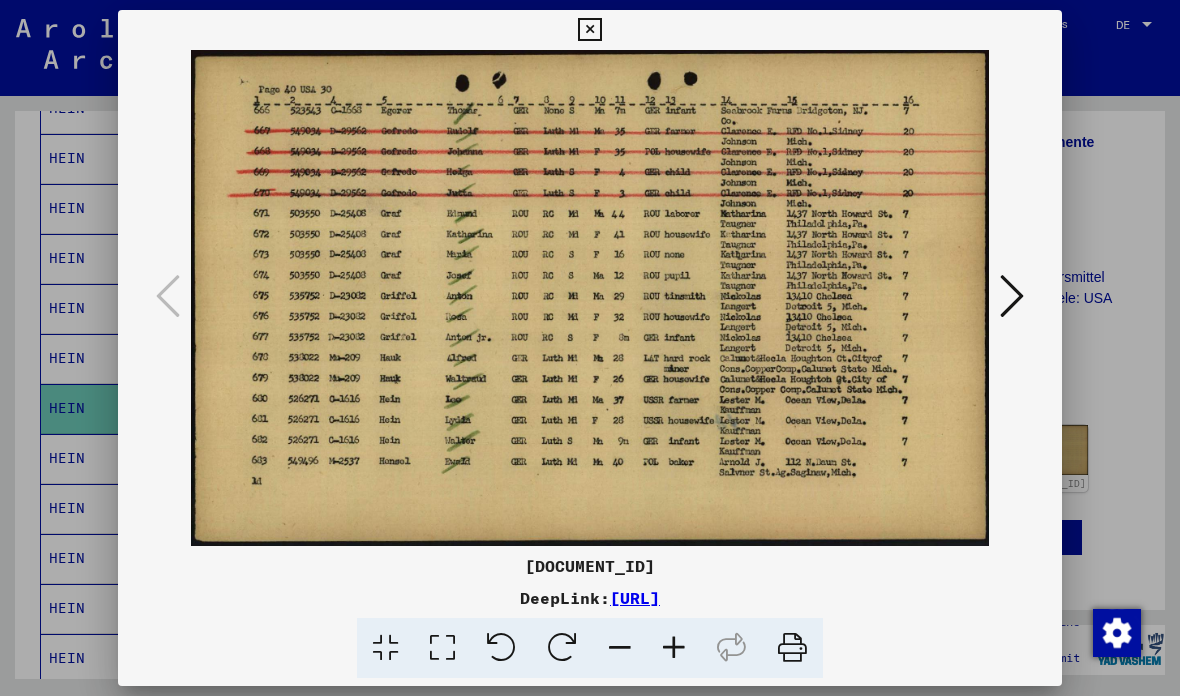 click at bounding box center [1012, 296] 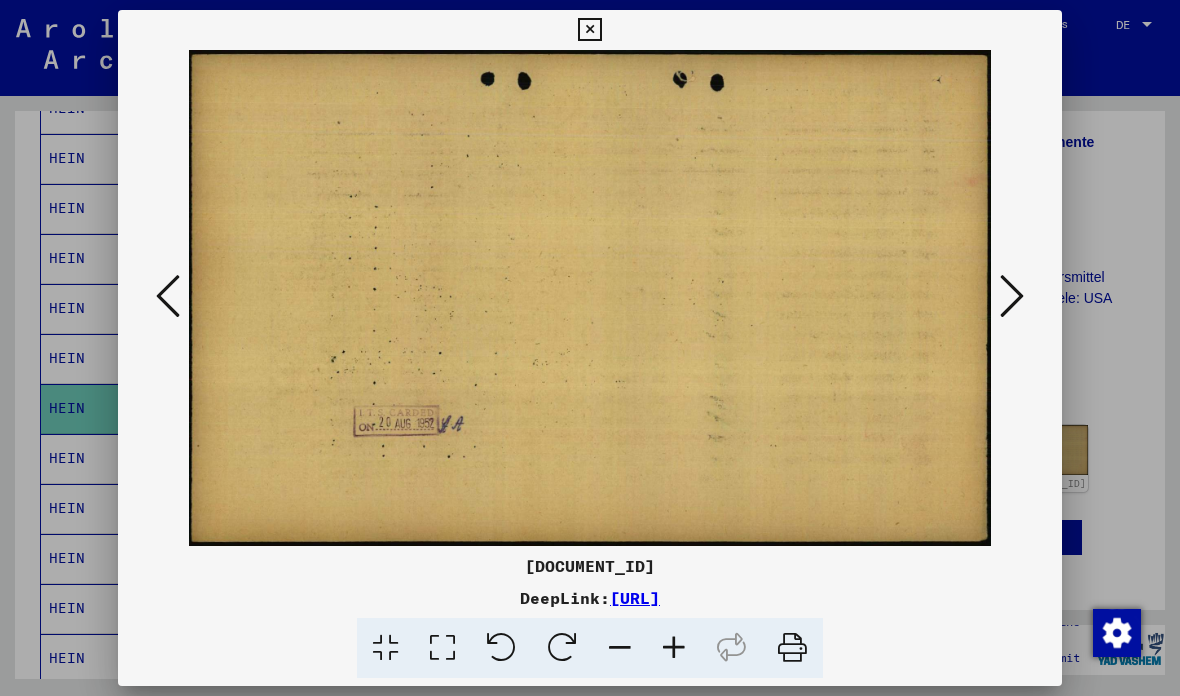 click at bounding box center (589, 30) 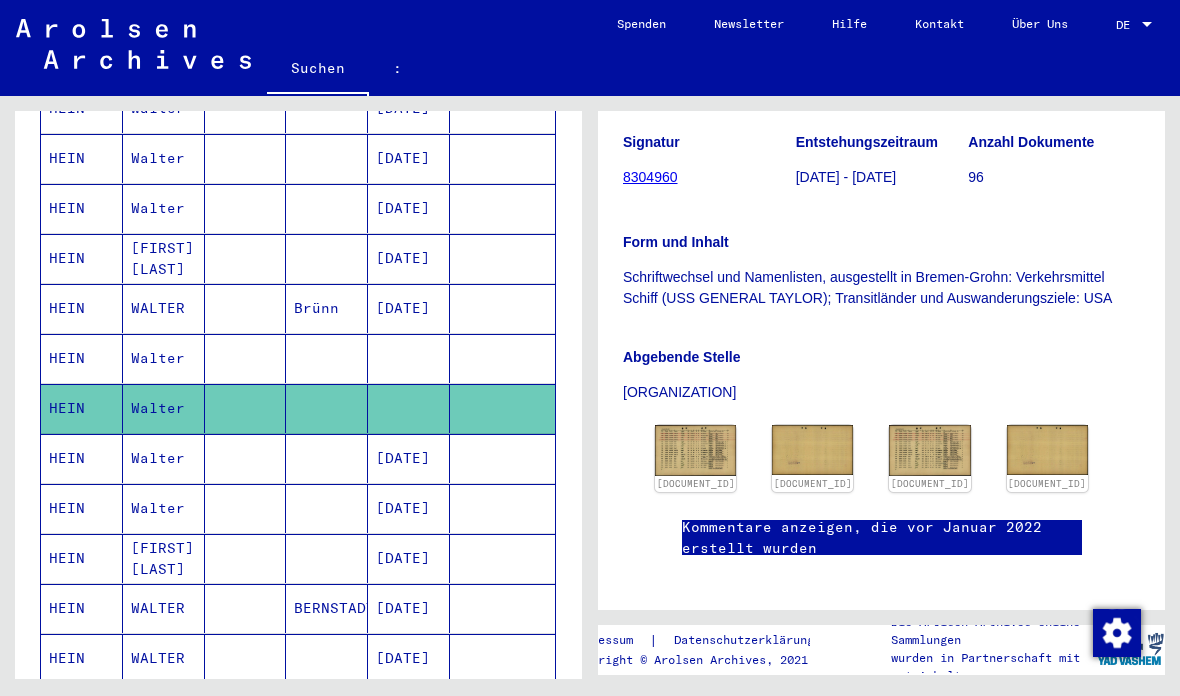 click on "[FIRST] [LAST]" at bounding box center (158, 608) 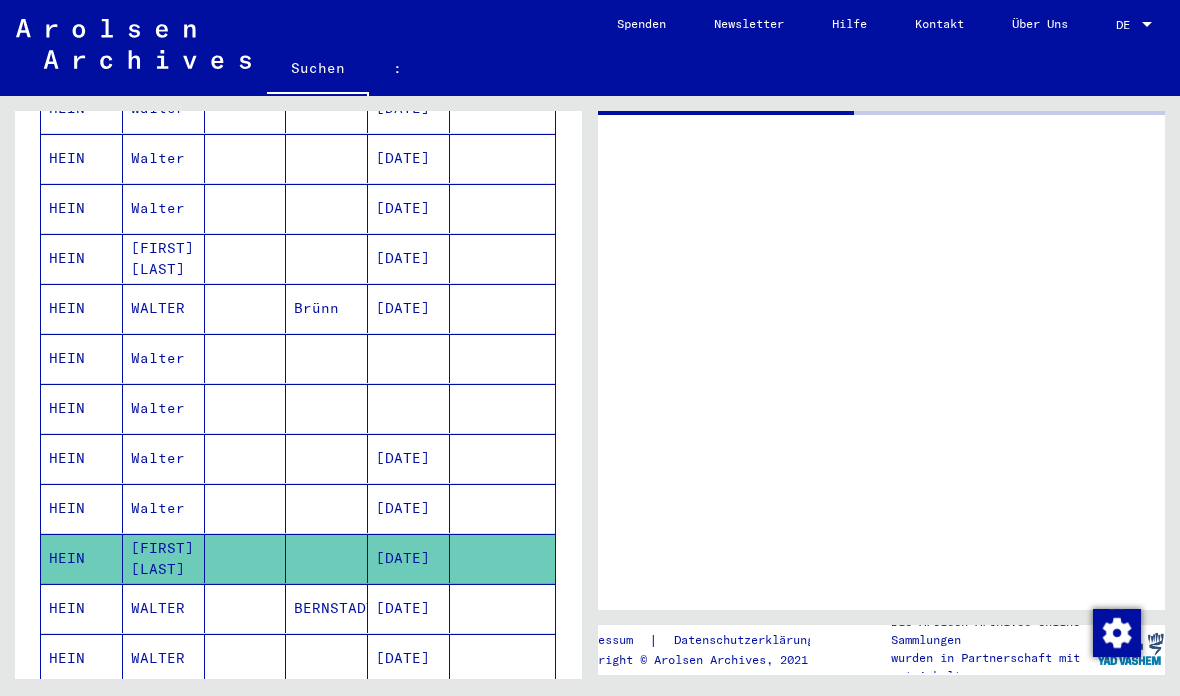 scroll, scrollTop: 0, scrollLeft: 0, axis: both 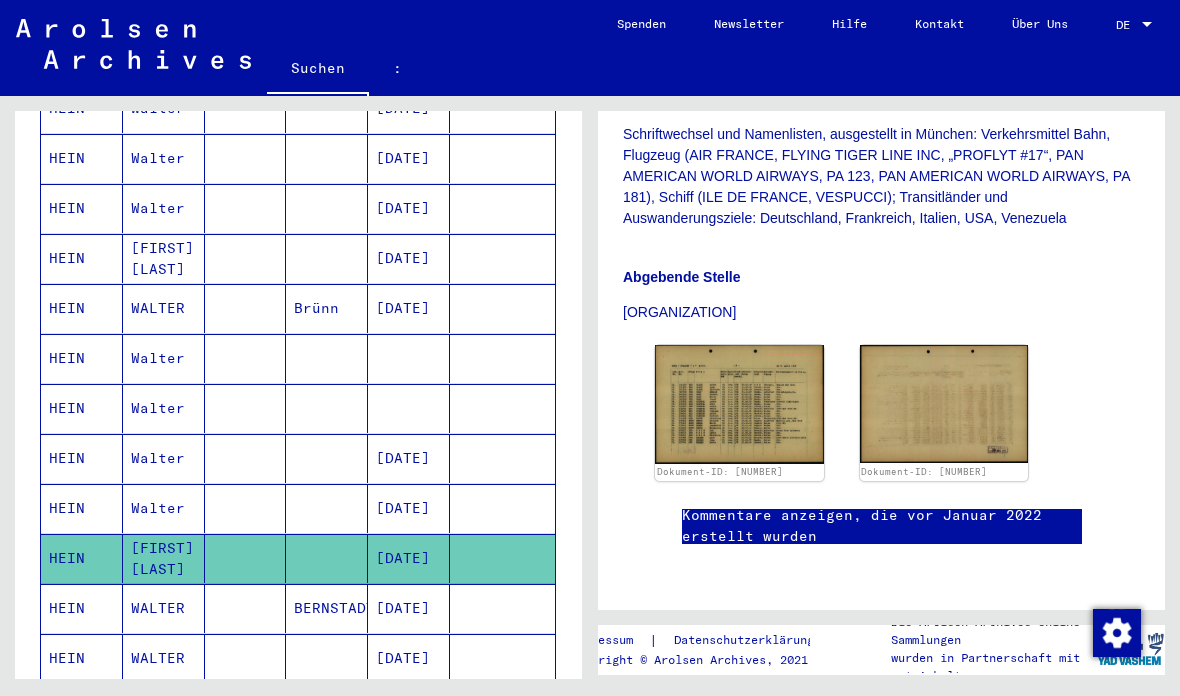 click 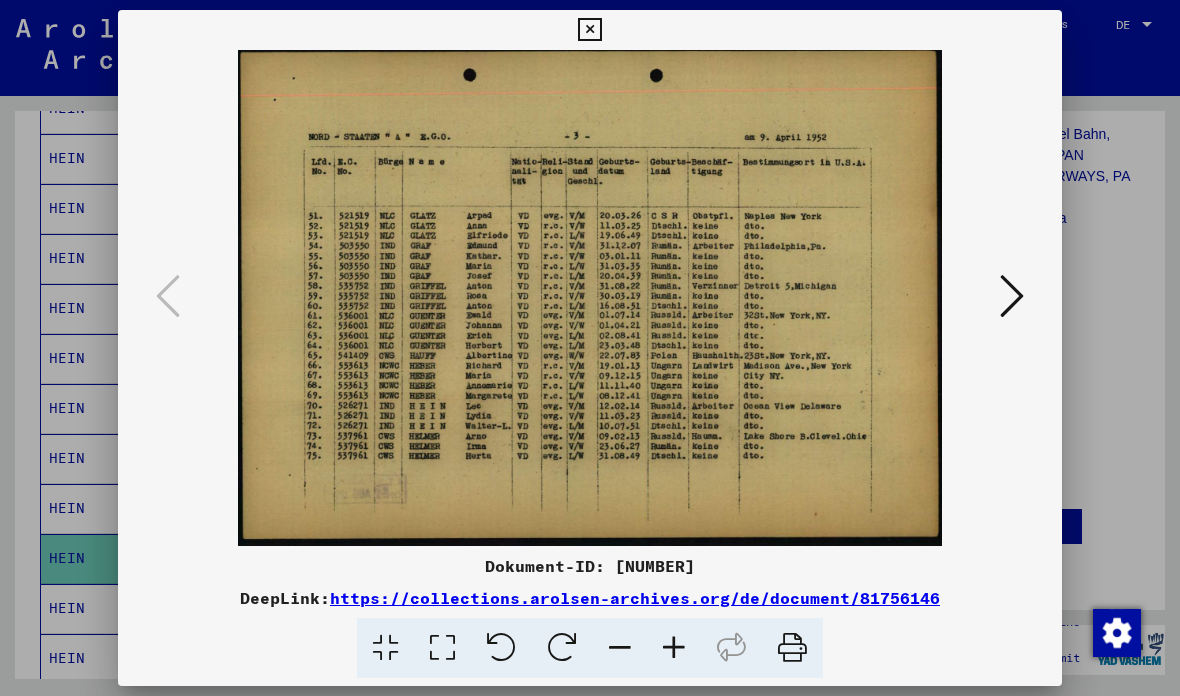 click at bounding box center [589, 30] 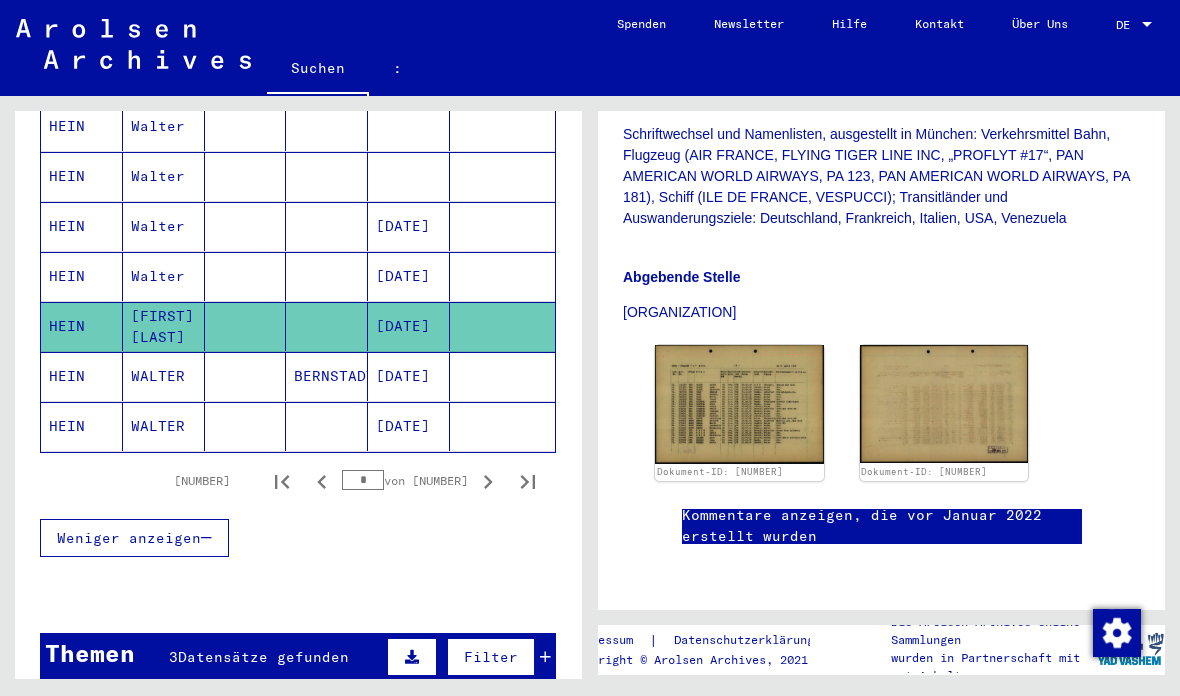 scroll, scrollTop: 1237, scrollLeft: 0, axis: vertical 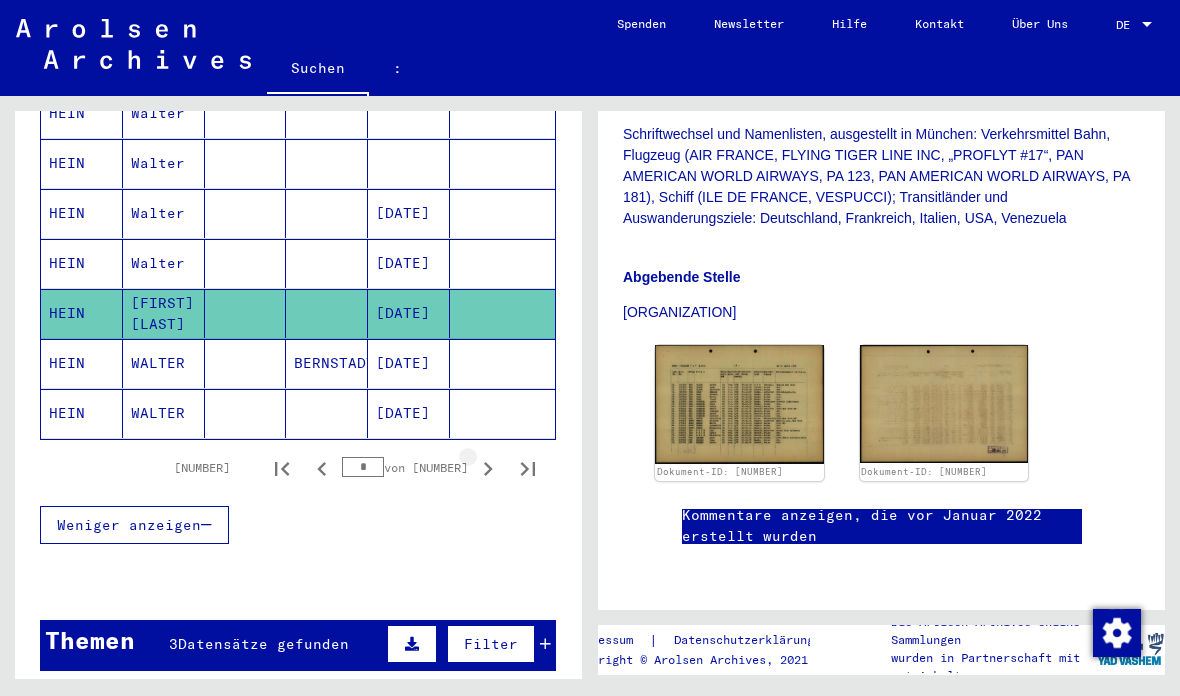click 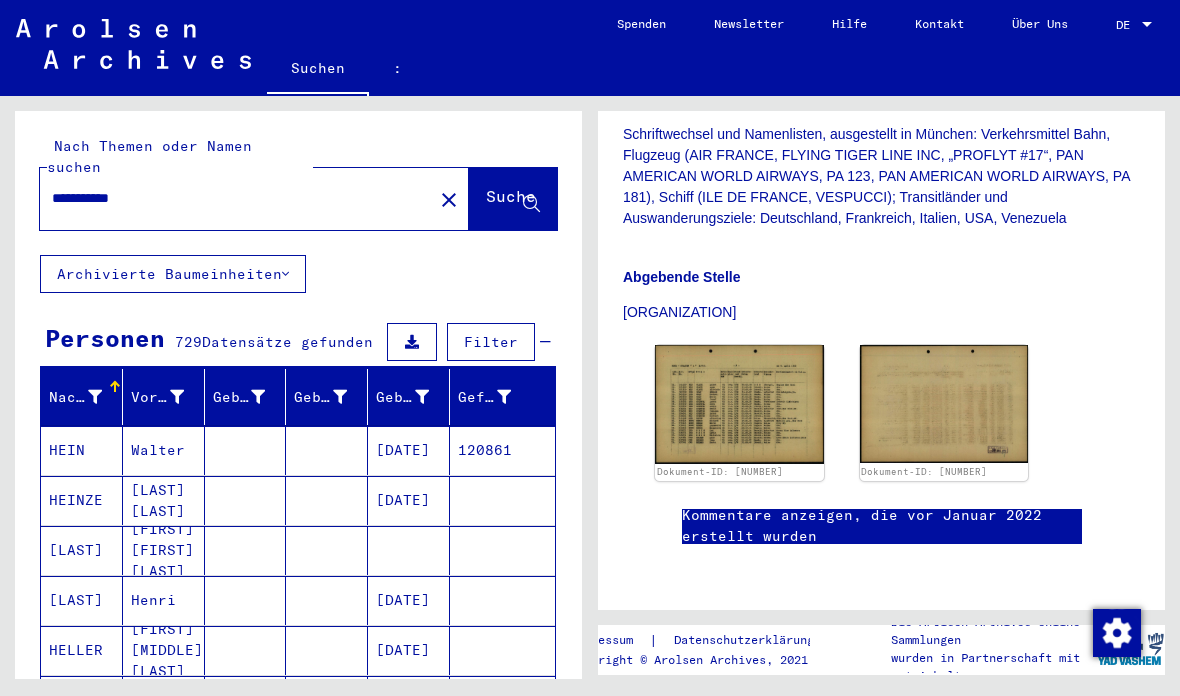 scroll, scrollTop: 0, scrollLeft: 0, axis: both 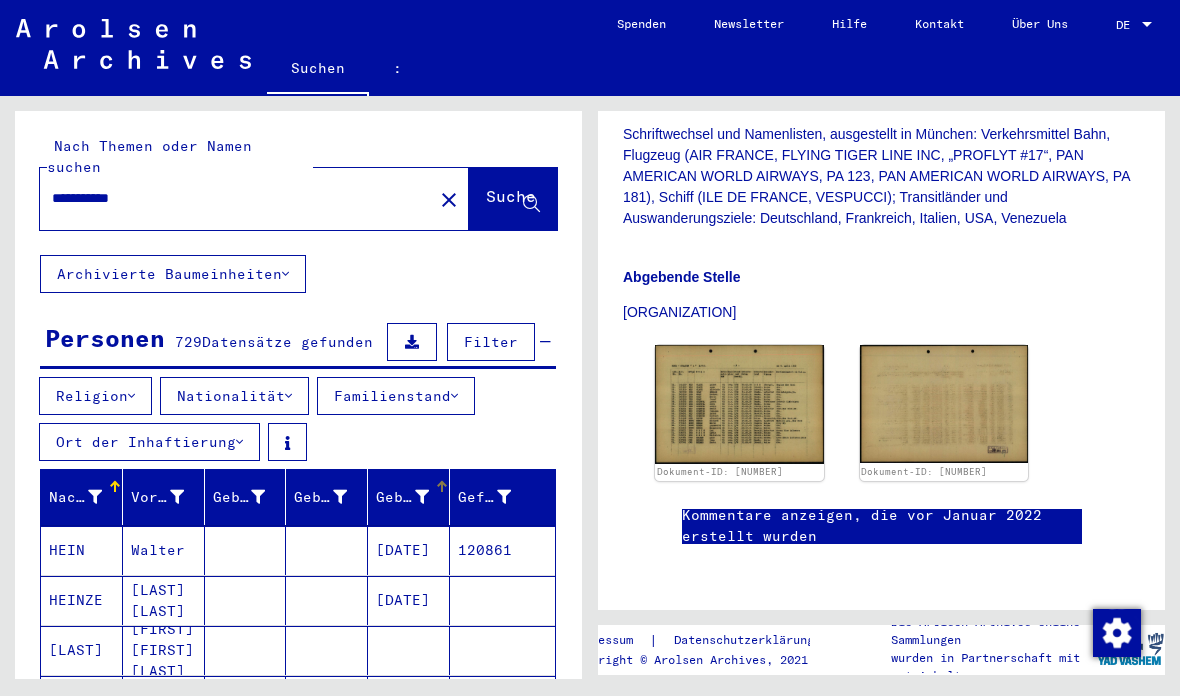 click at bounding box center [422, 497] 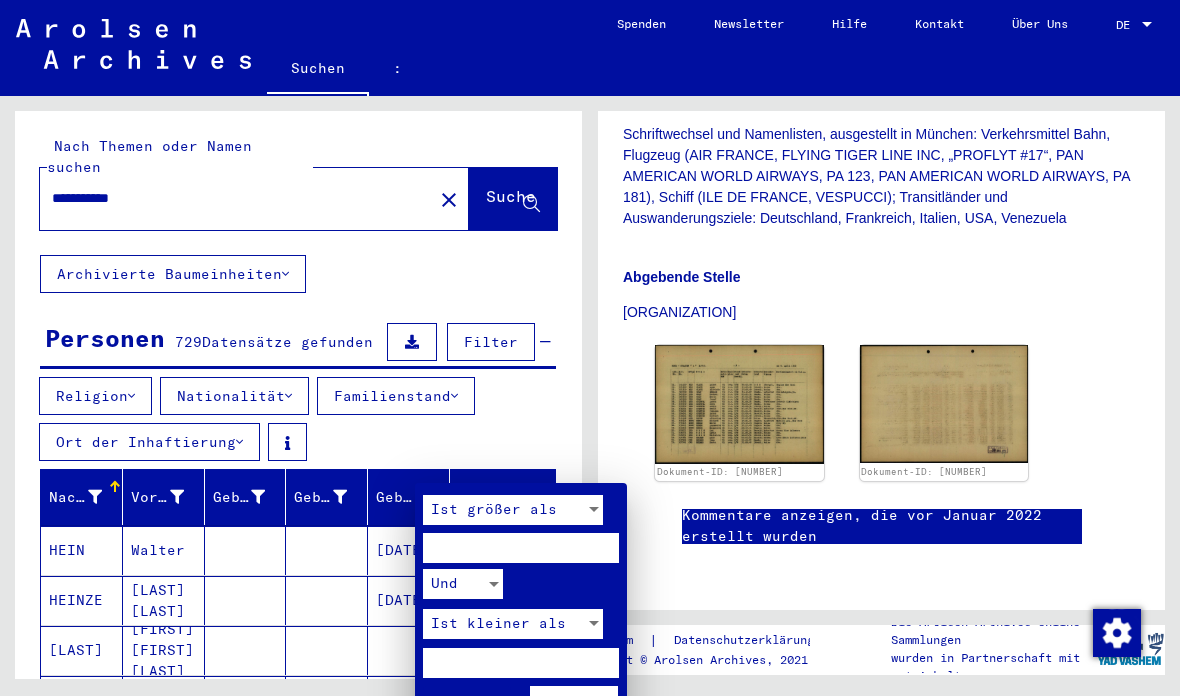 click at bounding box center (521, 548) 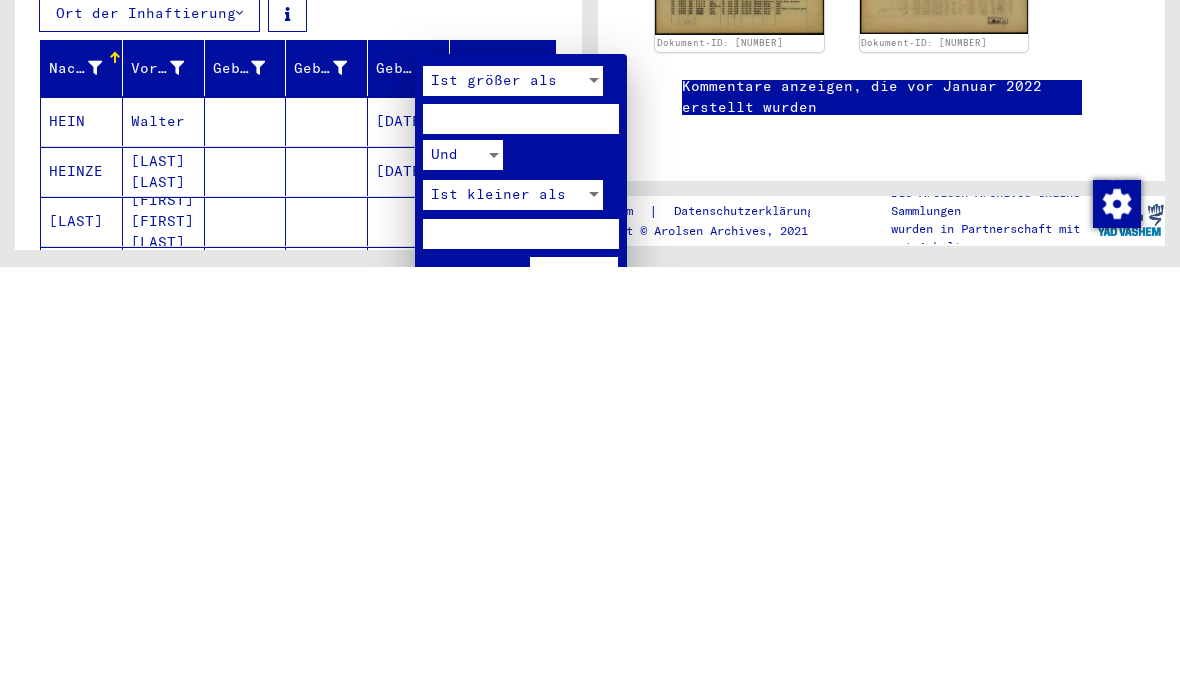 type on "**" 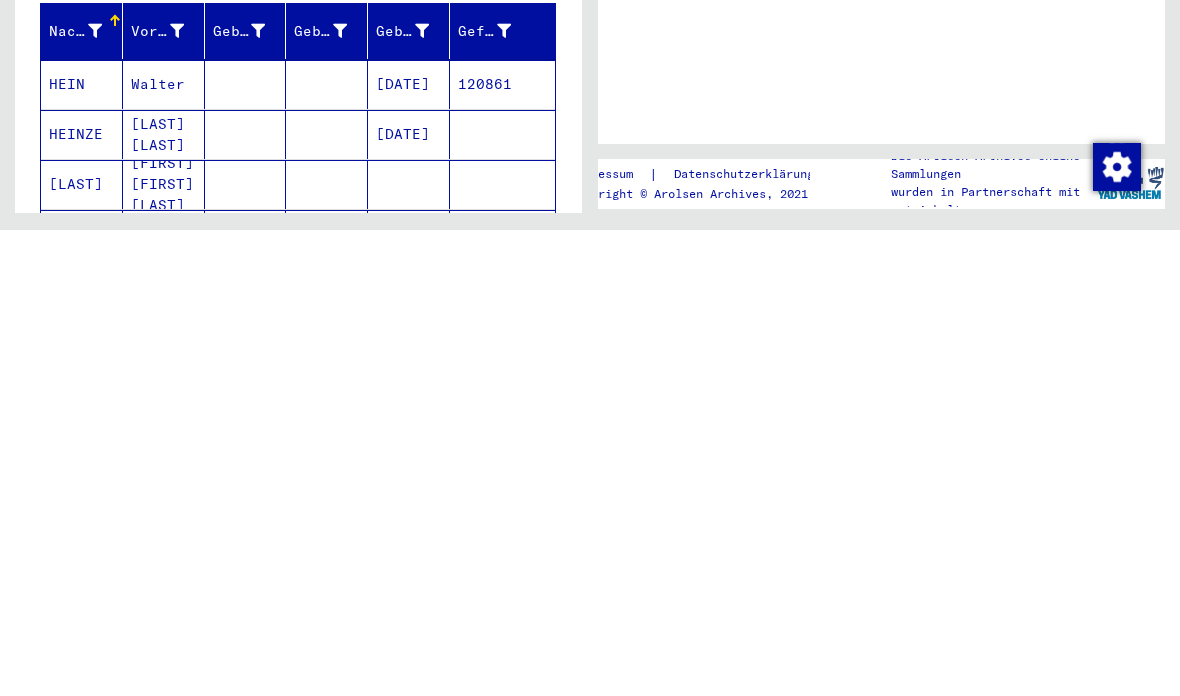 scroll, scrollTop: 0, scrollLeft: 0, axis: both 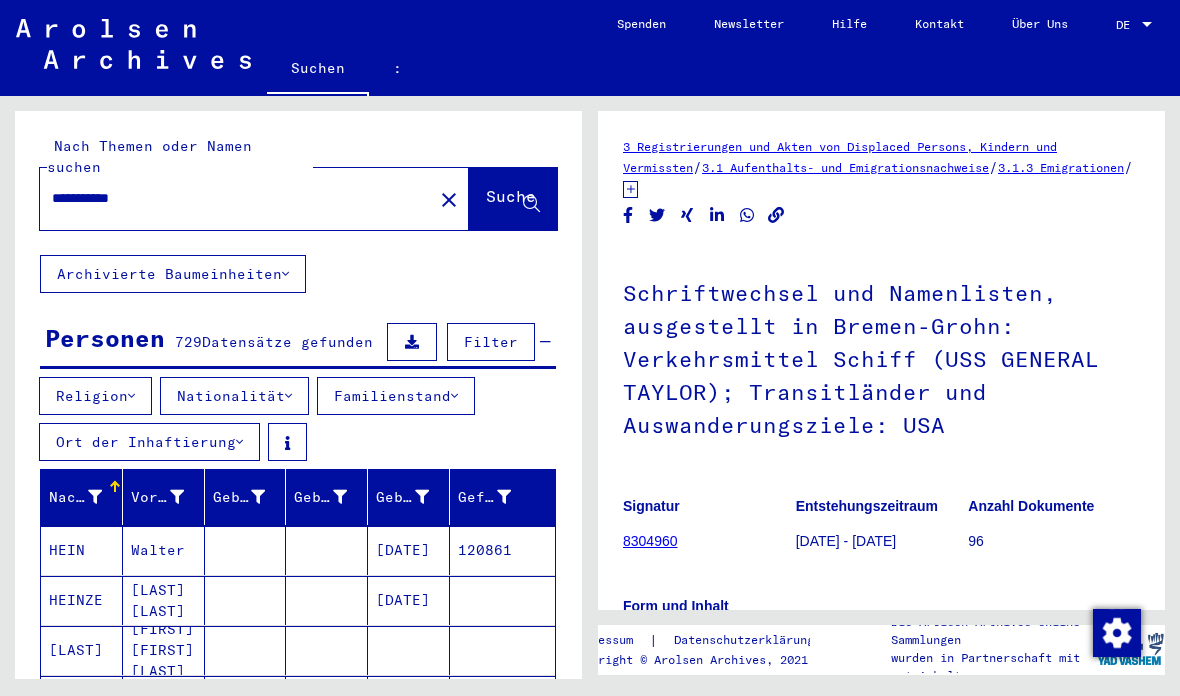 click on "close" 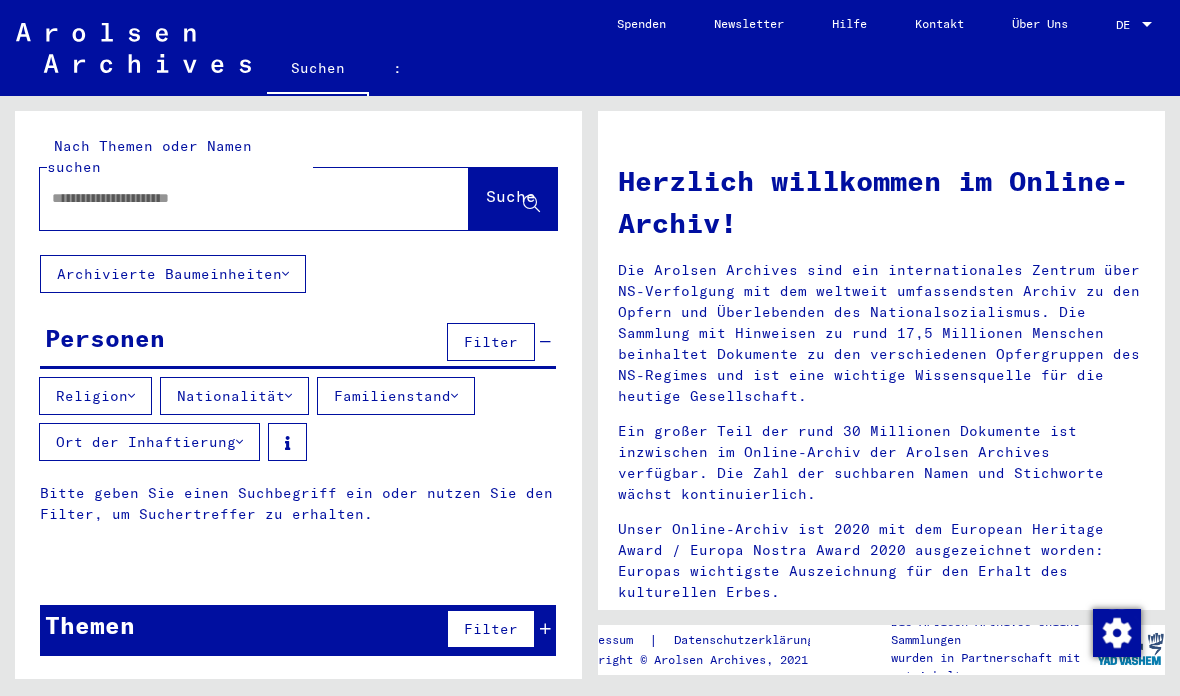 click on "Nach Themen oder Namen suchen" 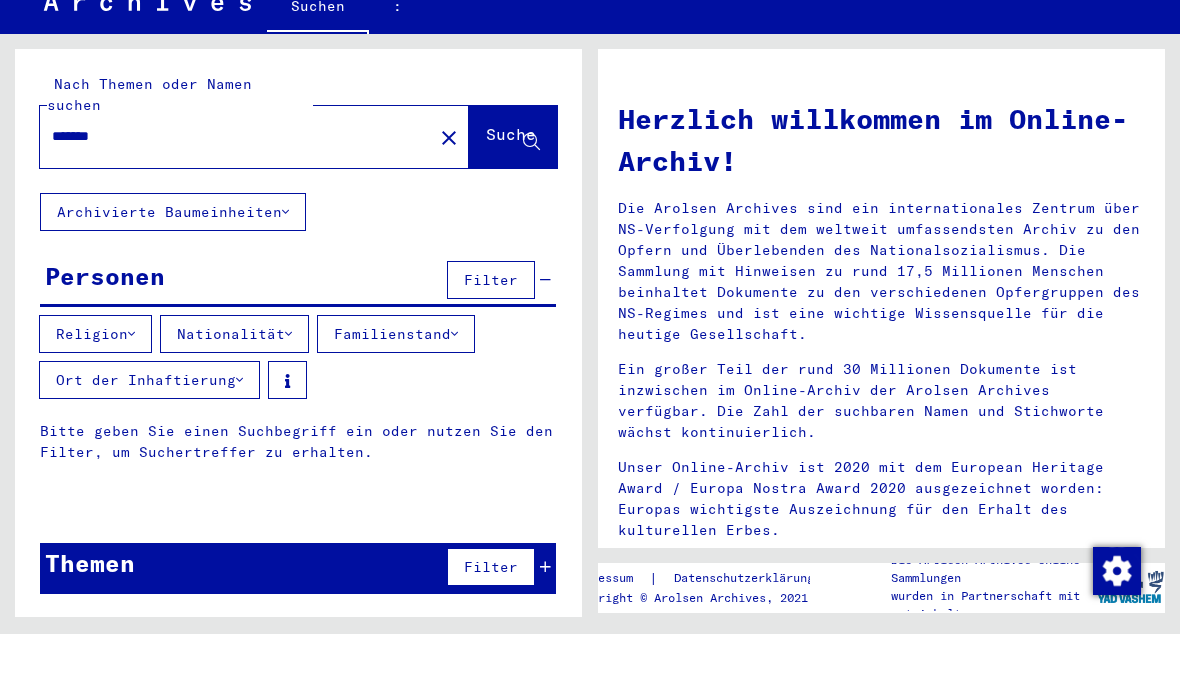 click on "Suche" 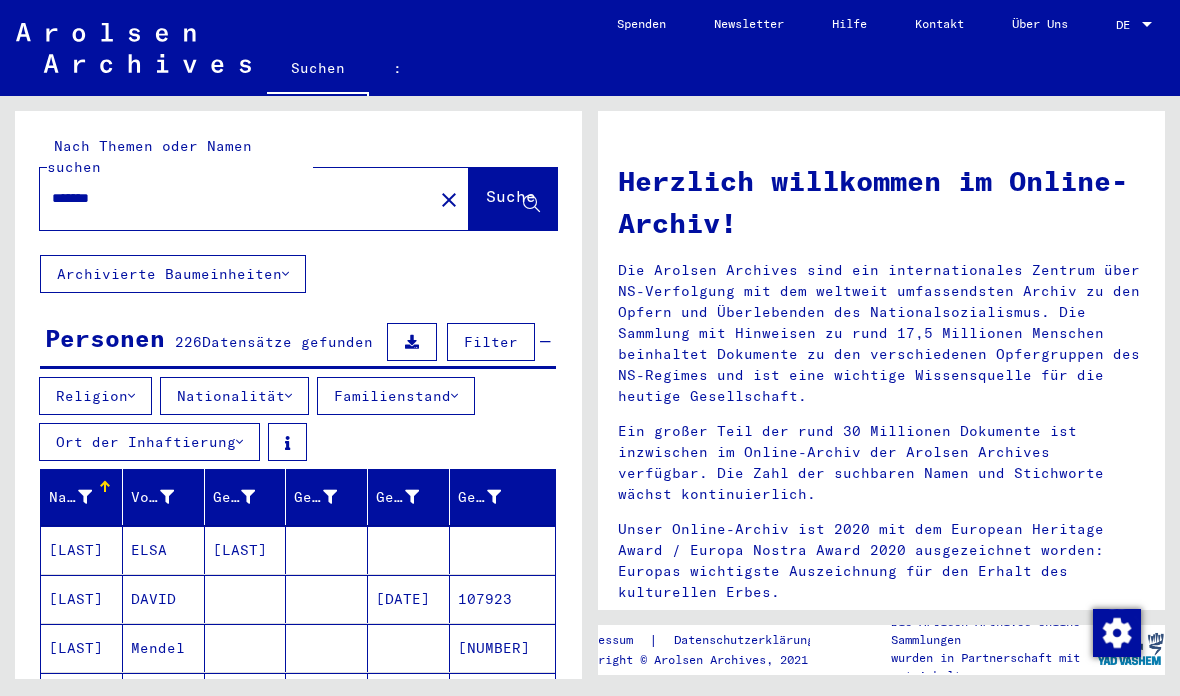 scroll, scrollTop: 0, scrollLeft: 0, axis: both 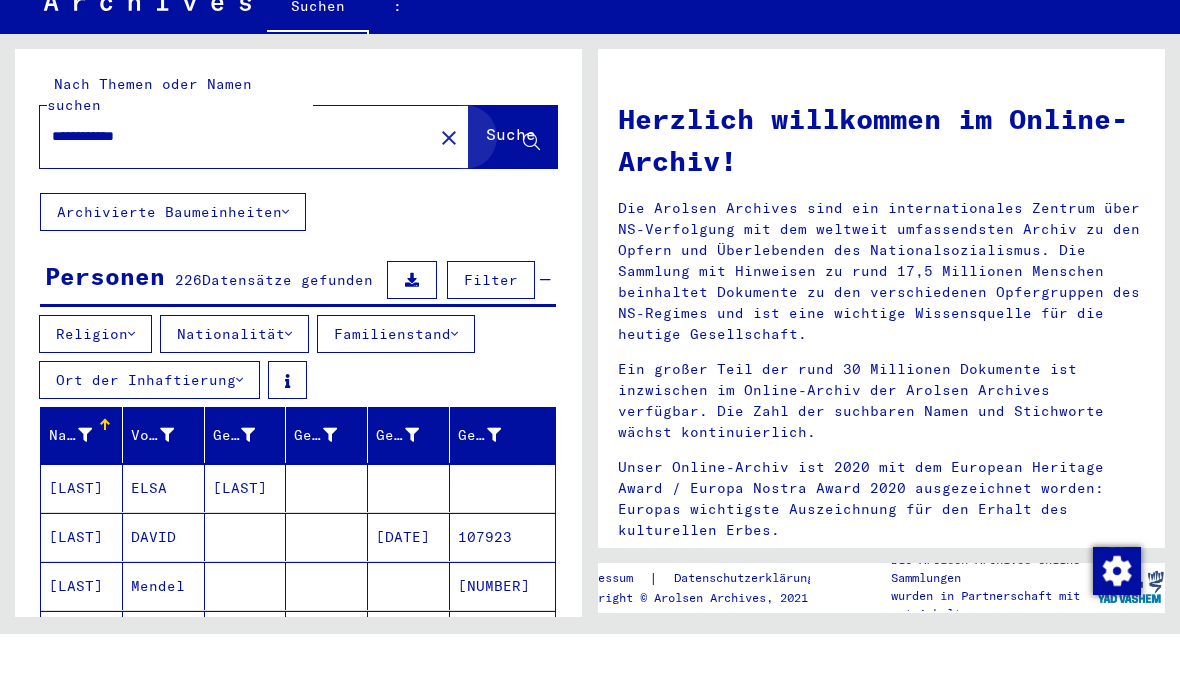 type on "**********" 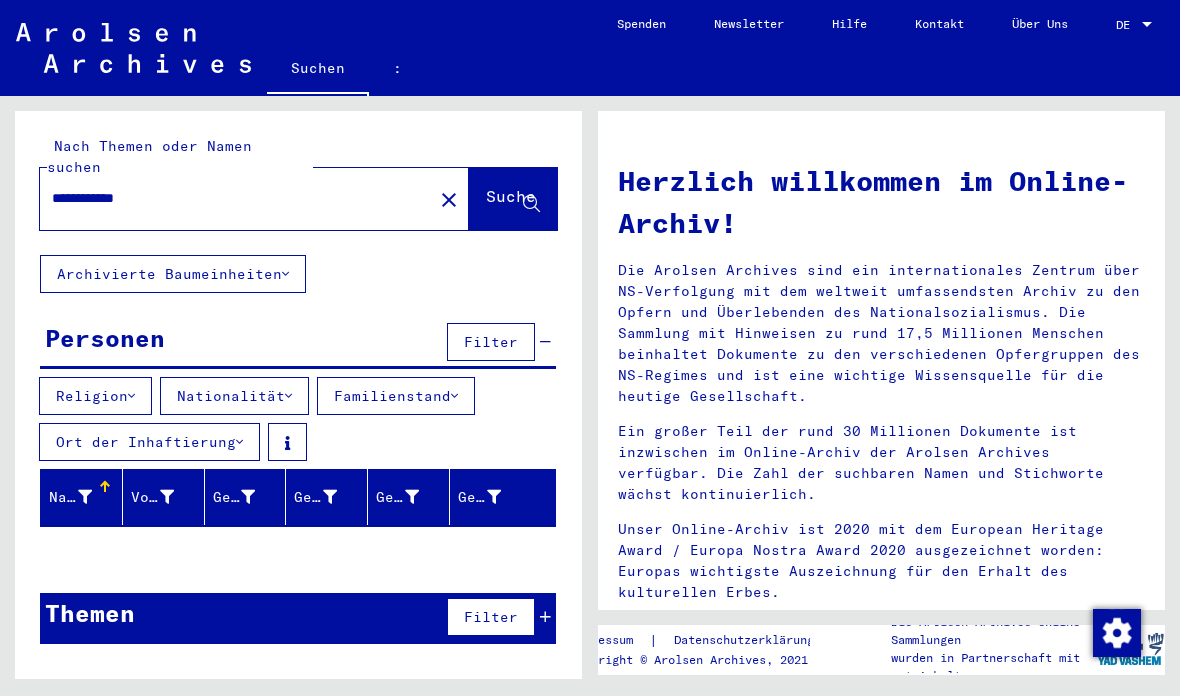 scroll, scrollTop: 0, scrollLeft: 0, axis: both 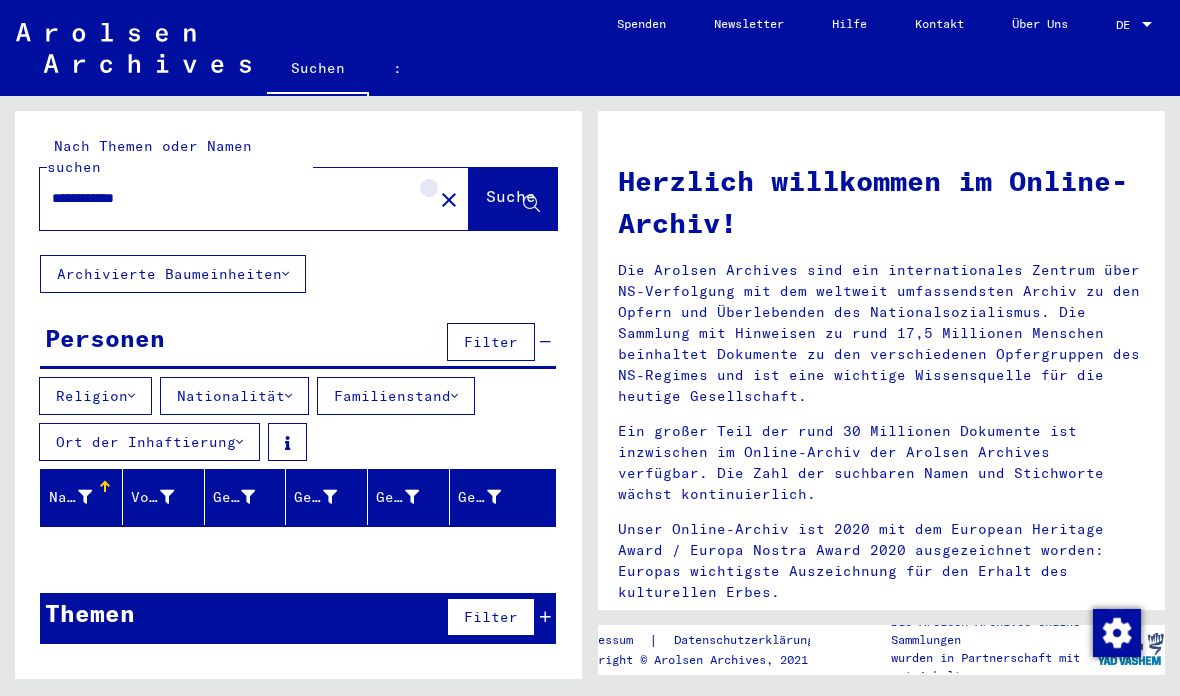 click on "close" 